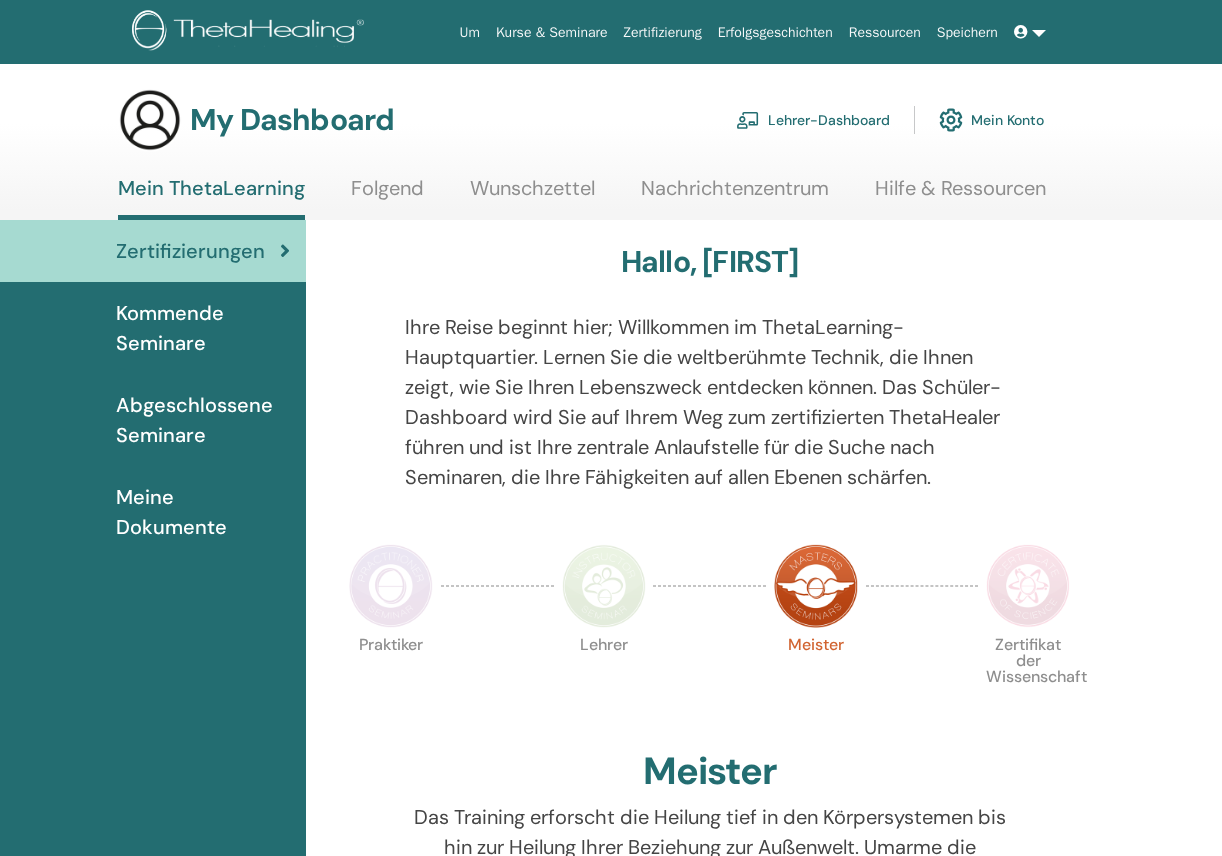 scroll, scrollTop: 0, scrollLeft: 0, axis: both 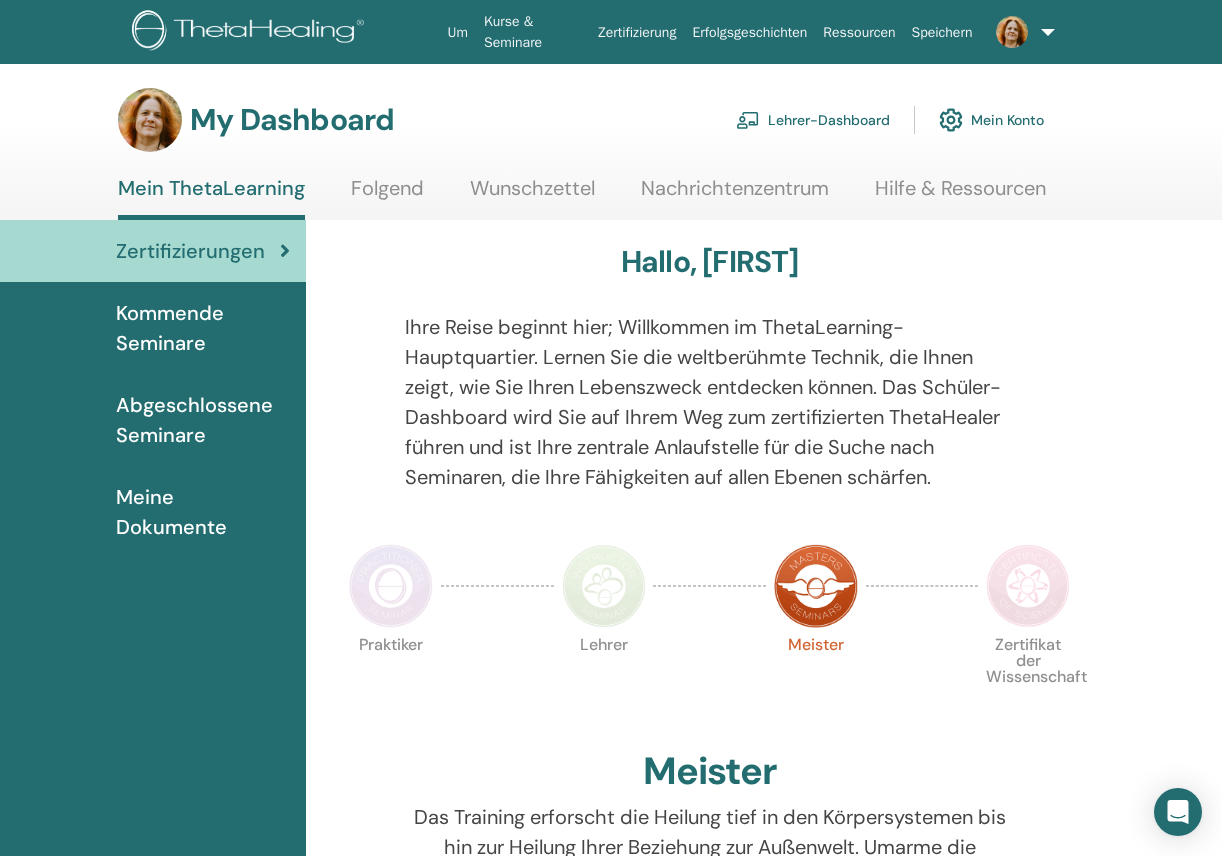click on "Lehrer-Dashboard" at bounding box center [813, 120] 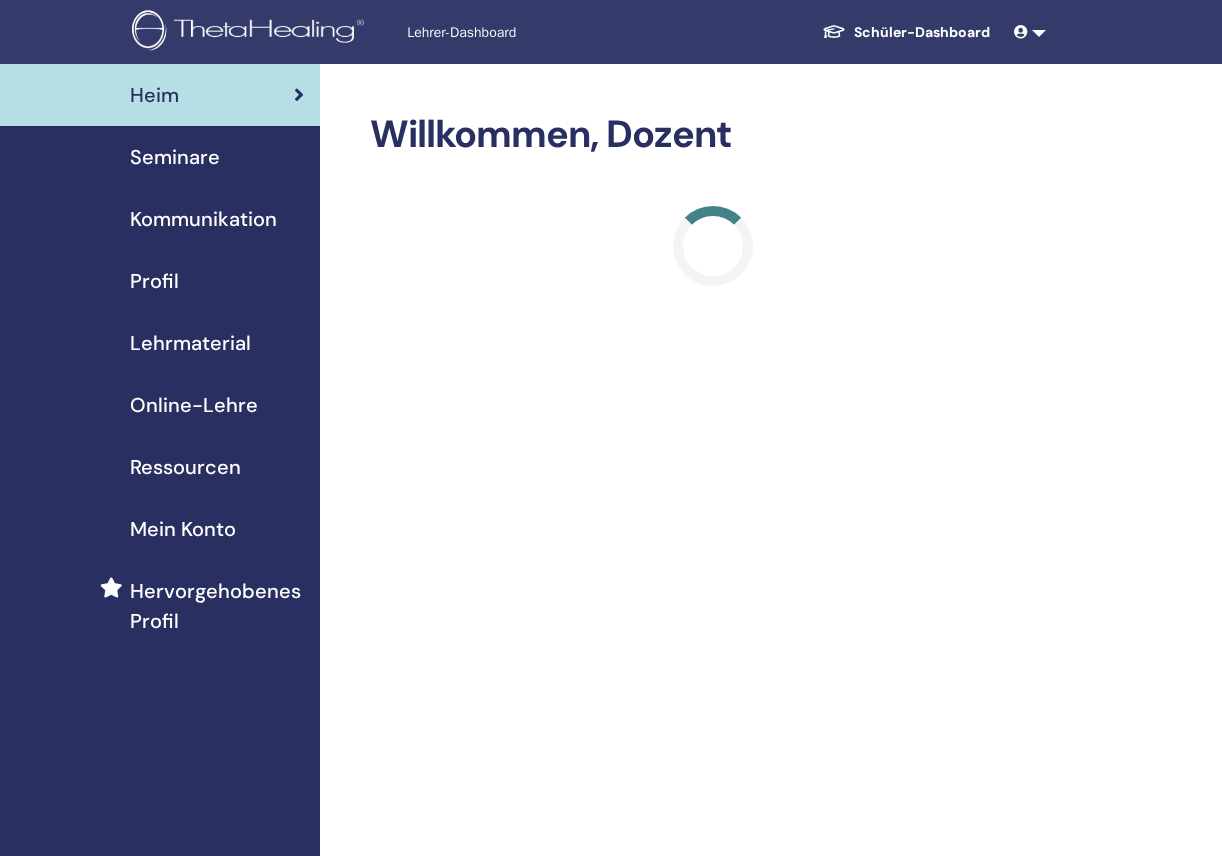scroll, scrollTop: 0, scrollLeft: 0, axis: both 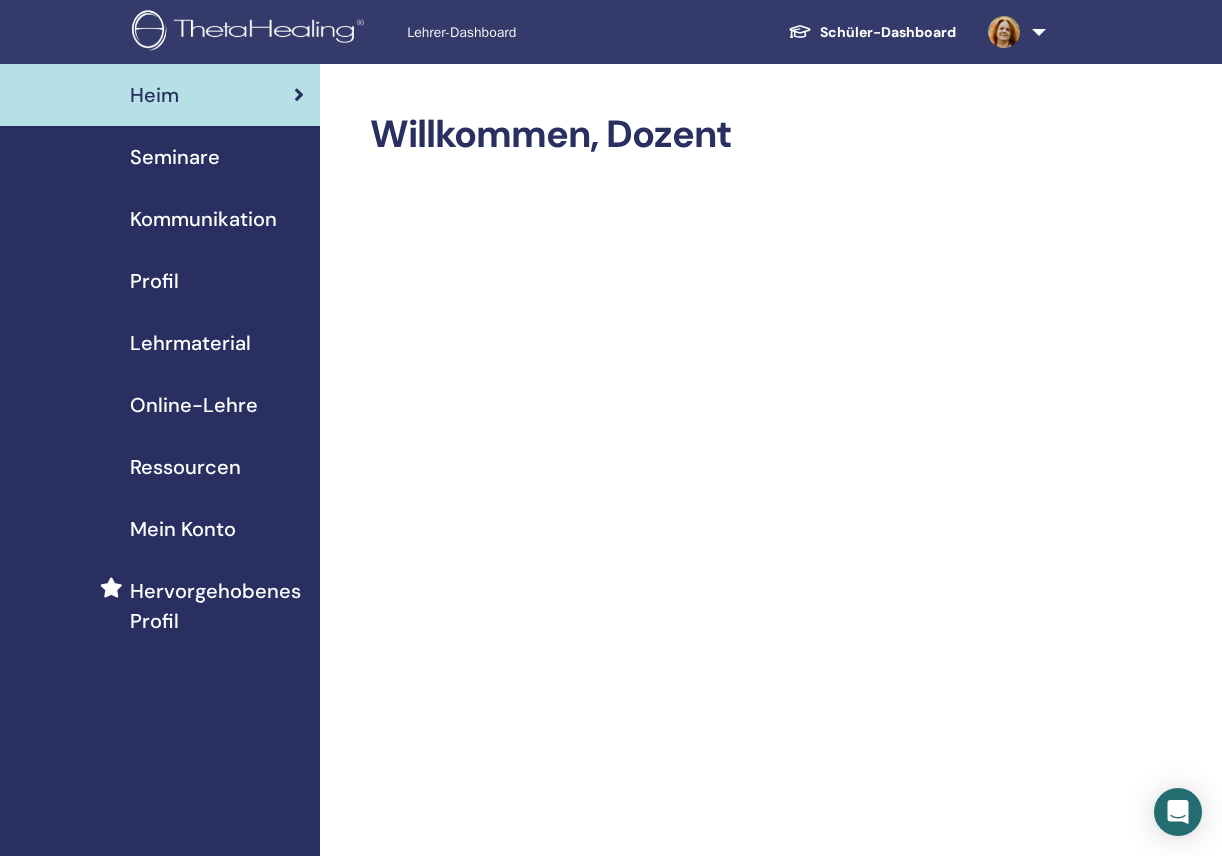 click on "Seminare" at bounding box center [175, 157] 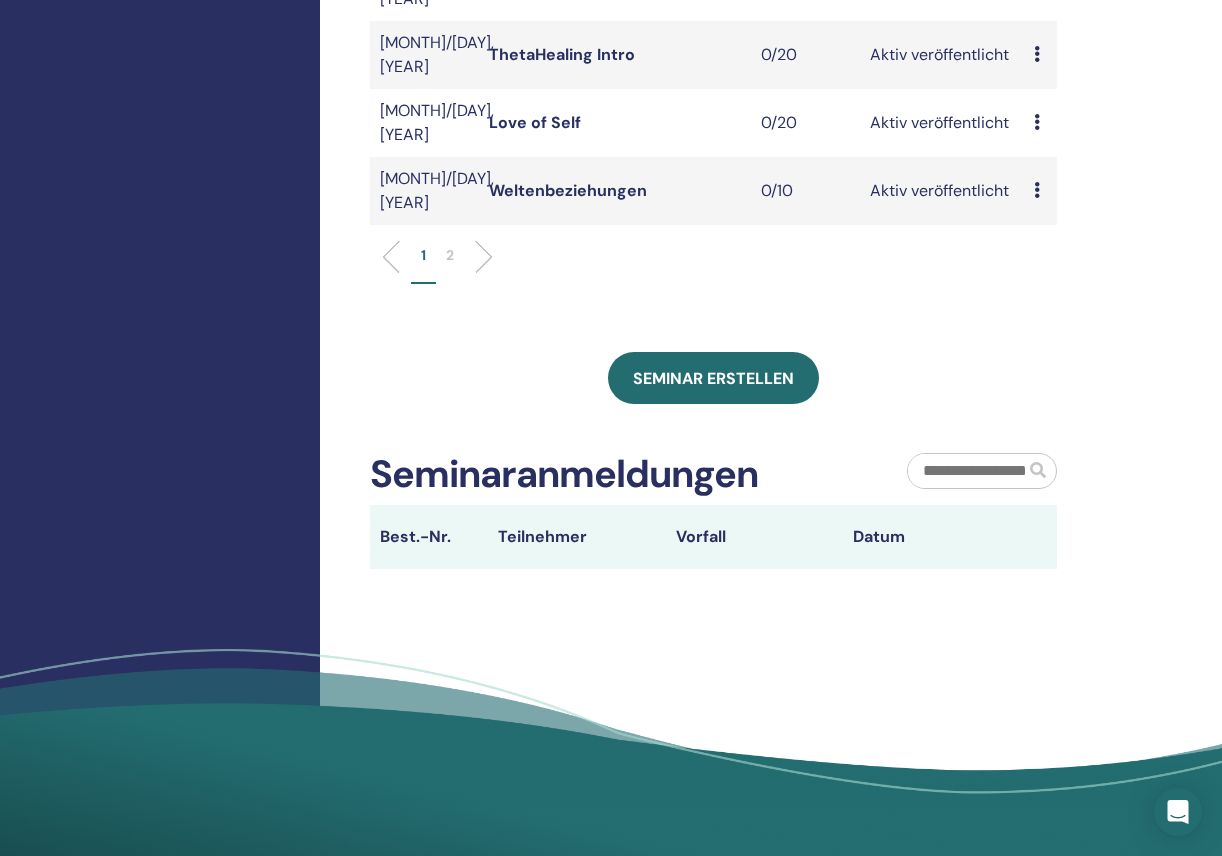 scroll, scrollTop: 843, scrollLeft: 0, axis: vertical 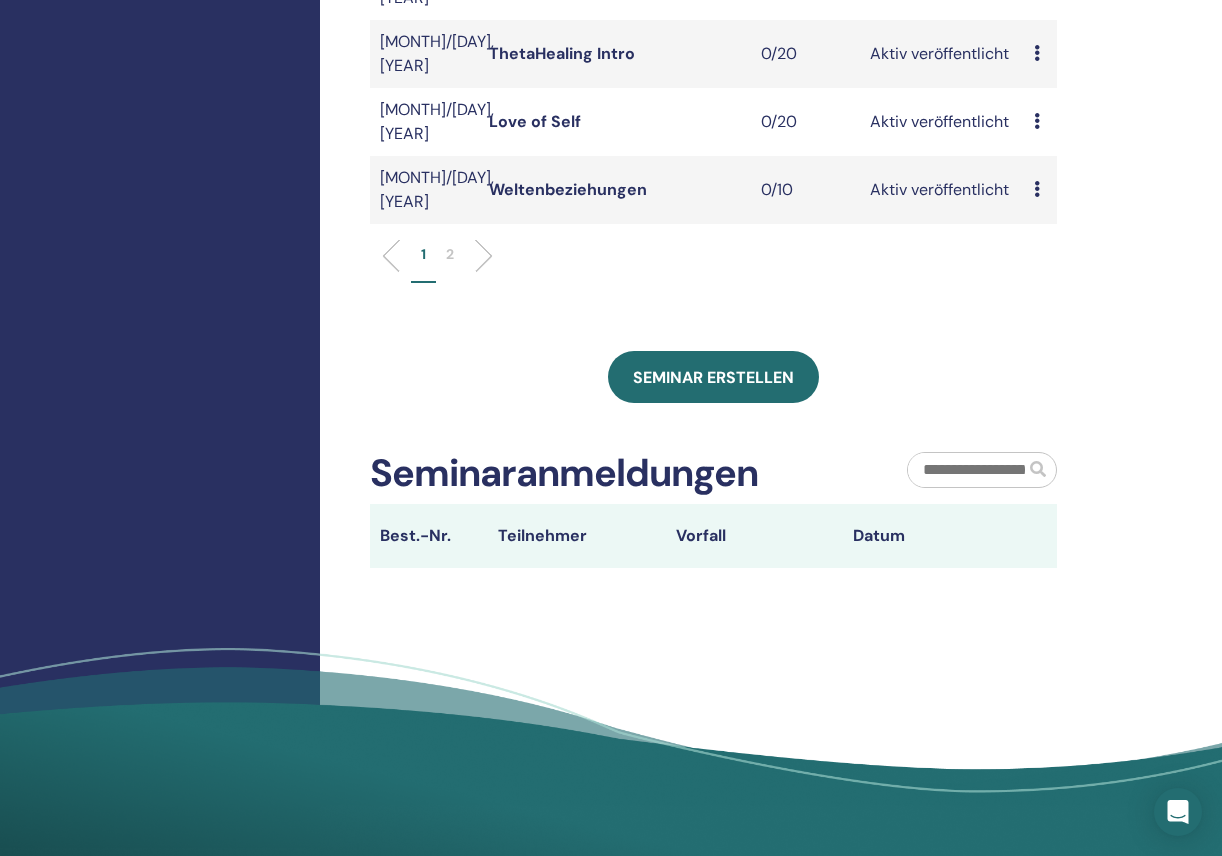 click on "2" at bounding box center (450, 254) 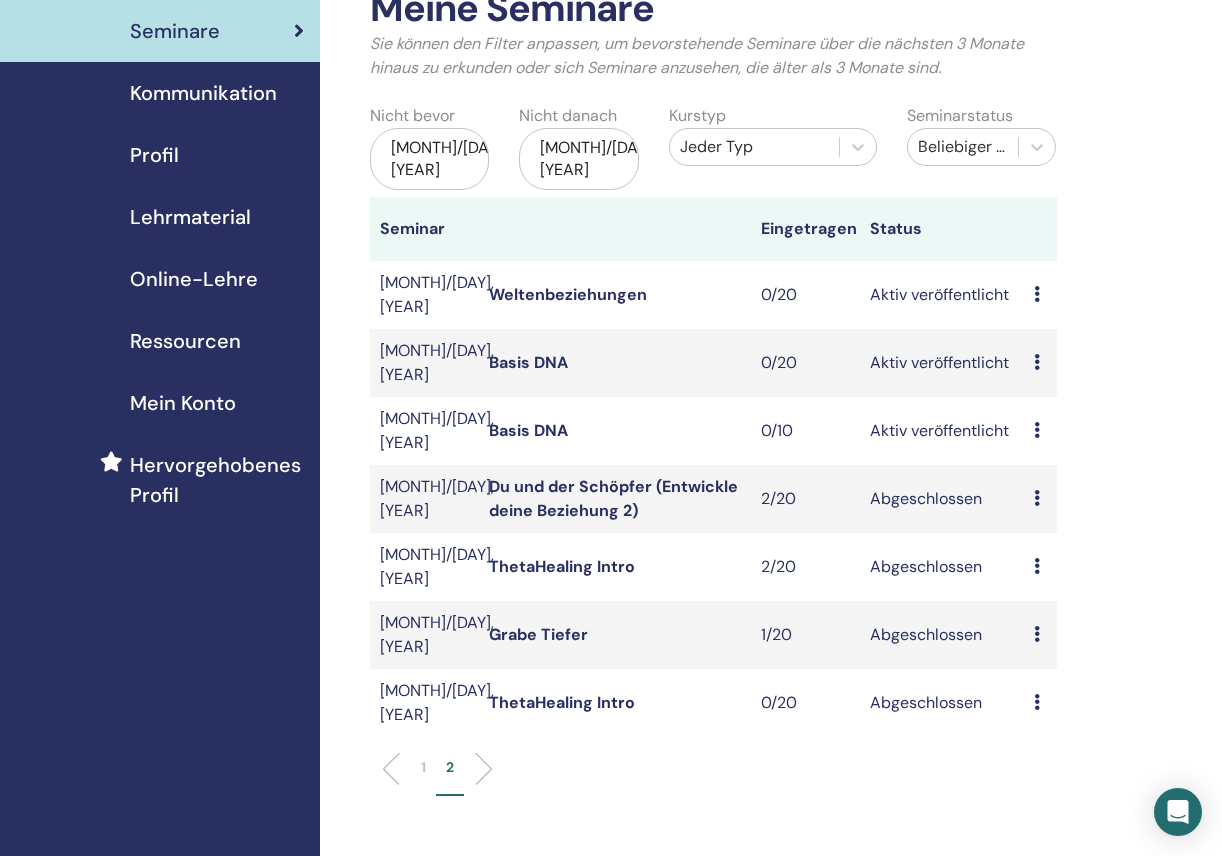 scroll, scrollTop: 124, scrollLeft: 0, axis: vertical 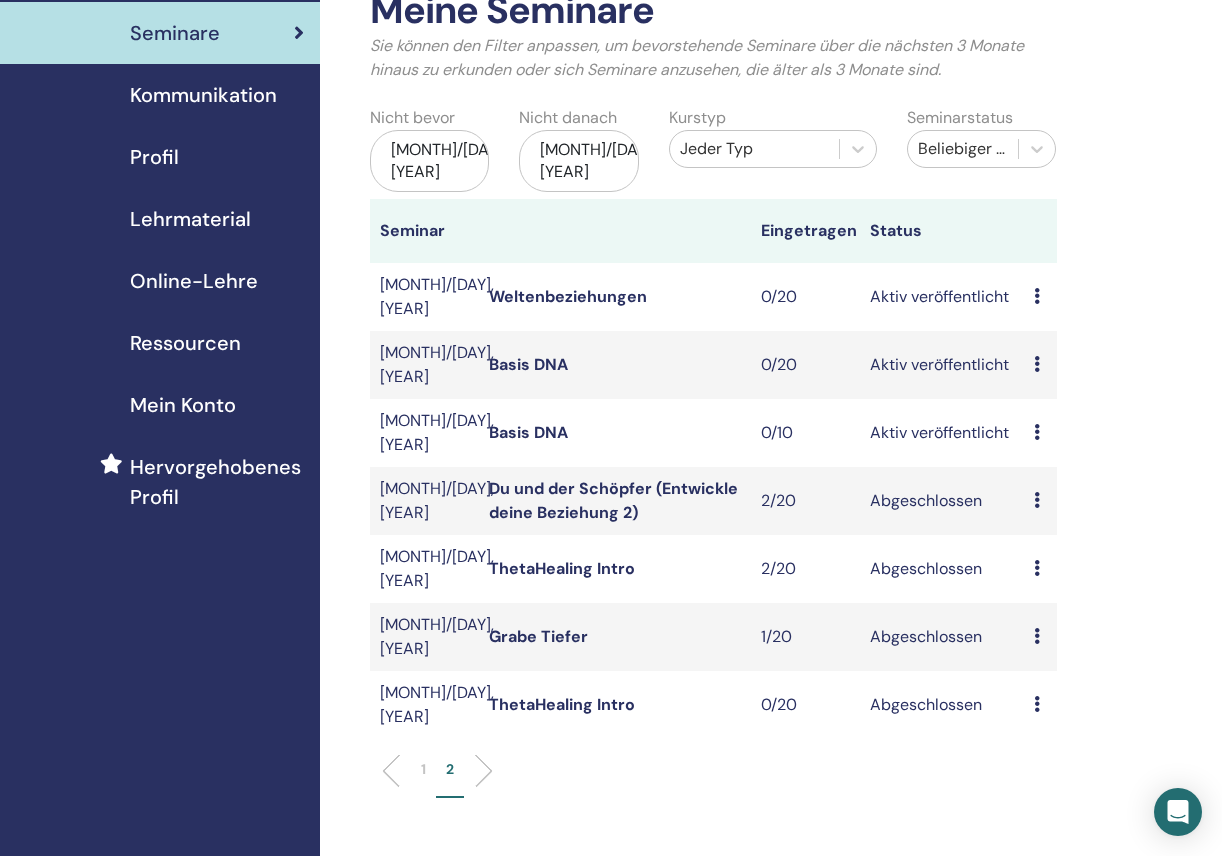 click at bounding box center [1037, 364] 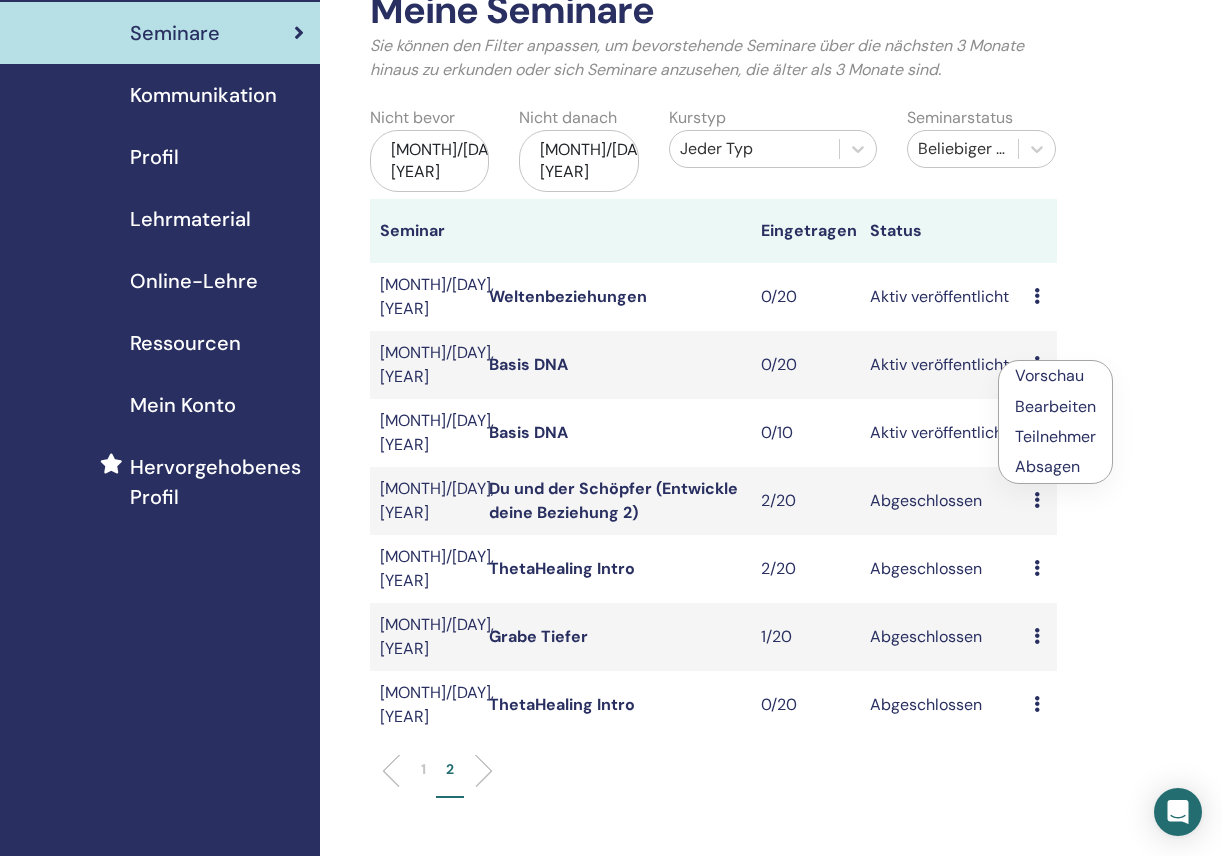 click on "Absagen" at bounding box center (1055, 467) 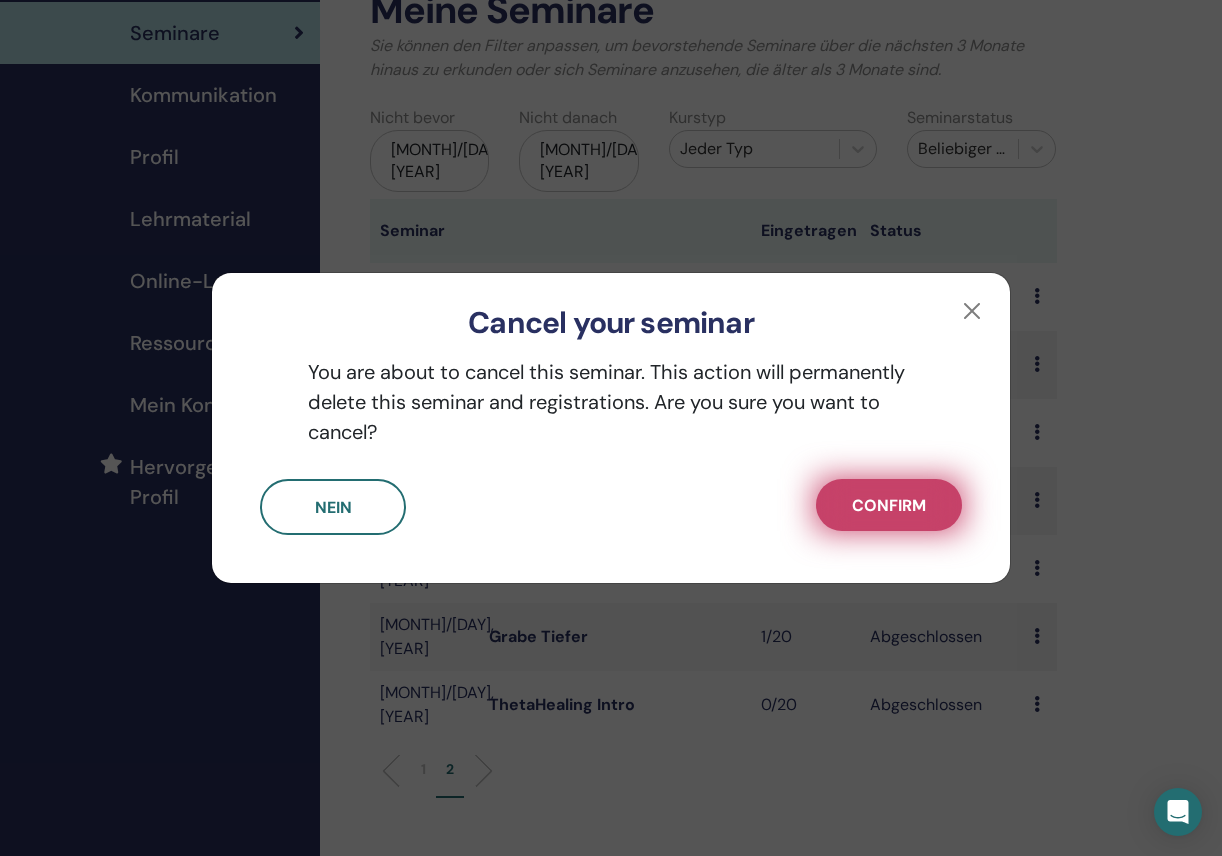 click on "Confirm" at bounding box center [889, 505] 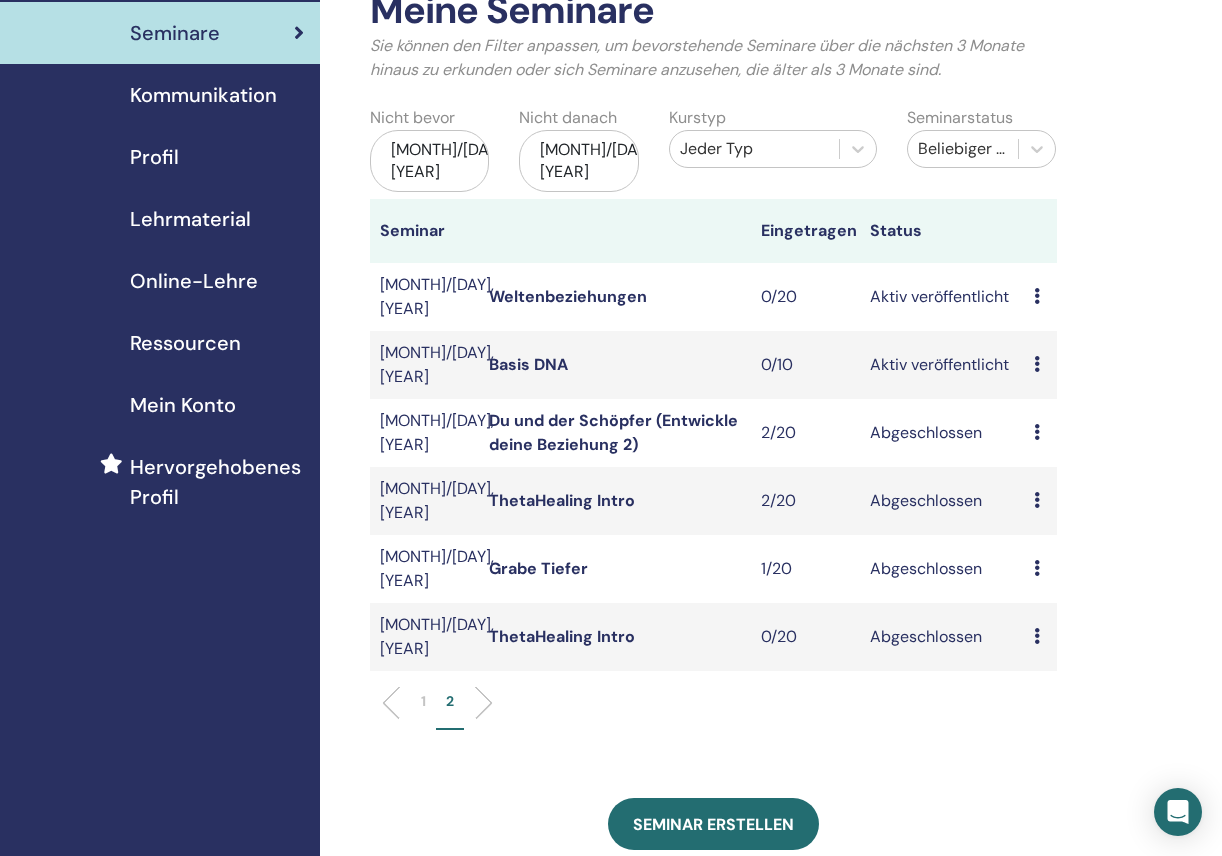 click on "Vorschau Bearbeiten Teilnehmer Absagen" at bounding box center [1040, 365] 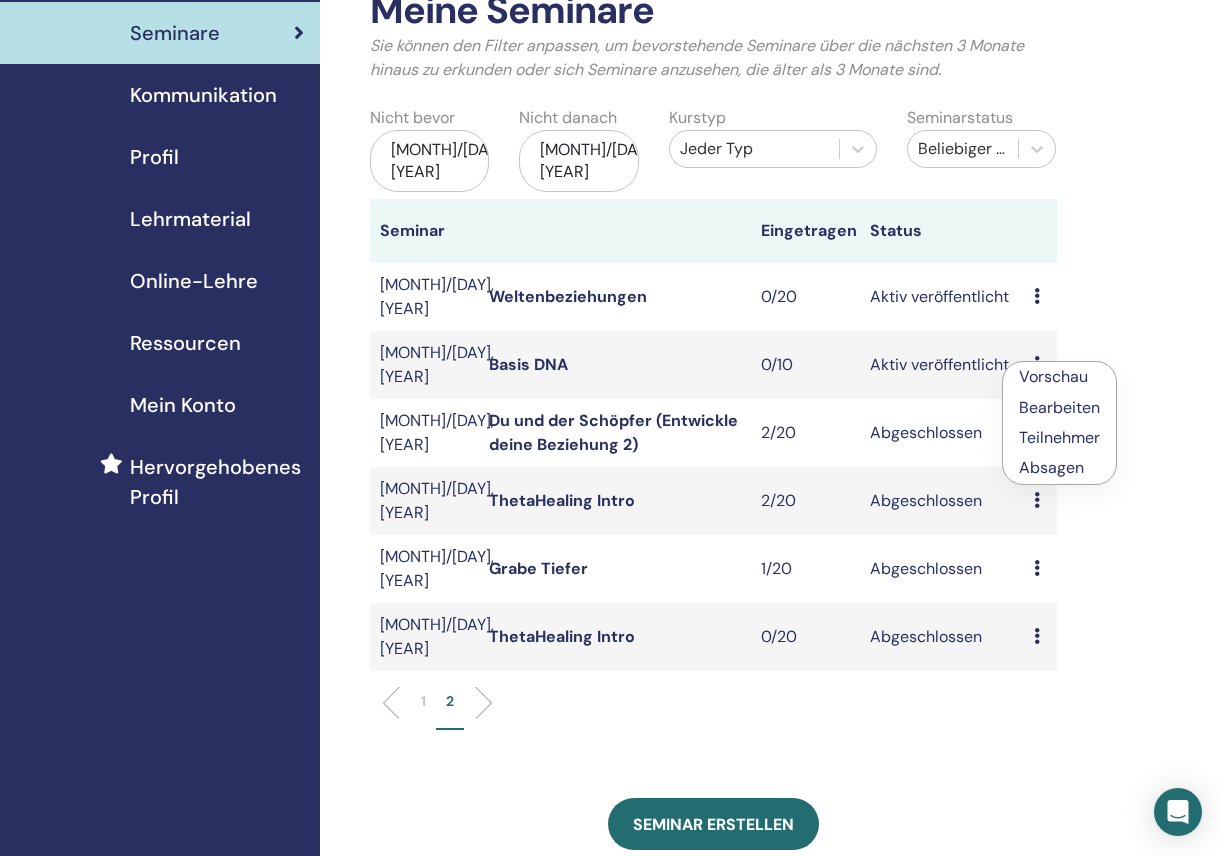click on "Absagen" at bounding box center [1059, 468] 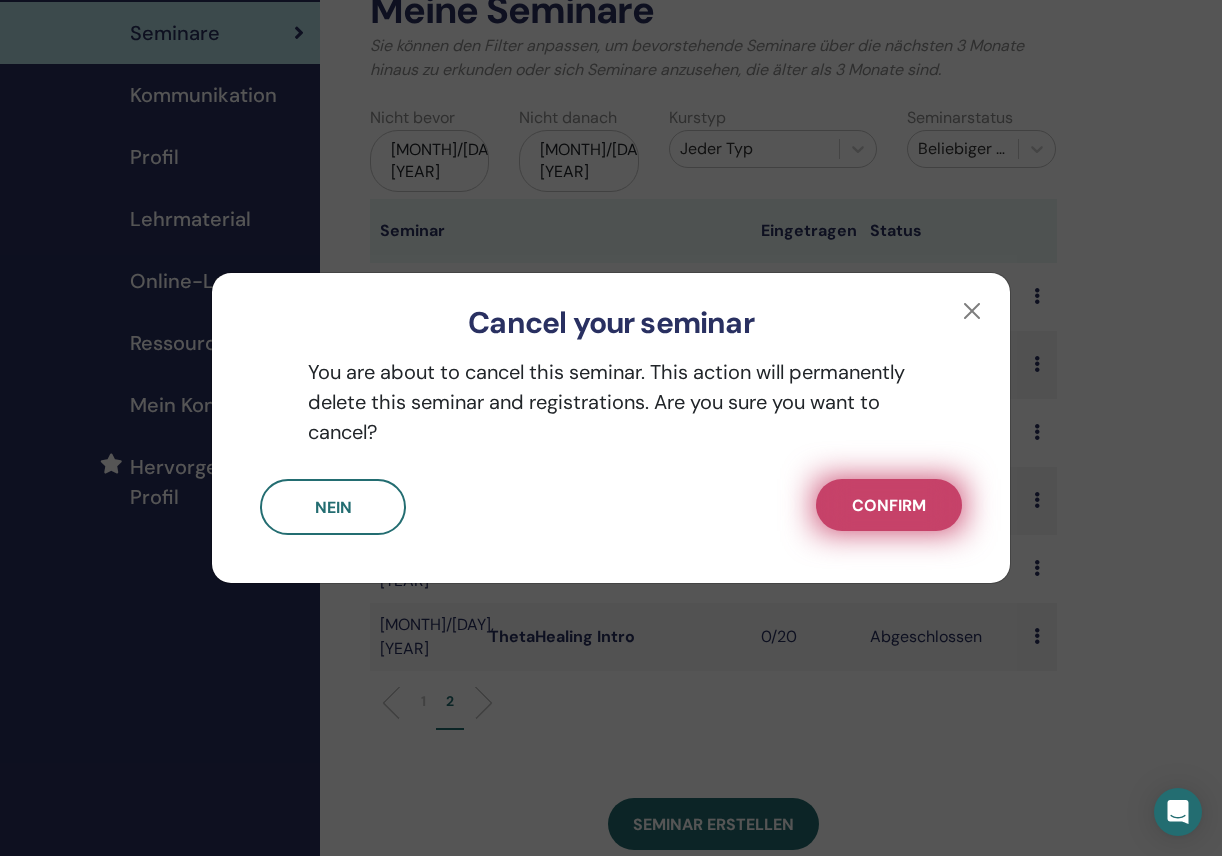 click on "Confirm" at bounding box center [889, 505] 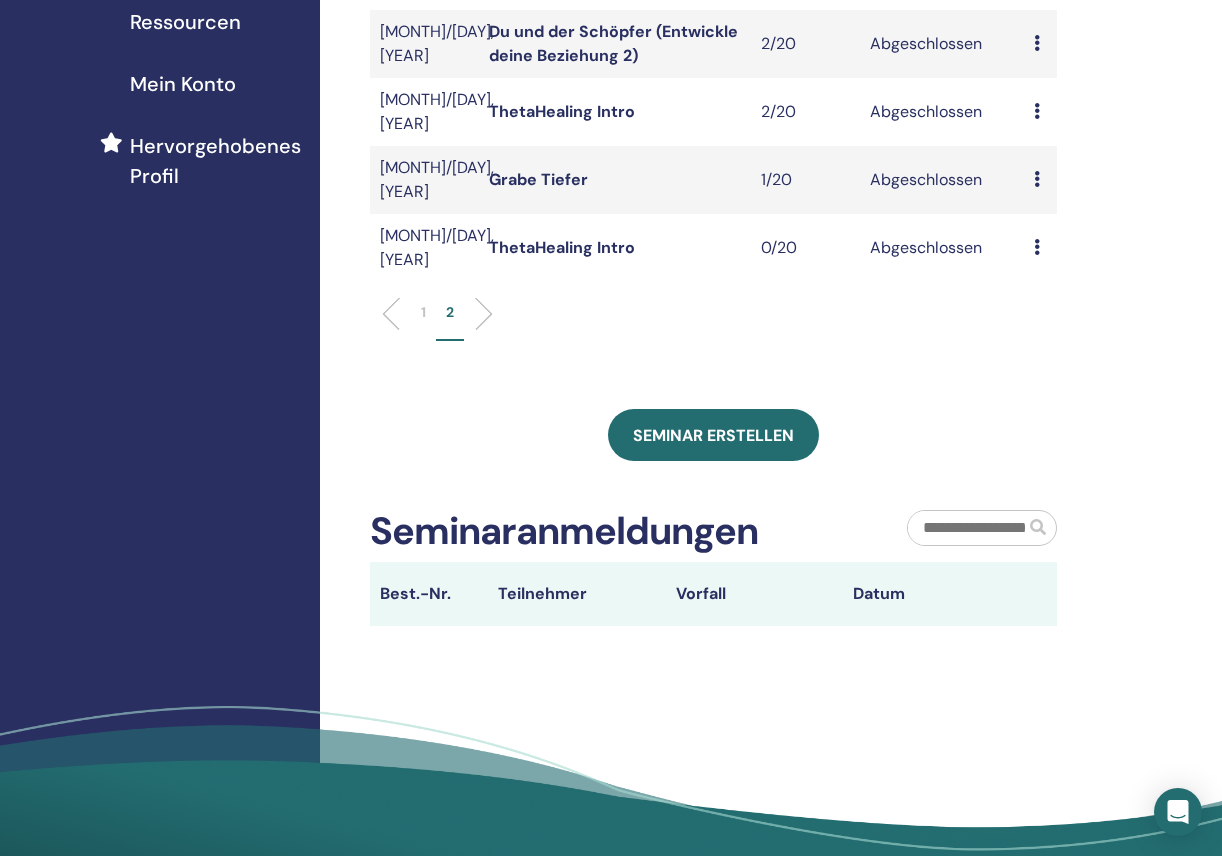 scroll, scrollTop: 480, scrollLeft: 0, axis: vertical 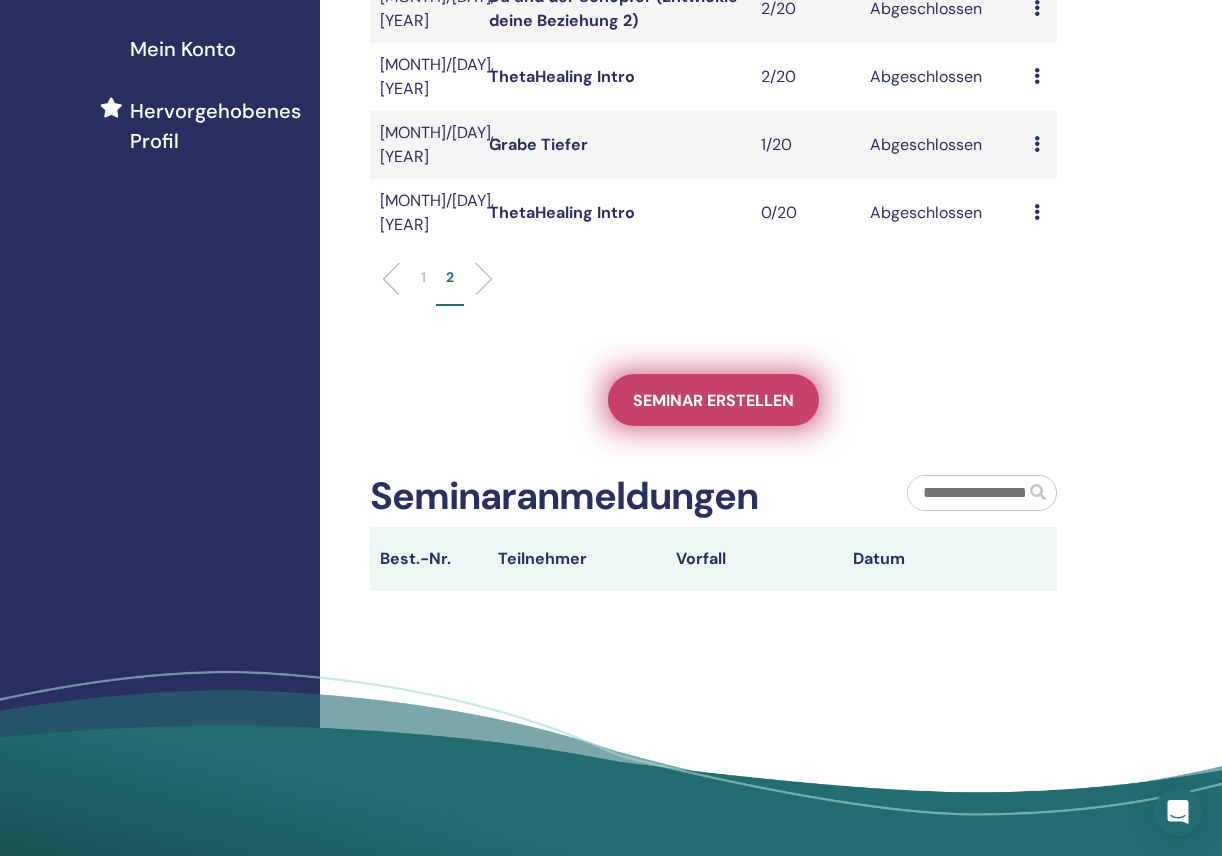 click on "Seminar erstellen" at bounding box center (713, 400) 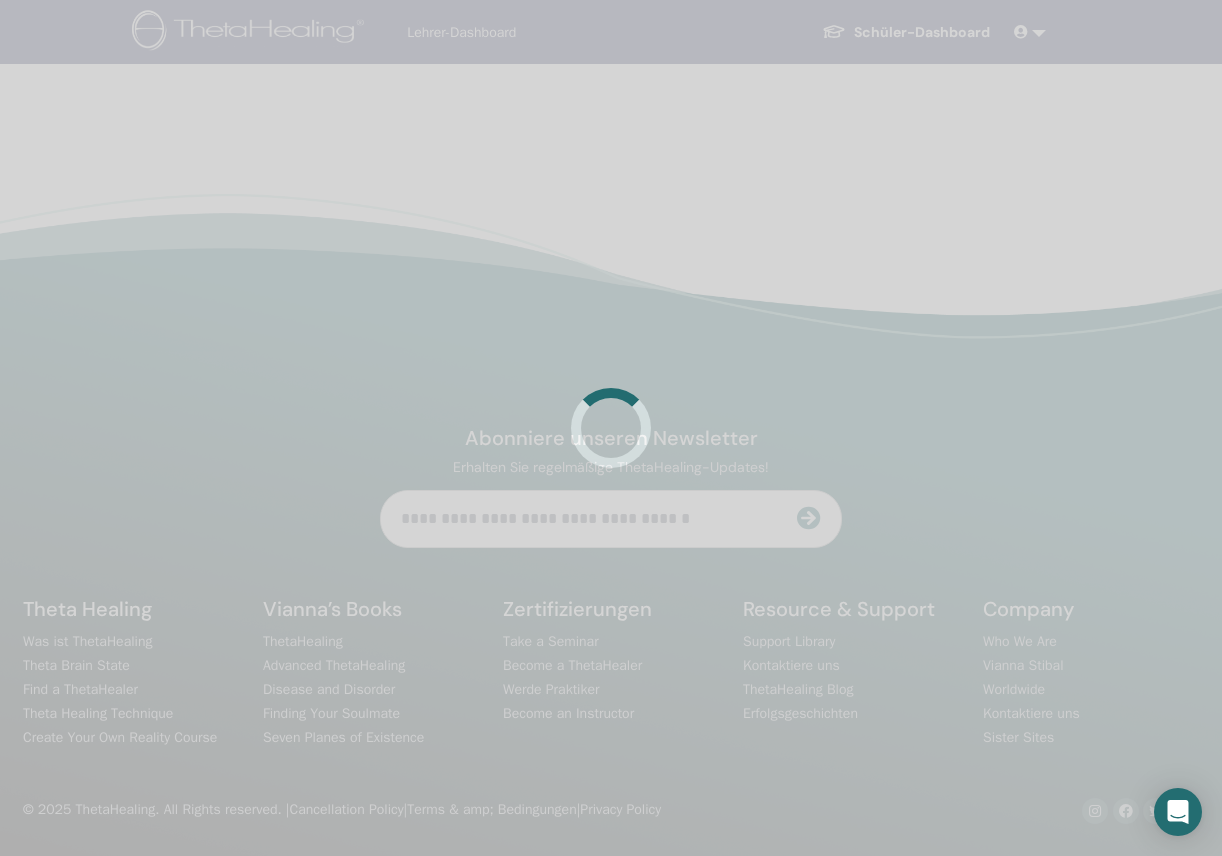 scroll, scrollTop: 0, scrollLeft: 0, axis: both 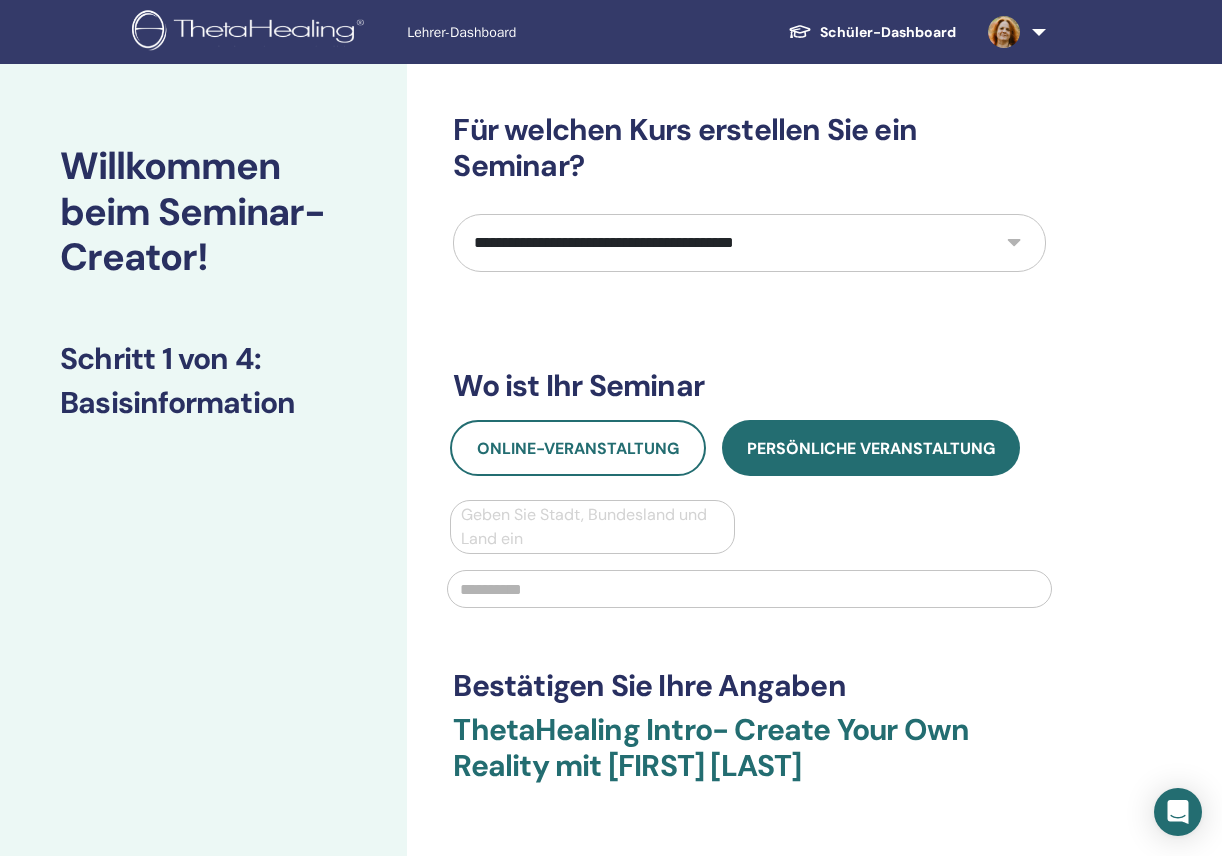 select on "****" 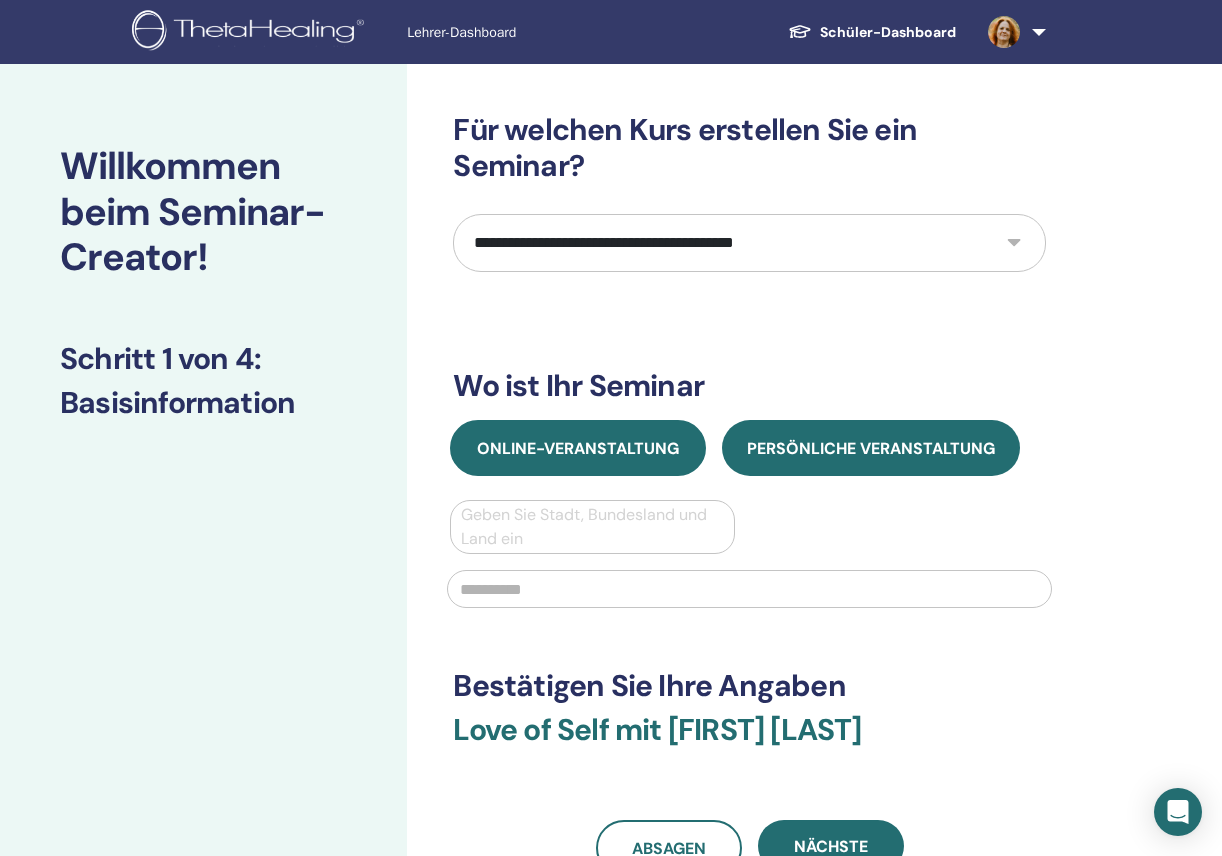 click on "Online-Veranstaltung" at bounding box center [578, 448] 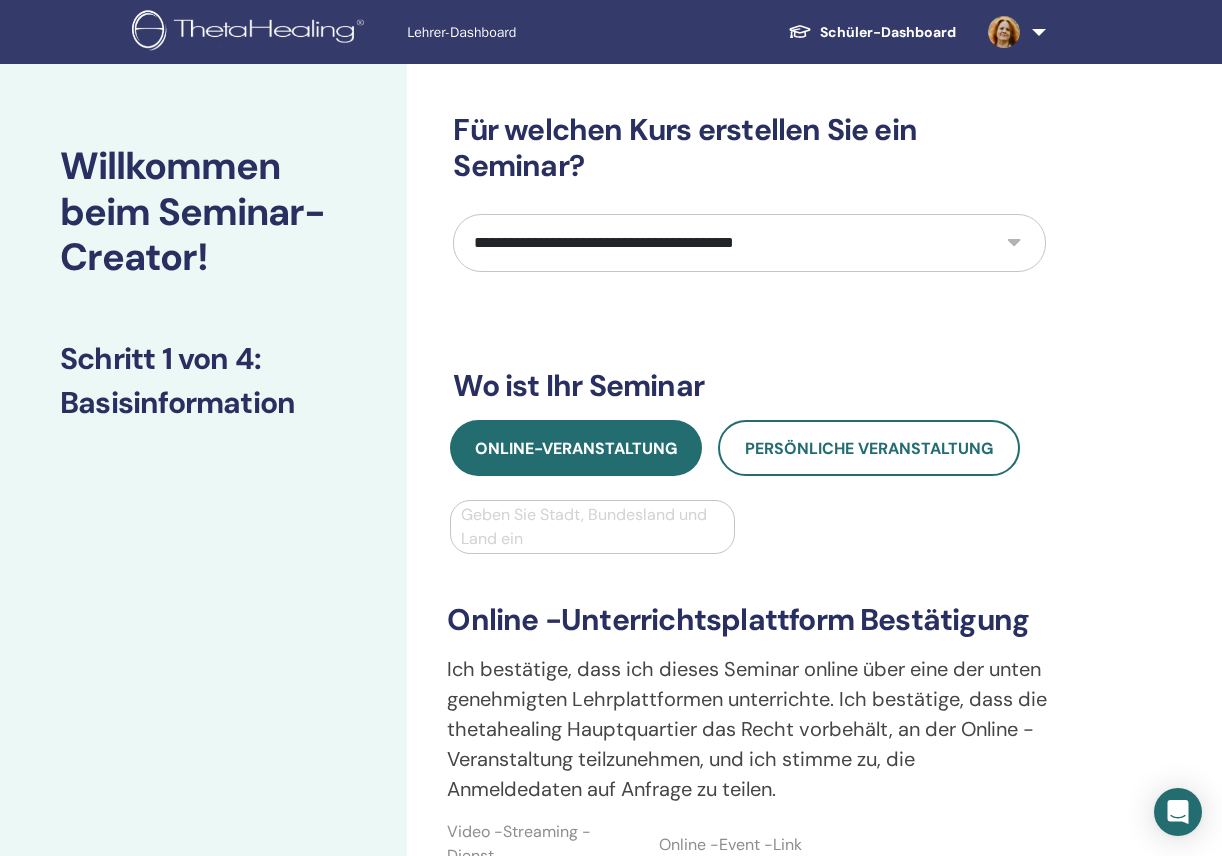 click at bounding box center (592, 527) 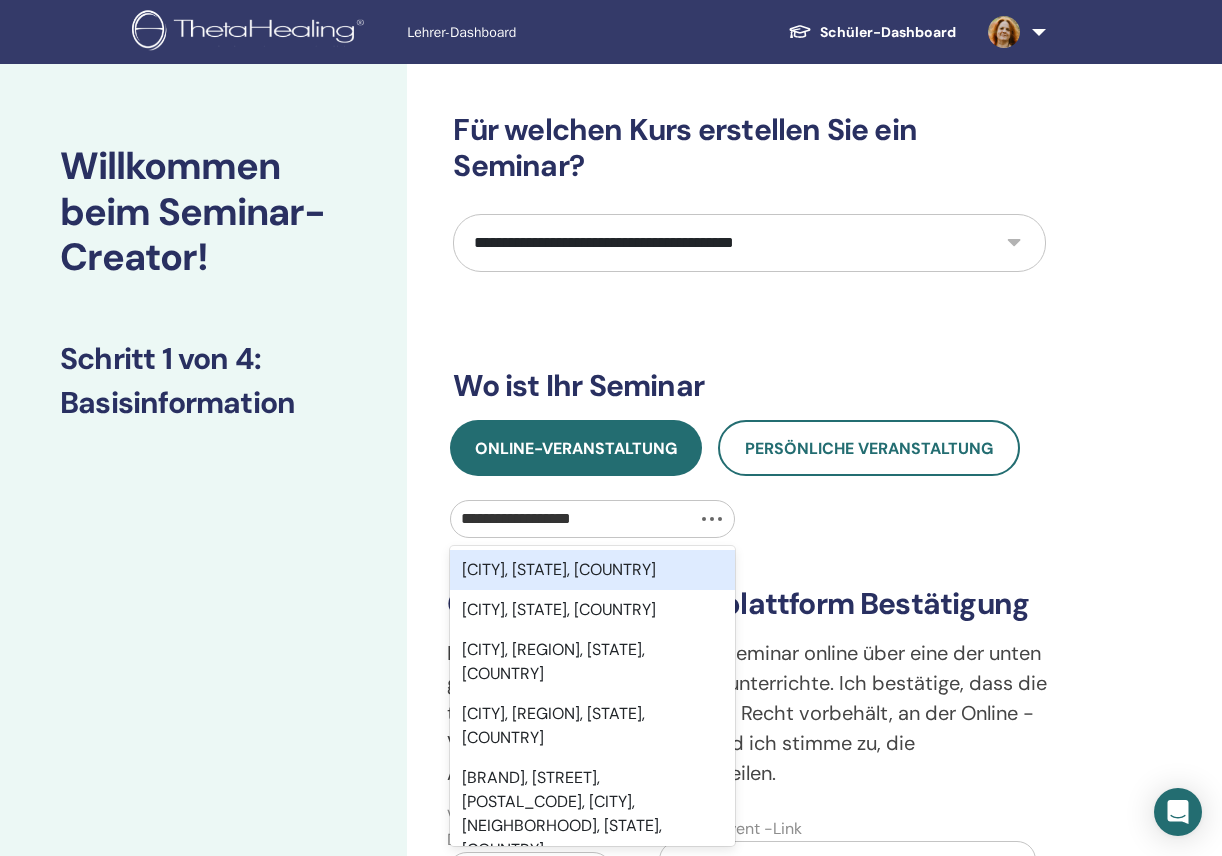 type on "**********" 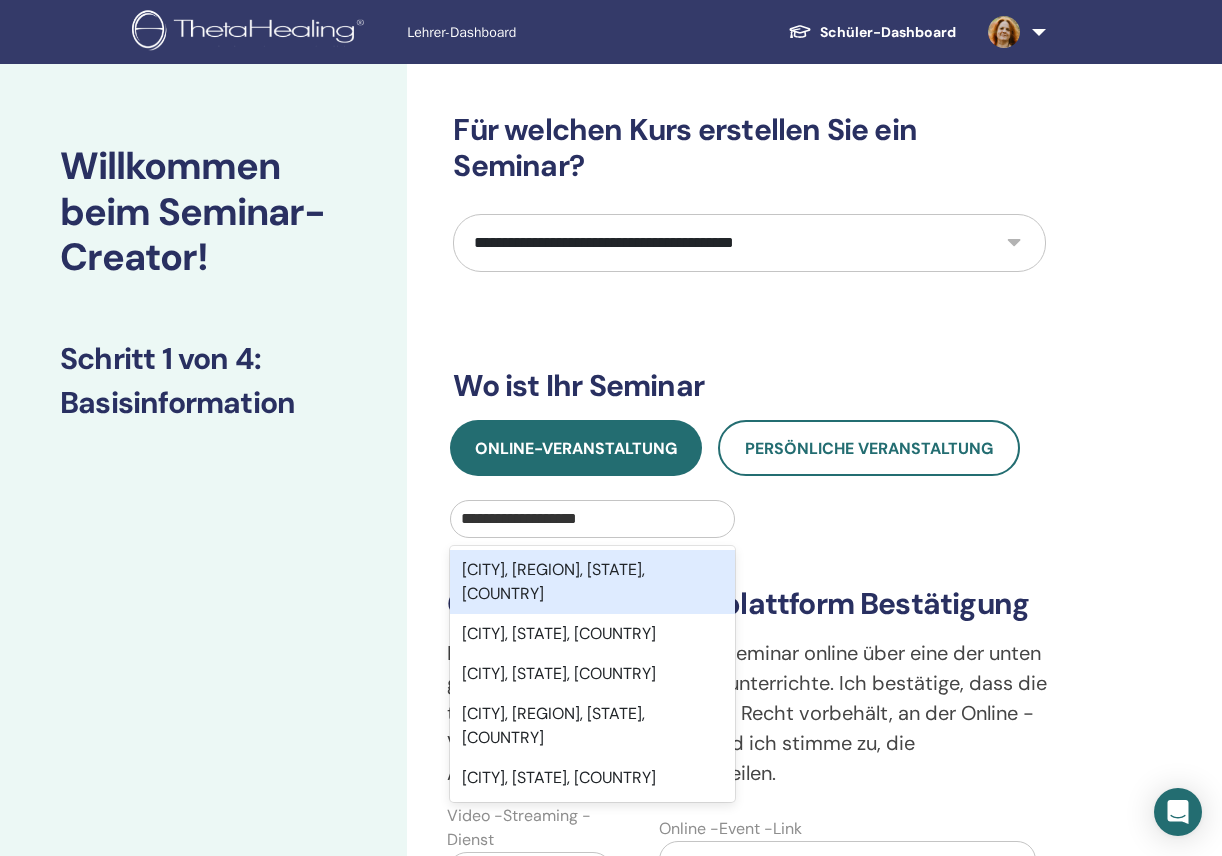 click on "Neuhütten, Trier-Saarburg, Rheinland-Pfalz, DEU" at bounding box center (592, 582) 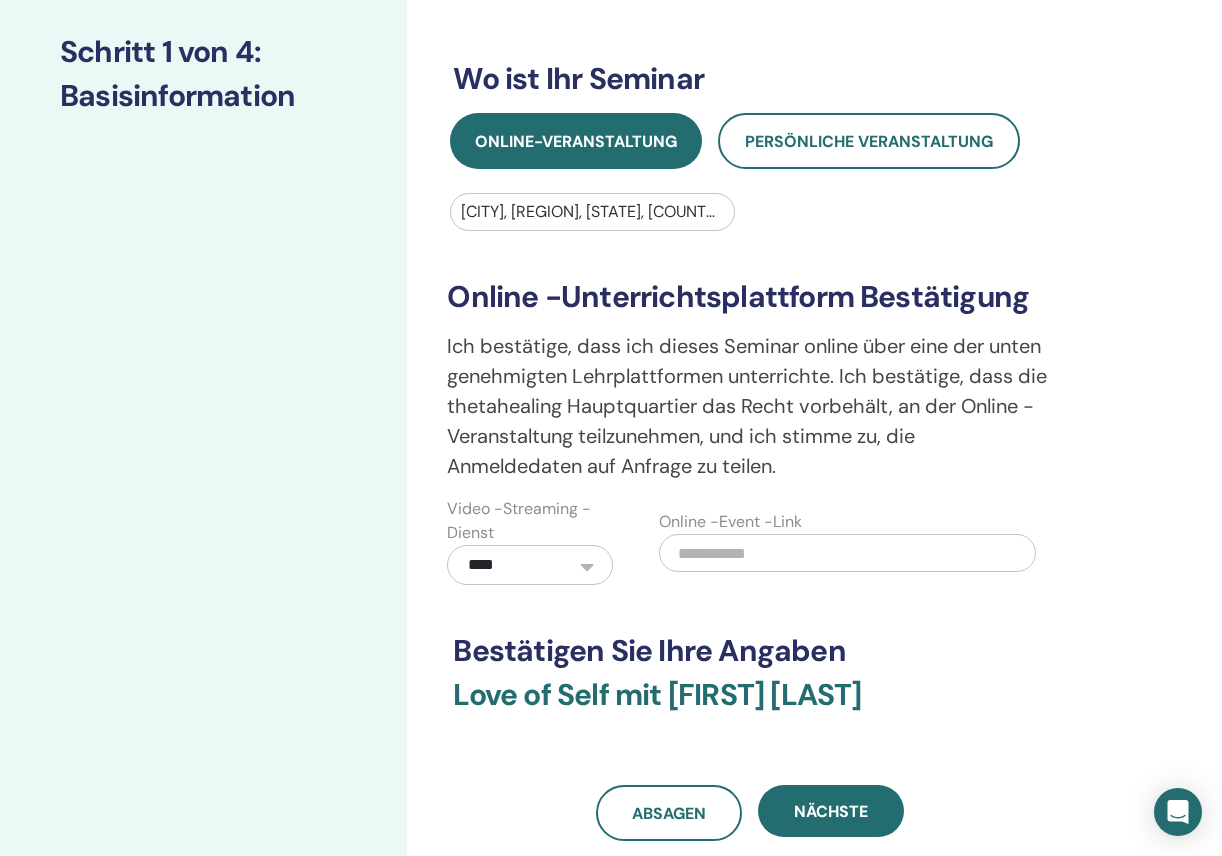 scroll, scrollTop: 310, scrollLeft: 0, axis: vertical 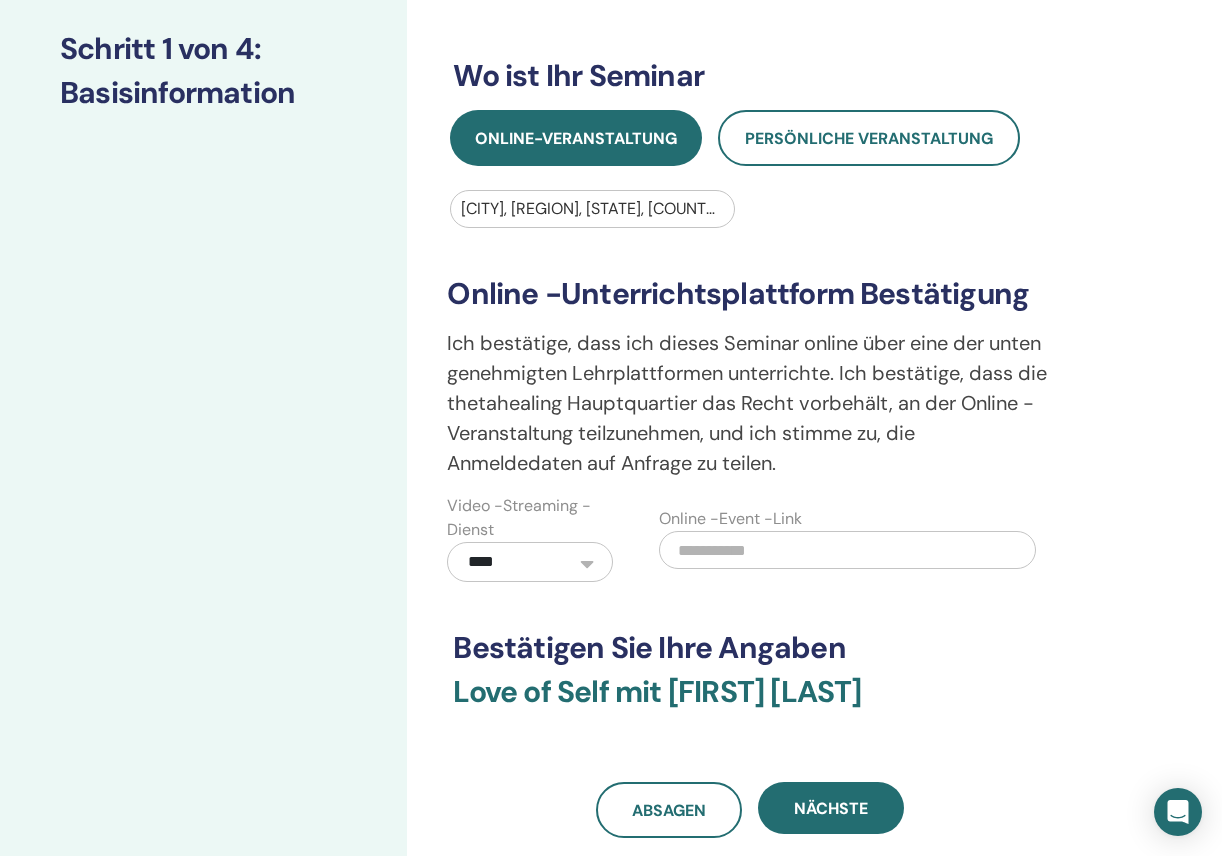 click at bounding box center [847, 550] 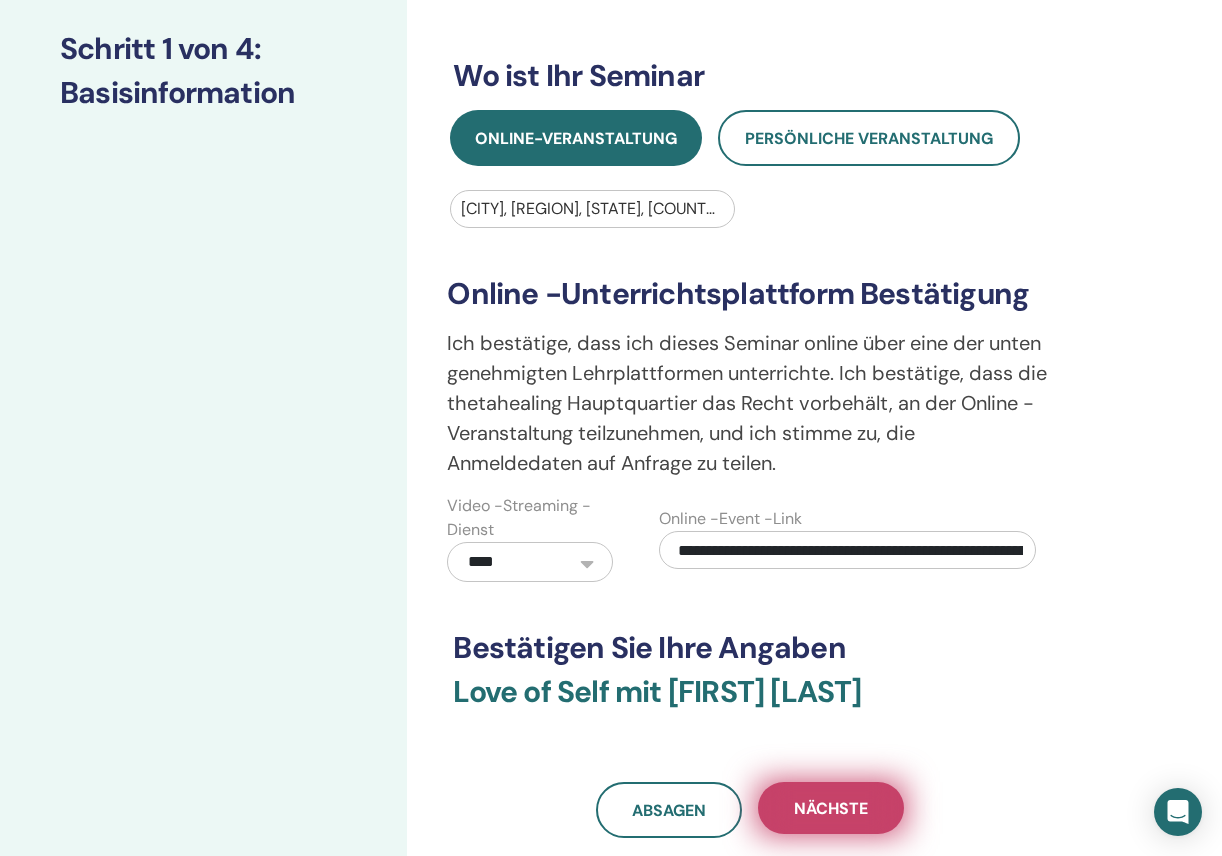 type on "**********" 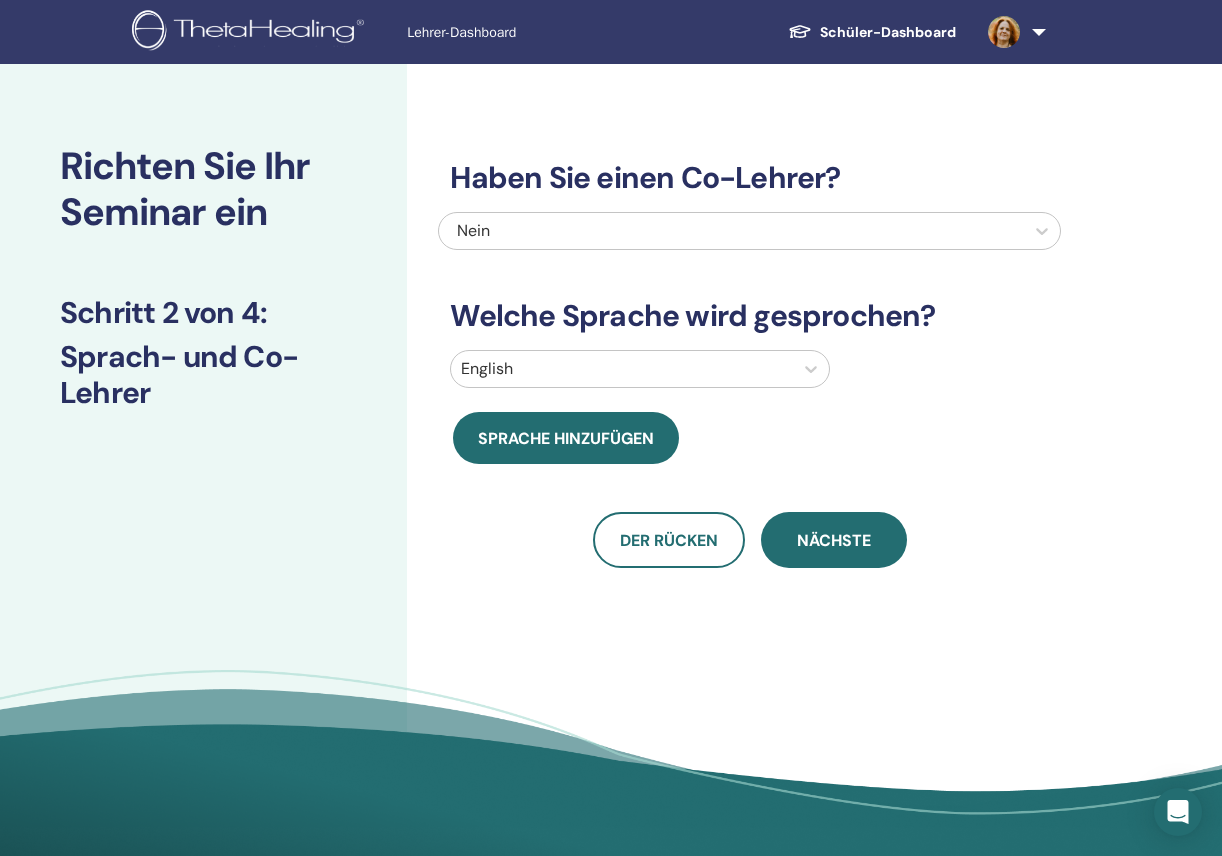 scroll, scrollTop: 0, scrollLeft: 0, axis: both 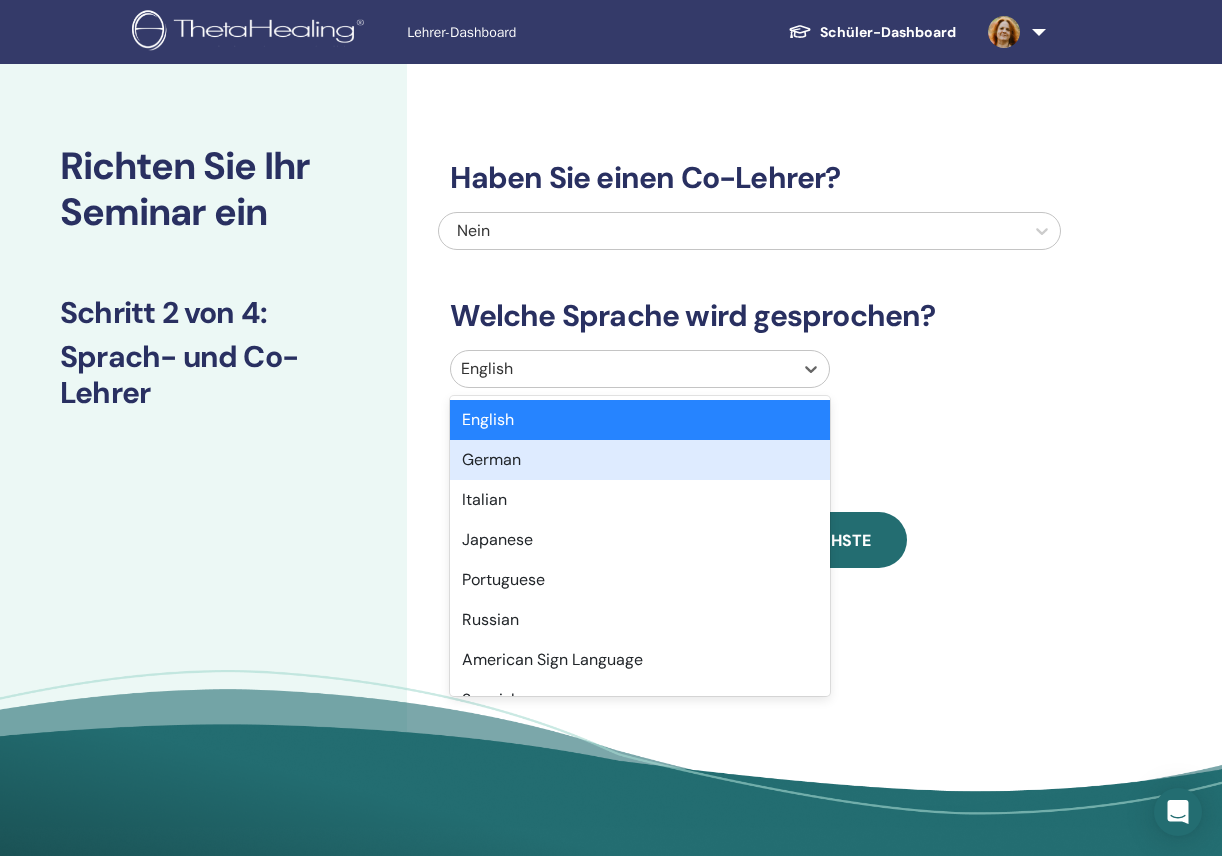 click on "German" at bounding box center [640, 460] 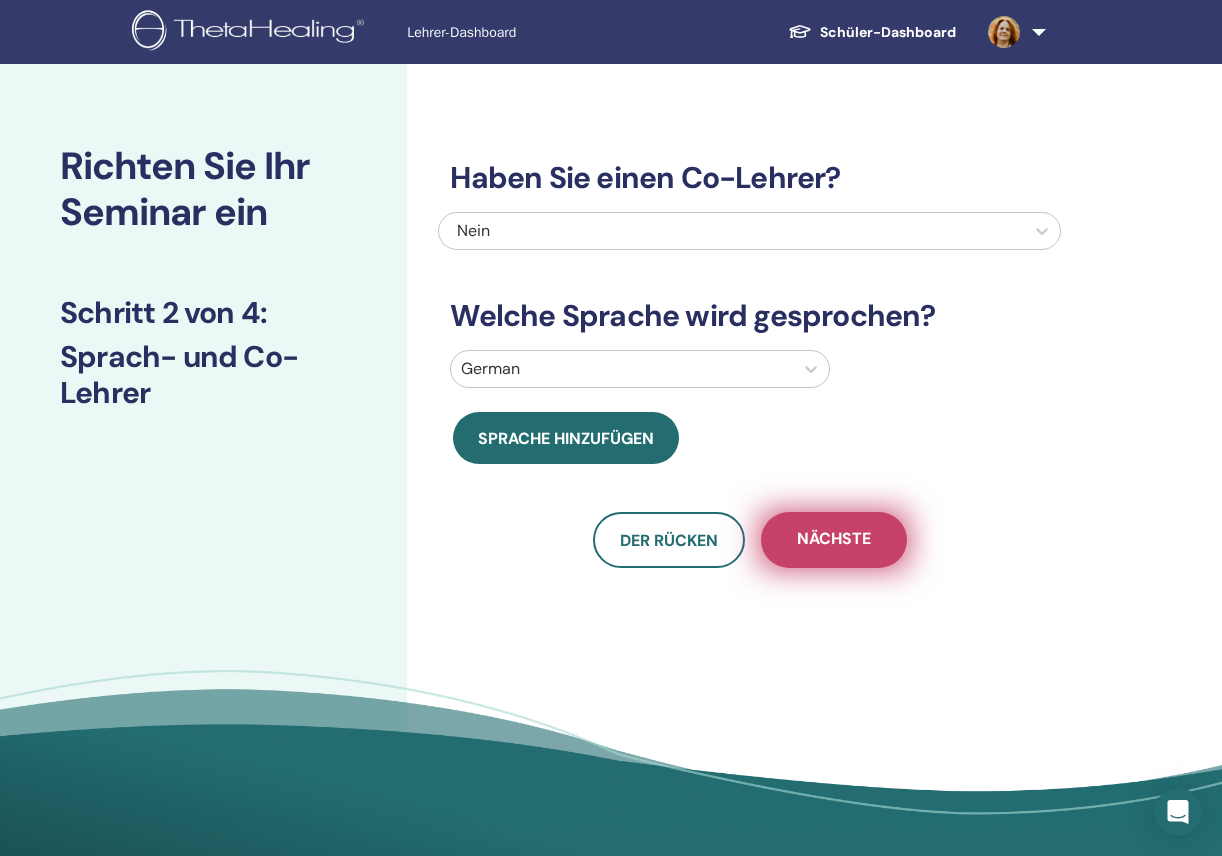 click on "Nächste" at bounding box center [834, 540] 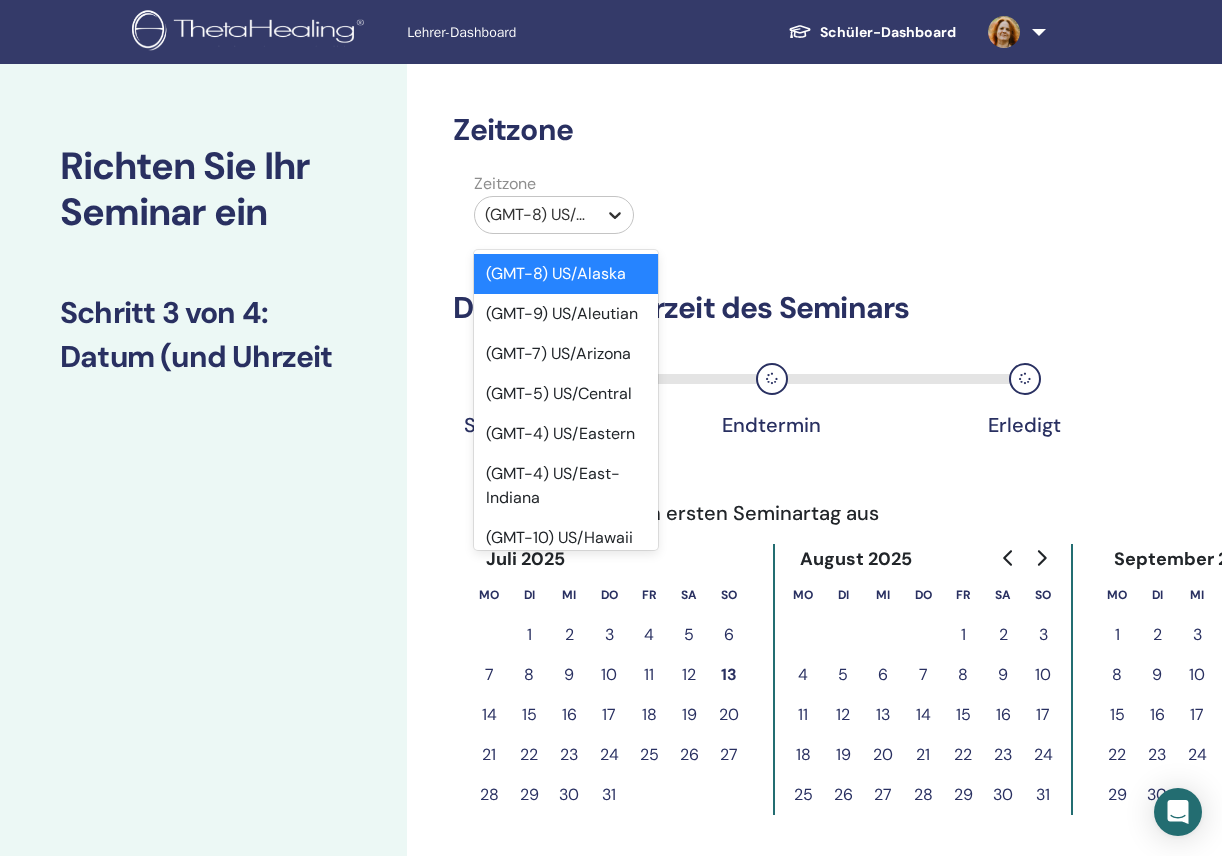 click at bounding box center (615, 215) 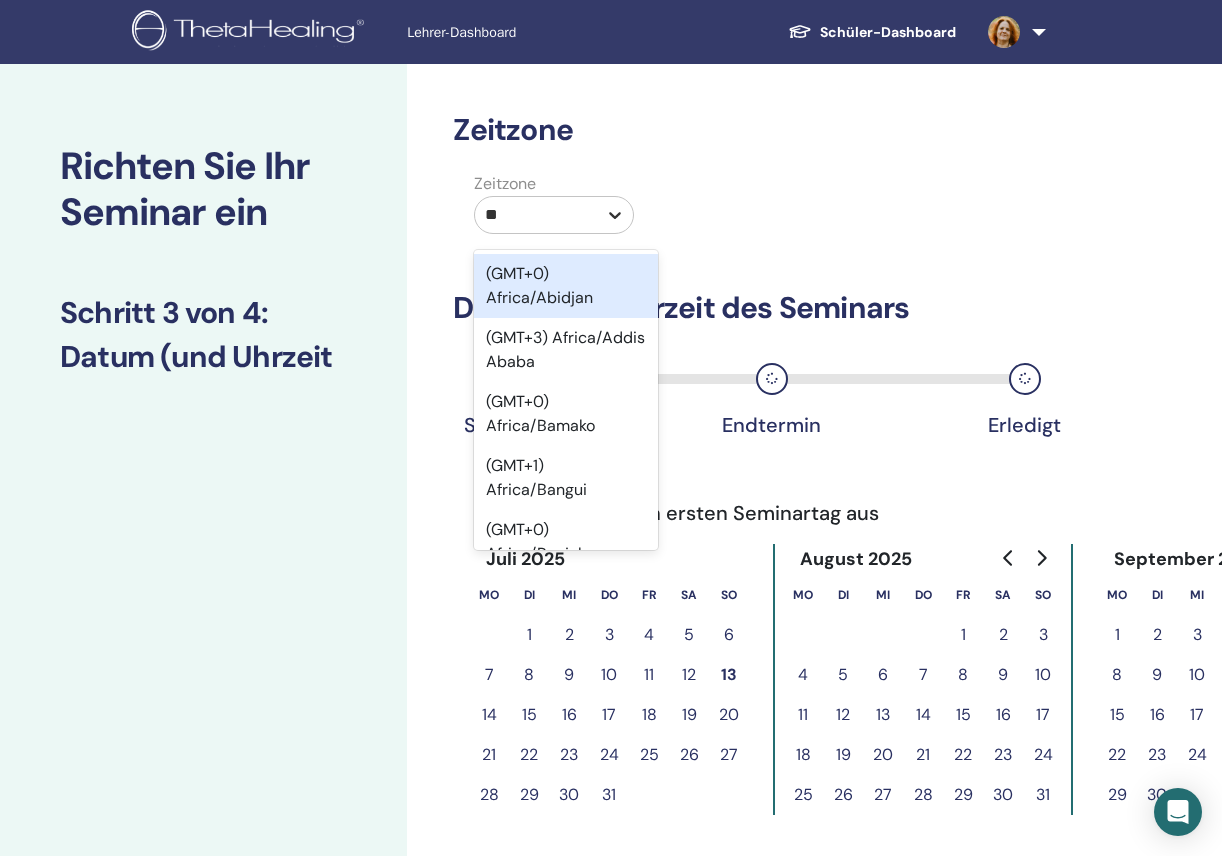 type on "***" 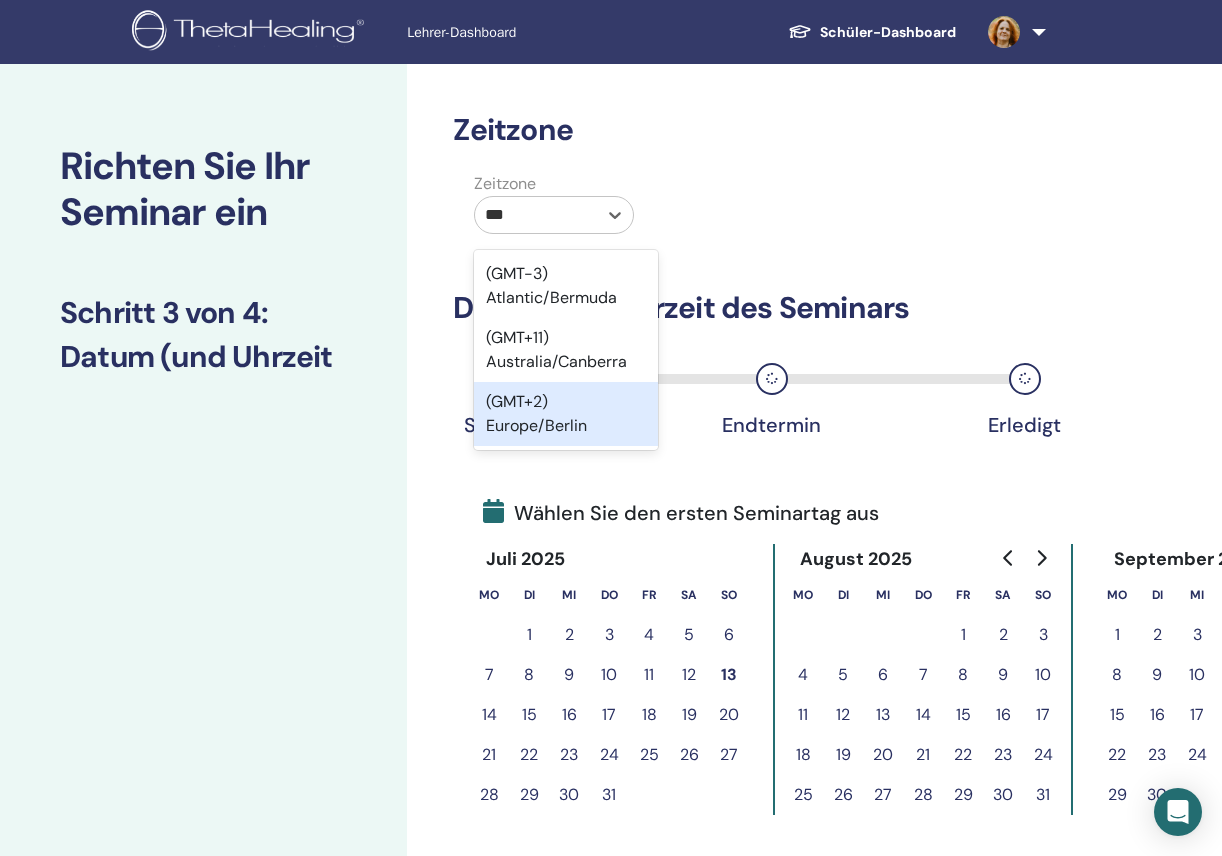 click on "(GMT+2) Europe/Berlin" at bounding box center (566, 414) 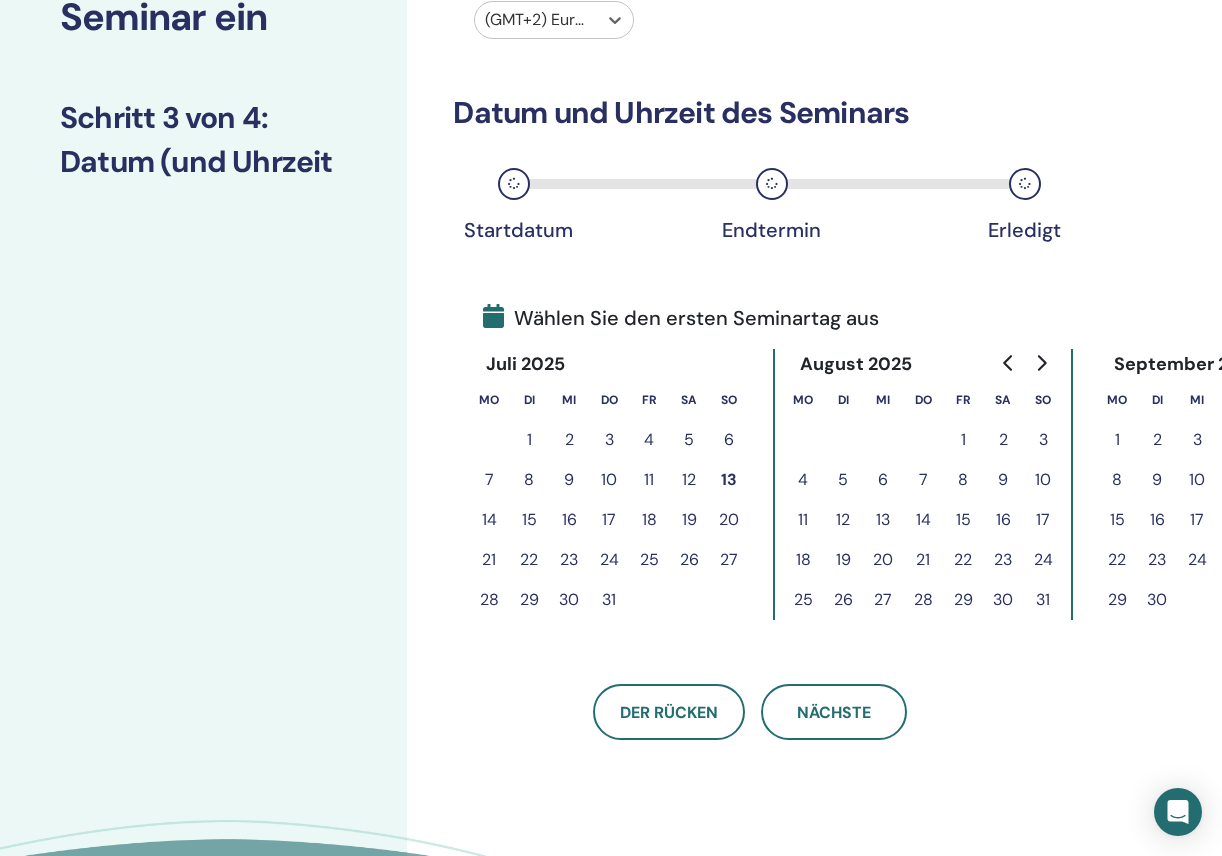 scroll, scrollTop: 200, scrollLeft: 0, axis: vertical 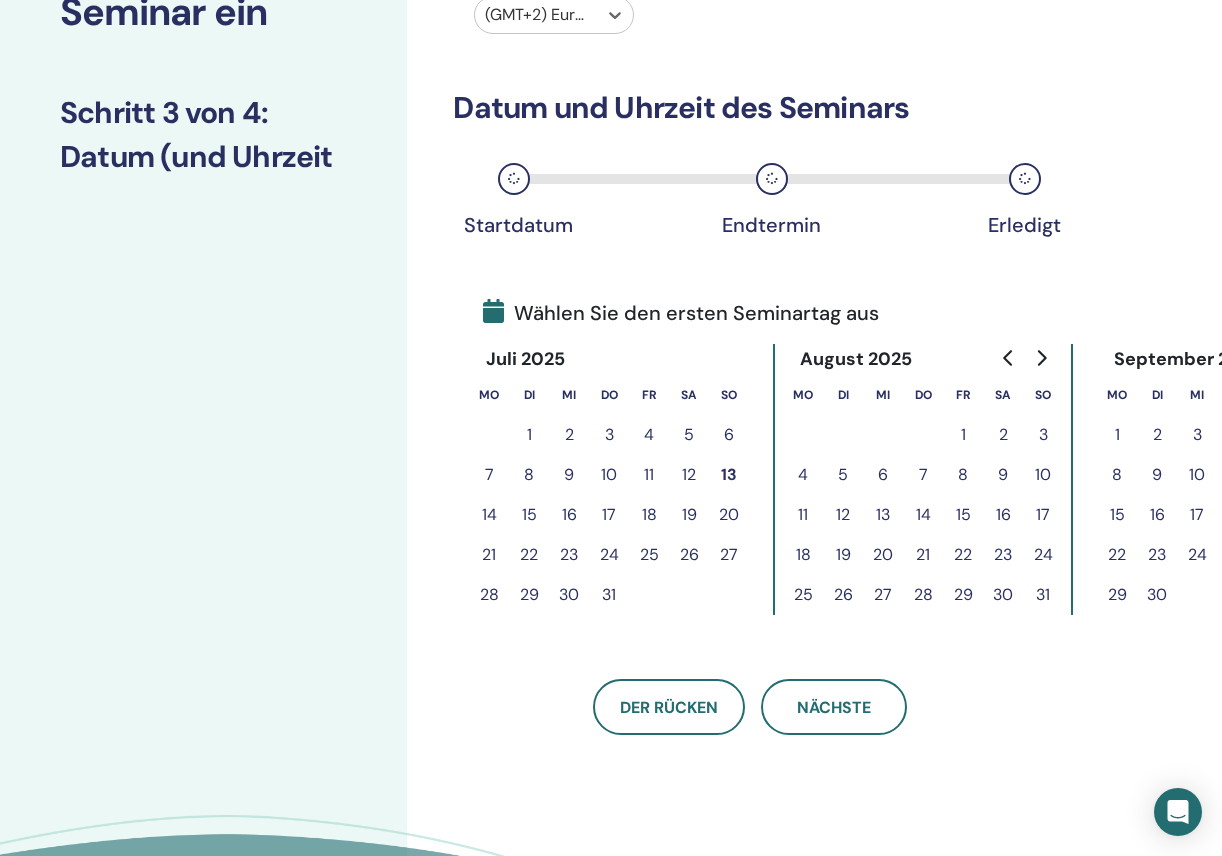 click on "19" at bounding box center (689, 515) 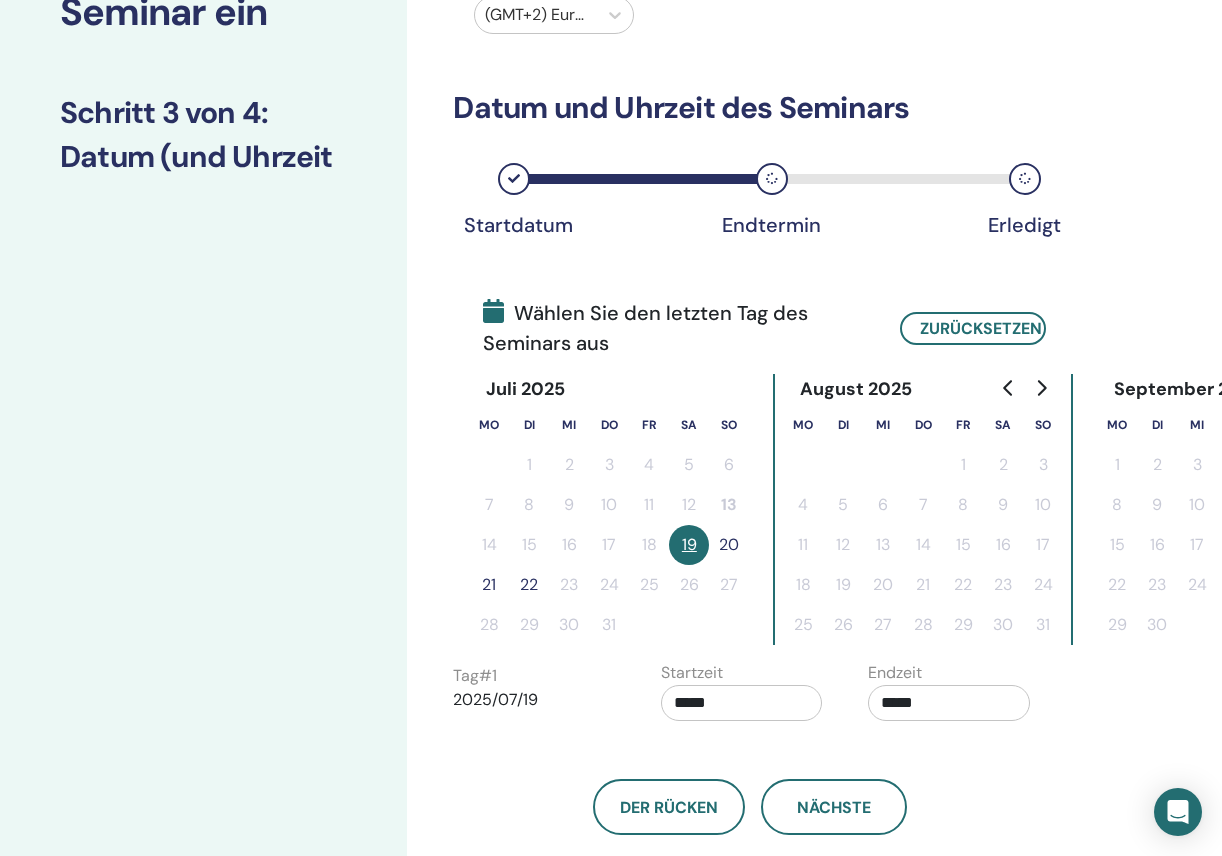 click on "20" at bounding box center [729, 545] 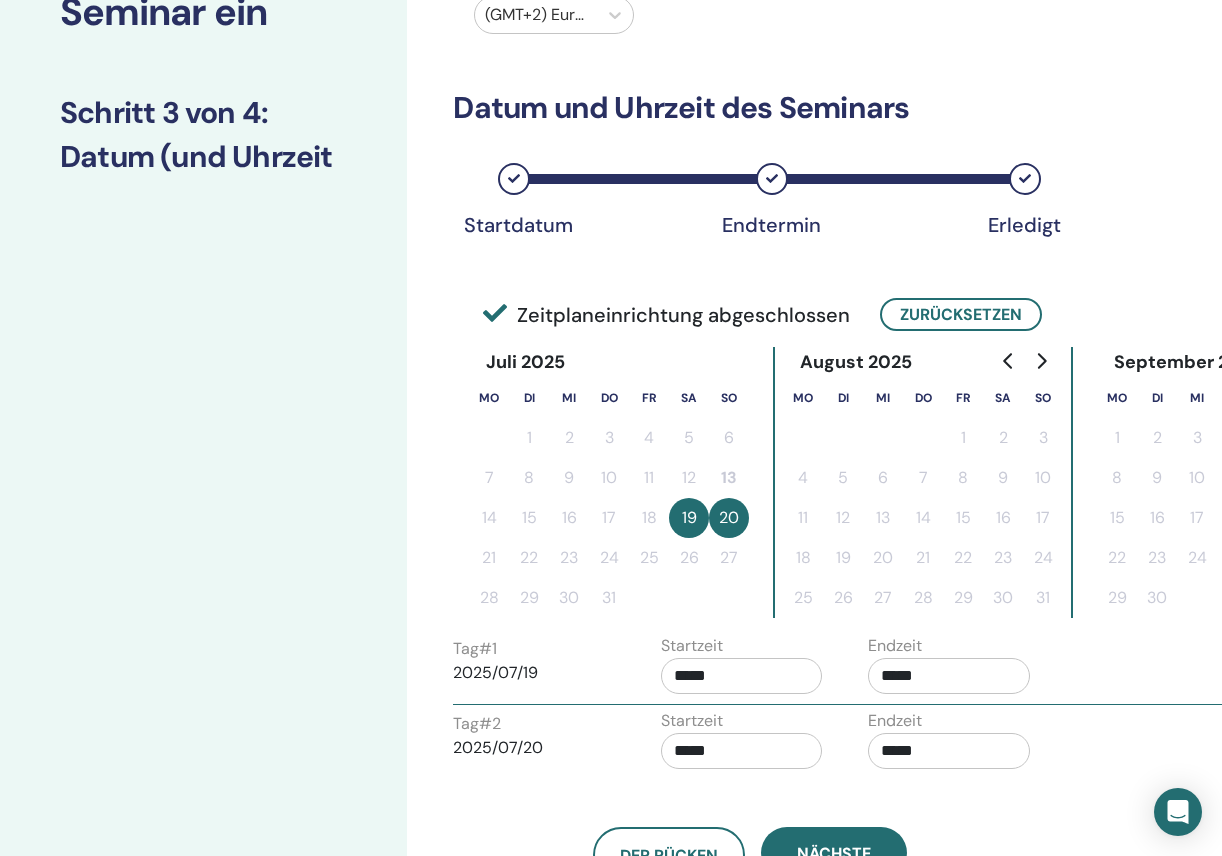 click on "*****" at bounding box center (742, 676) 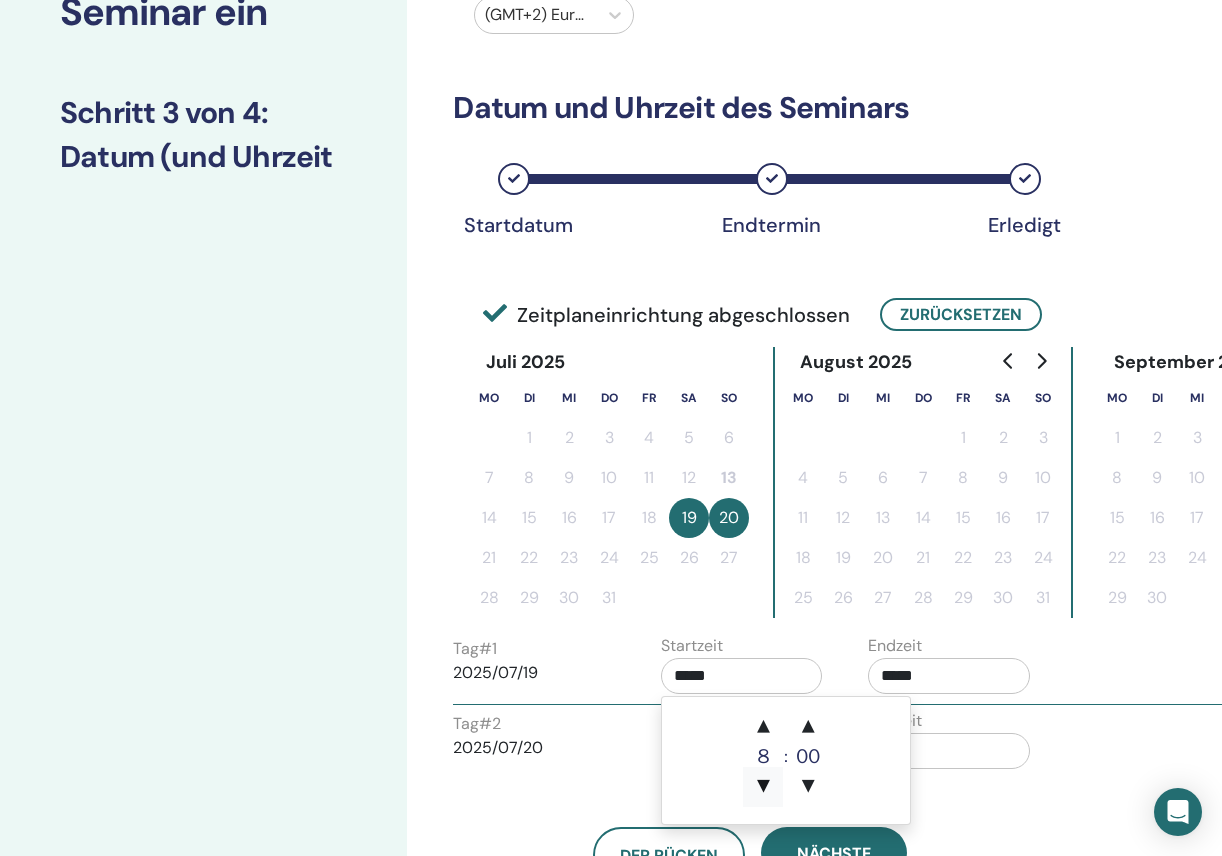 click on "▼" at bounding box center [763, 787] 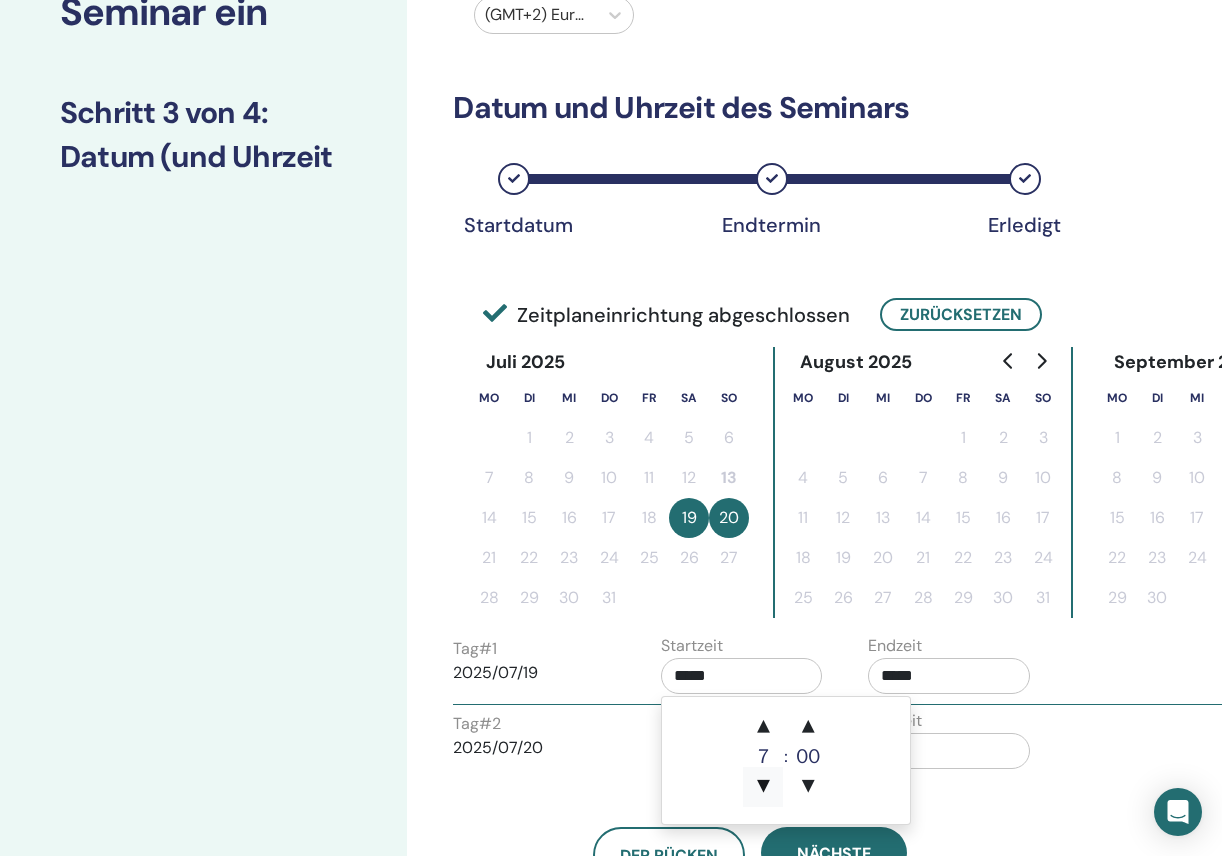 click on "▼" at bounding box center [763, 787] 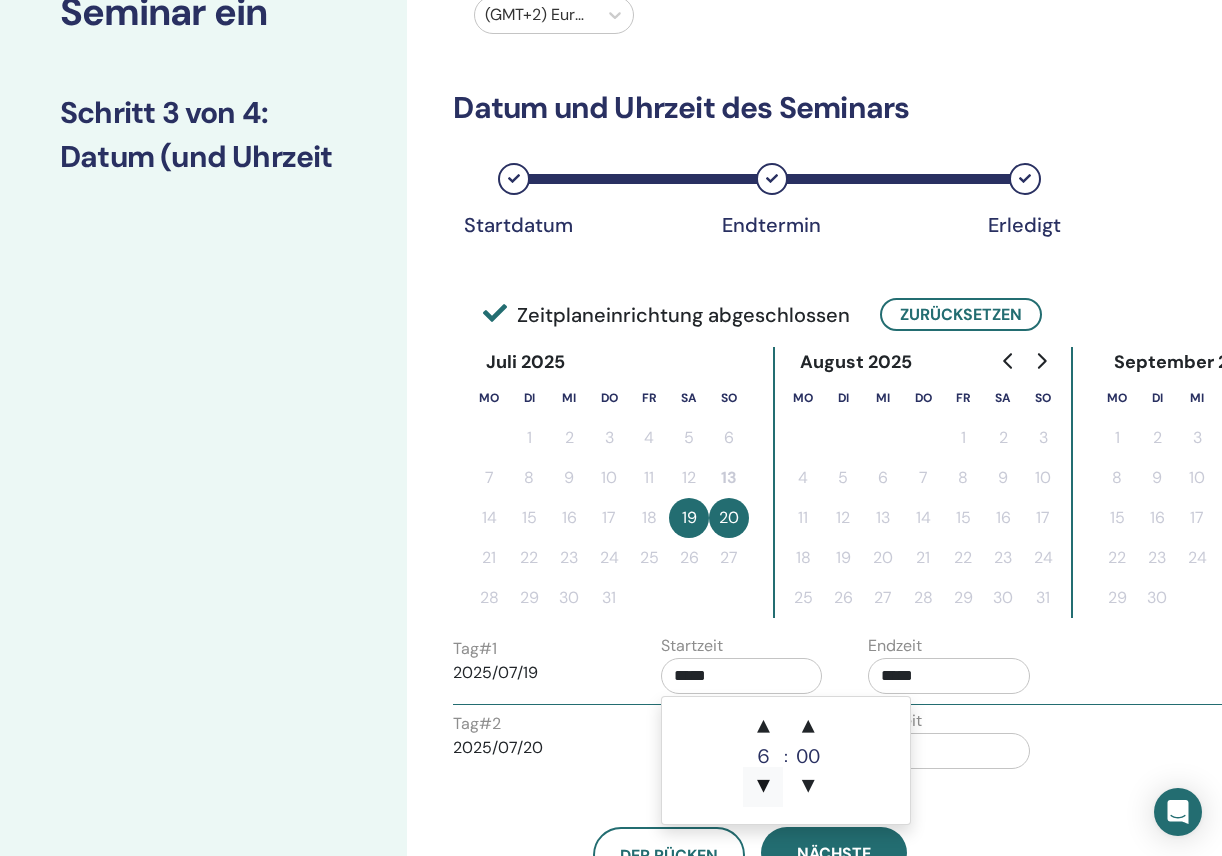 click on "▼" at bounding box center (763, 787) 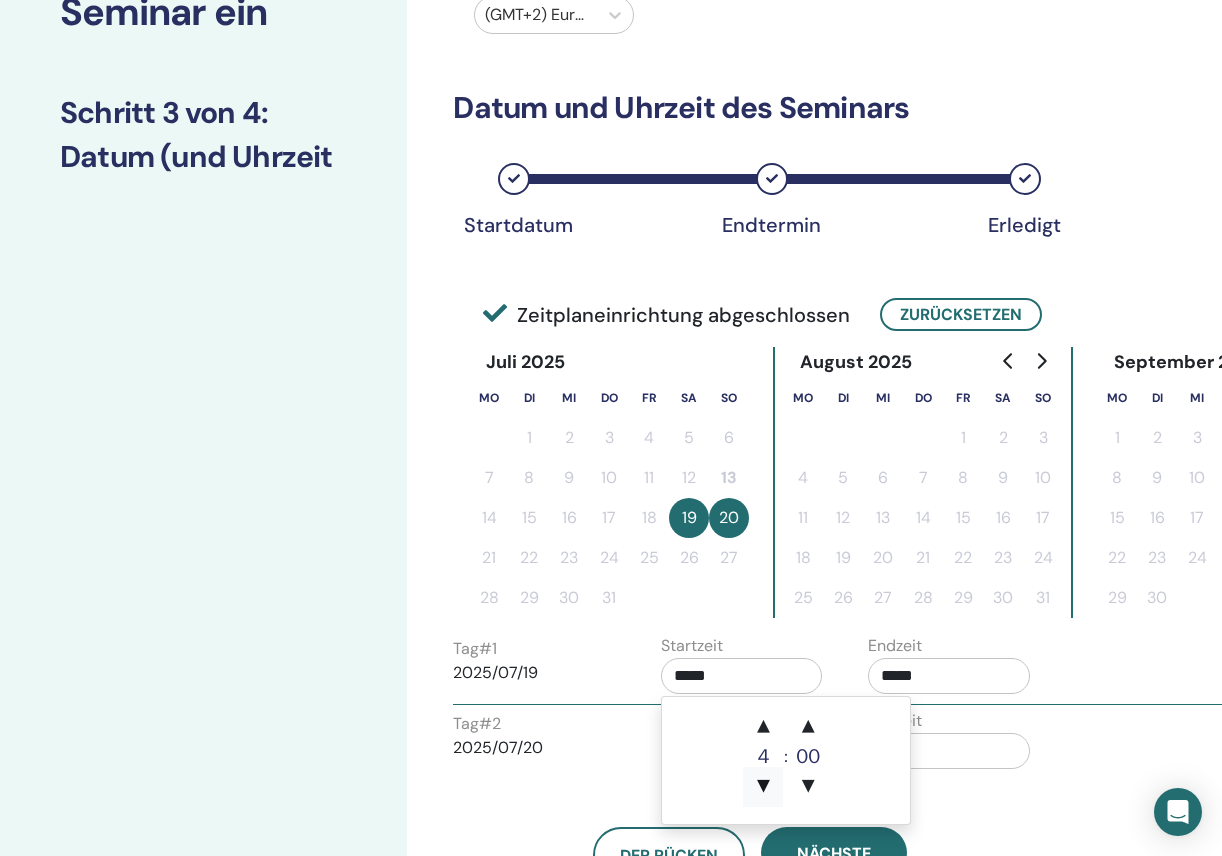 click on "▼" at bounding box center (763, 787) 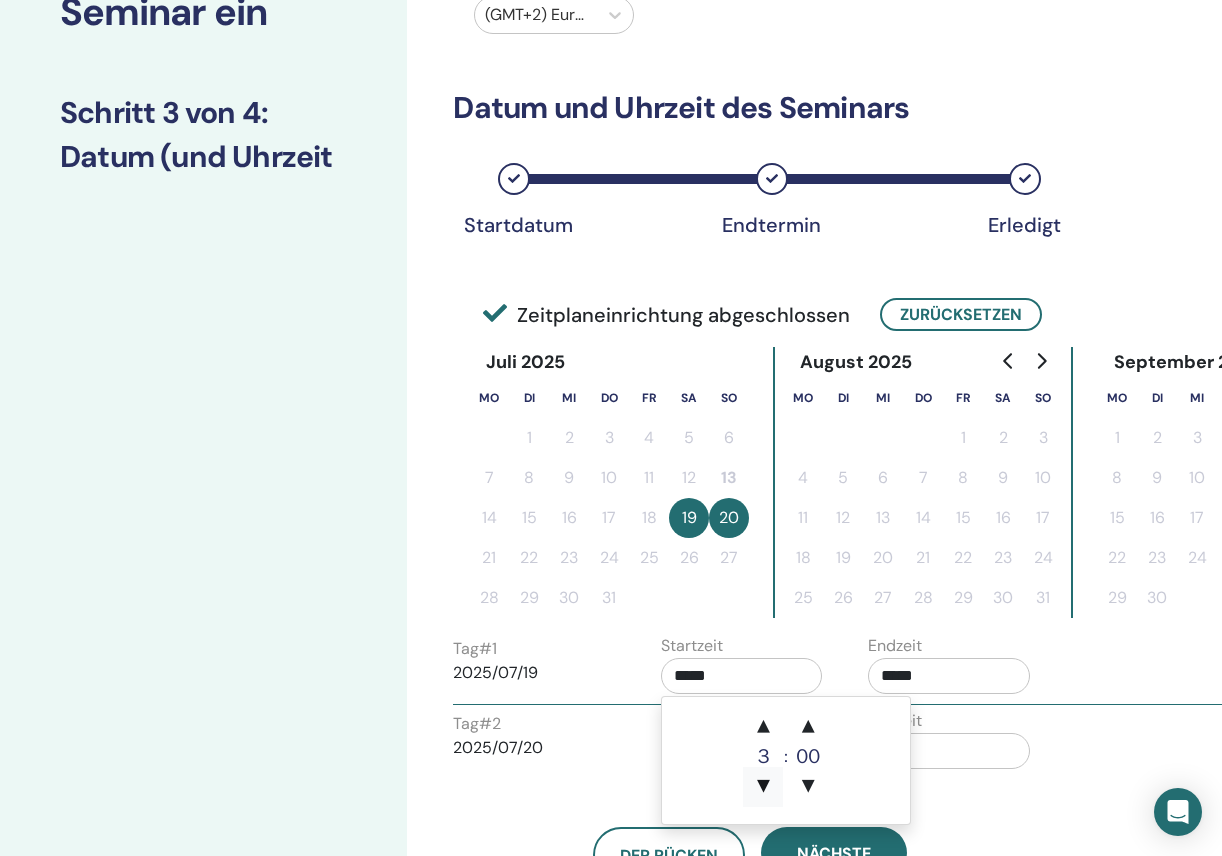 click on "▼" at bounding box center (763, 787) 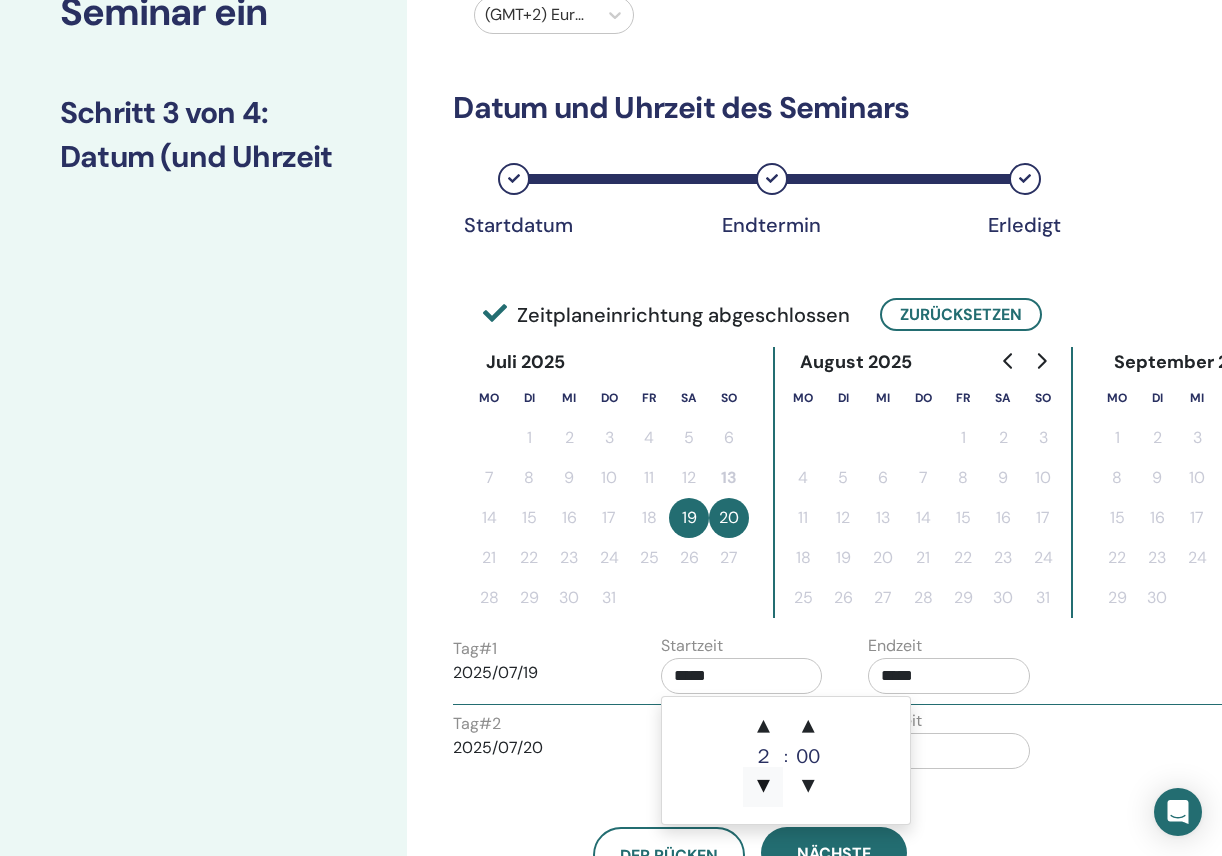 click on "▼" at bounding box center [763, 787] 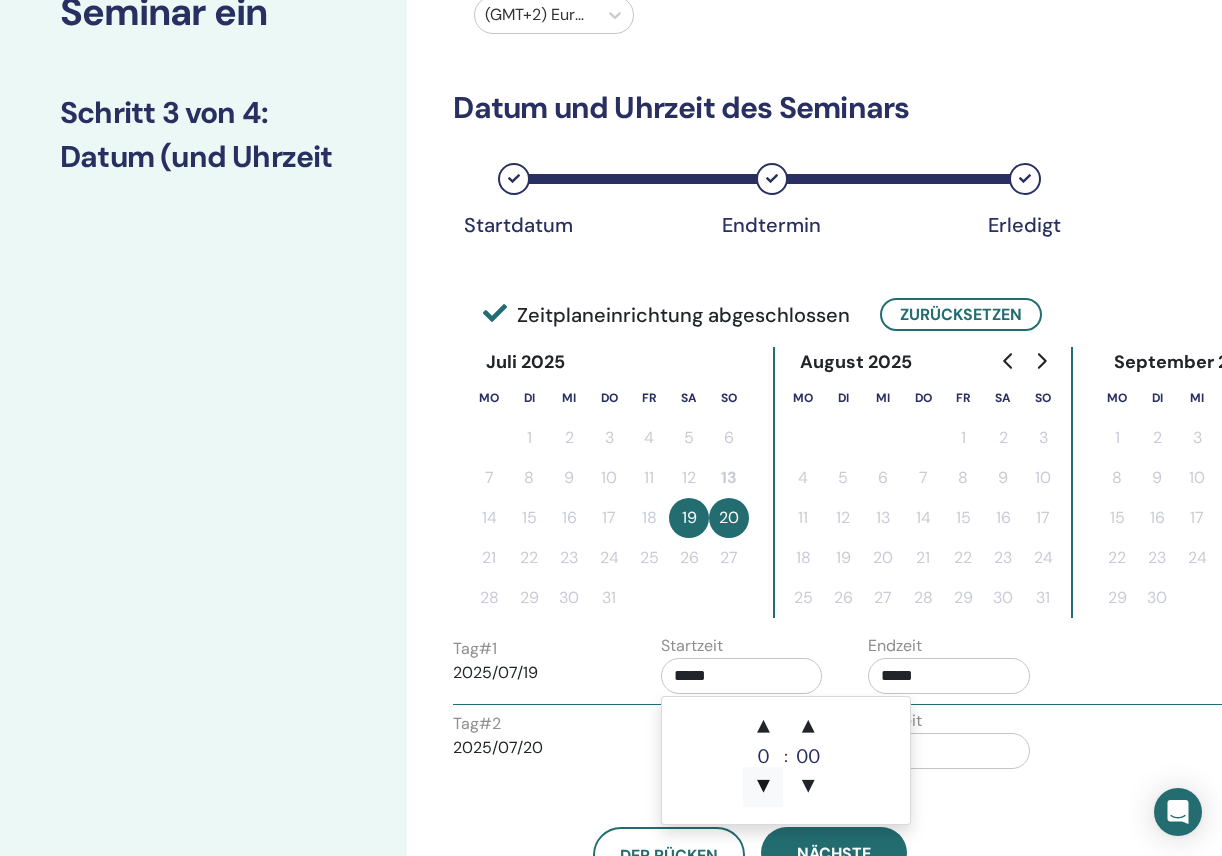 click on "▼" at bounding box center [763, 787] 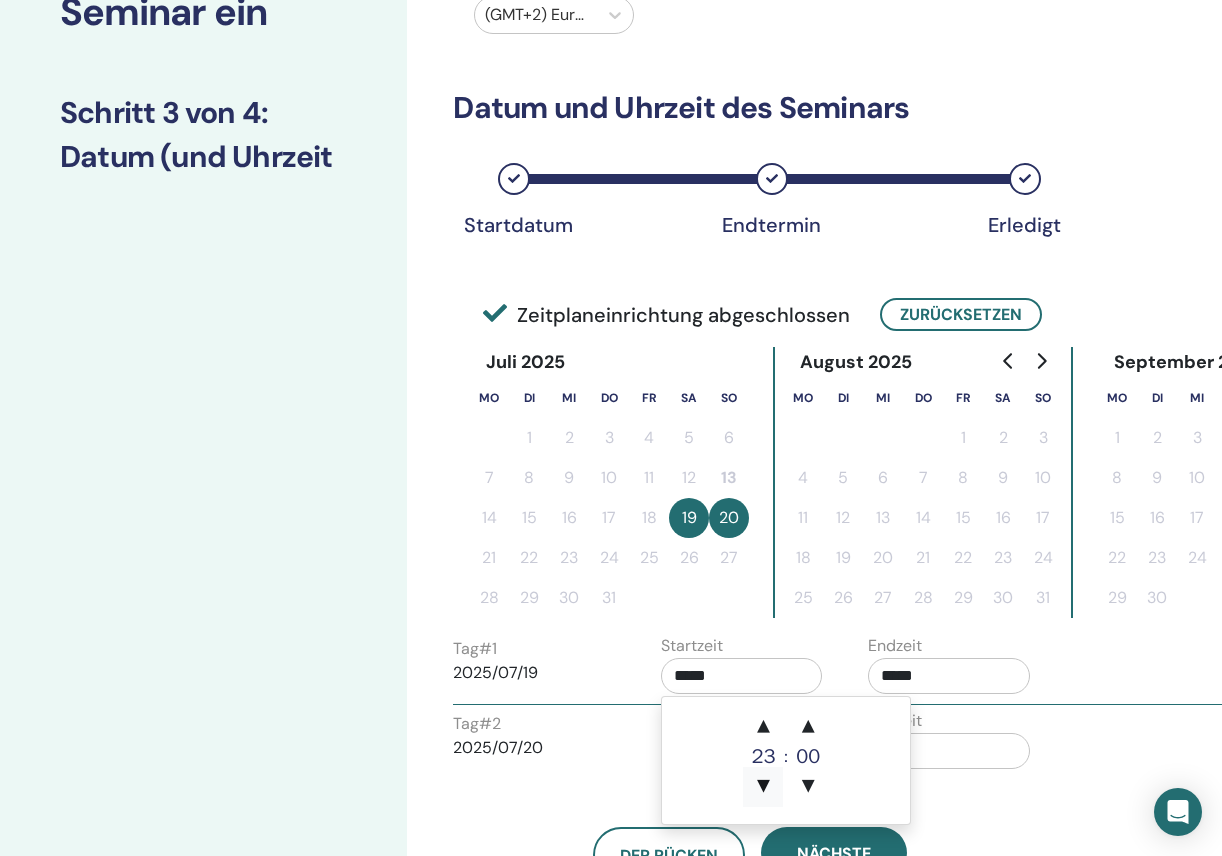 click on "▼" at bounding box center (763, 787) 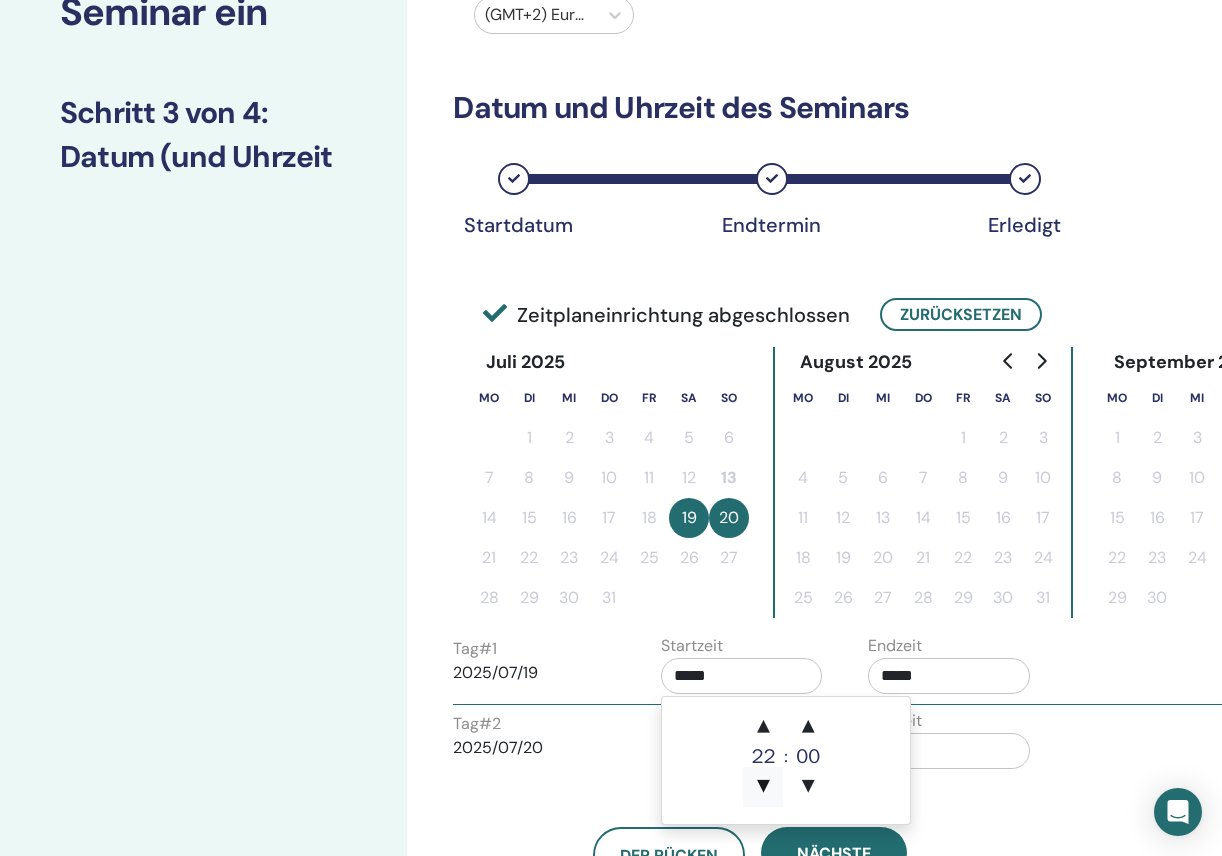 click on "▼" at bounding box center [763, 787] 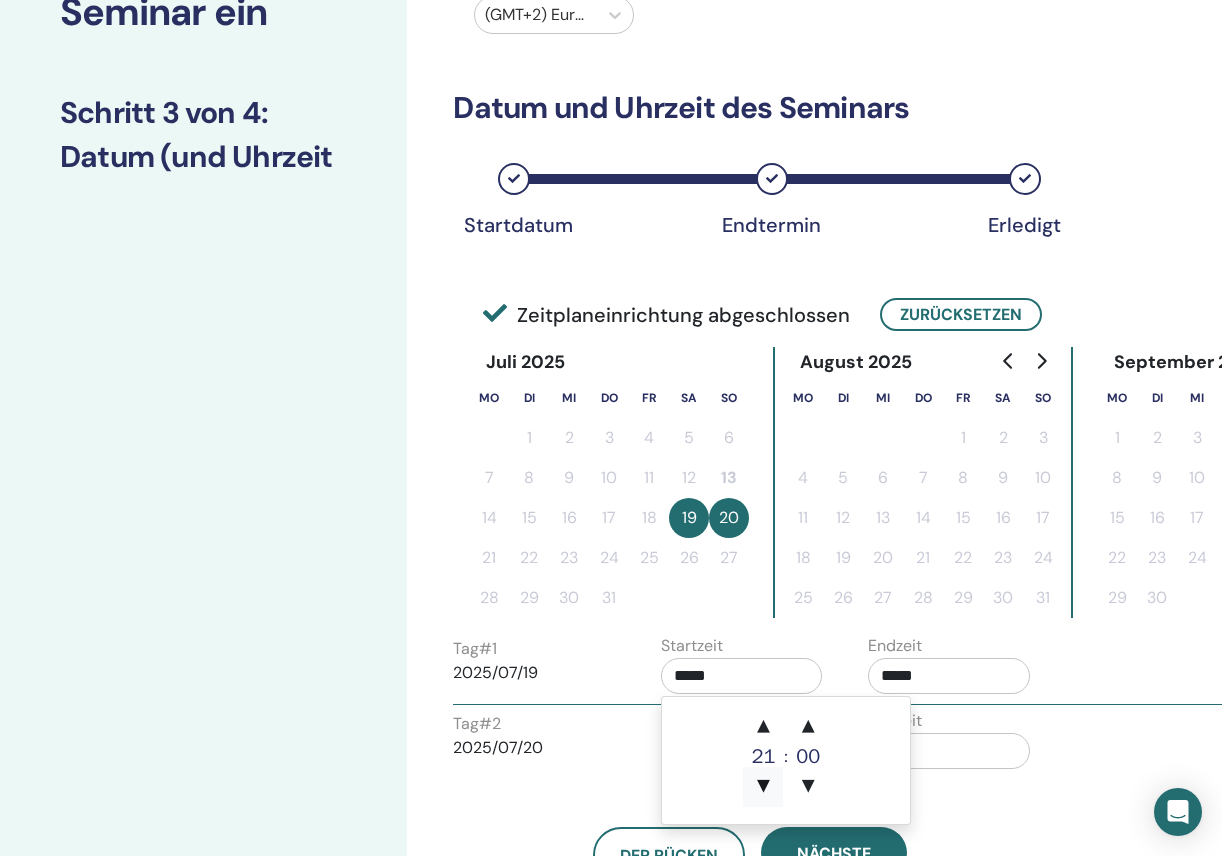 click on "▼" at bounding box center [763, 787] 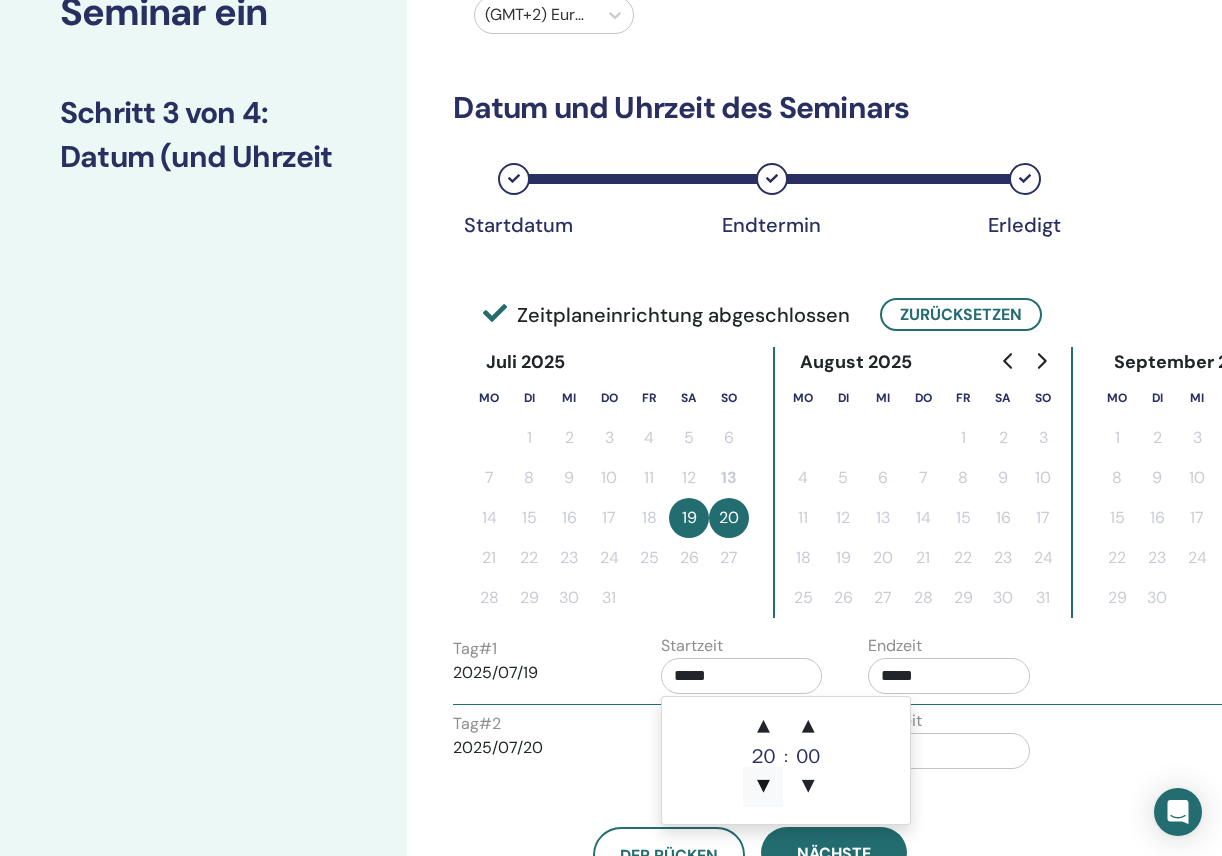 click on "▼" at bounding box center [763, 787] 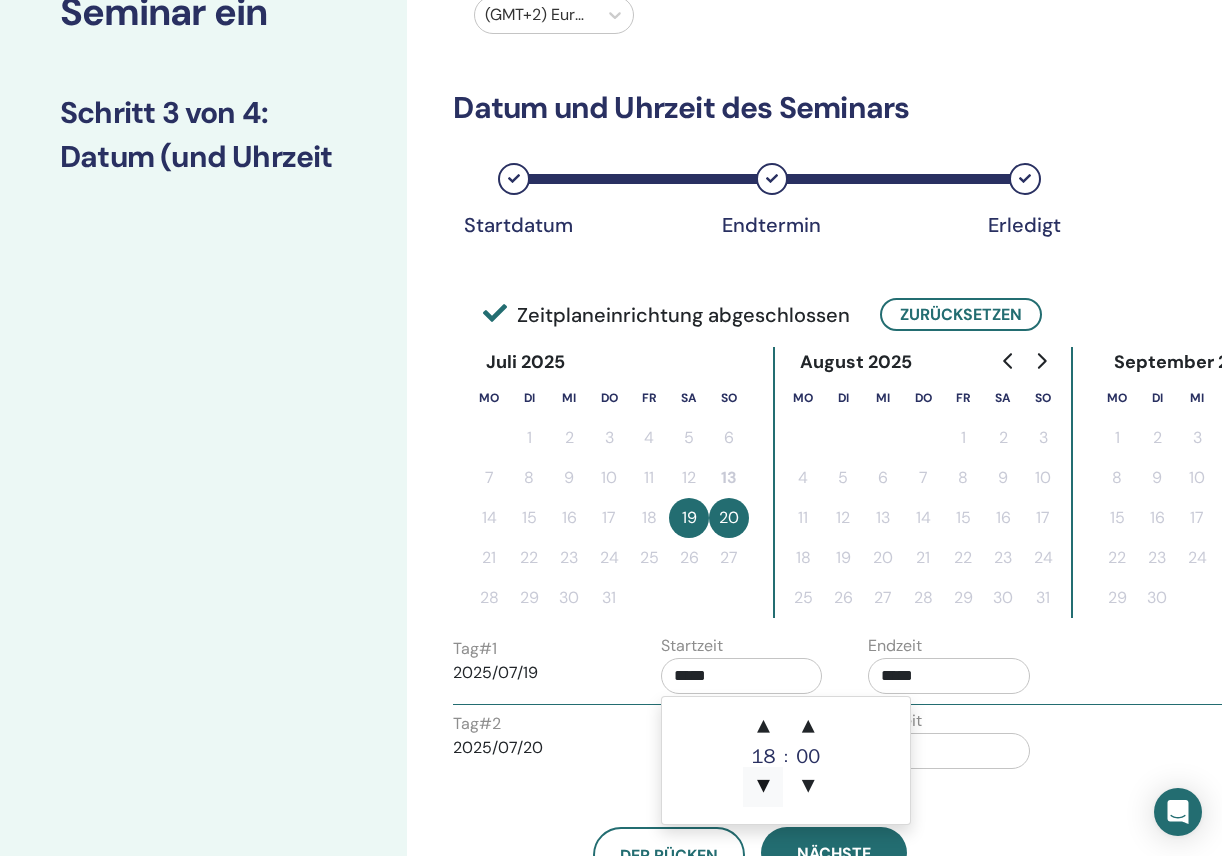 click on "▼" at bounding box center (763, 787) 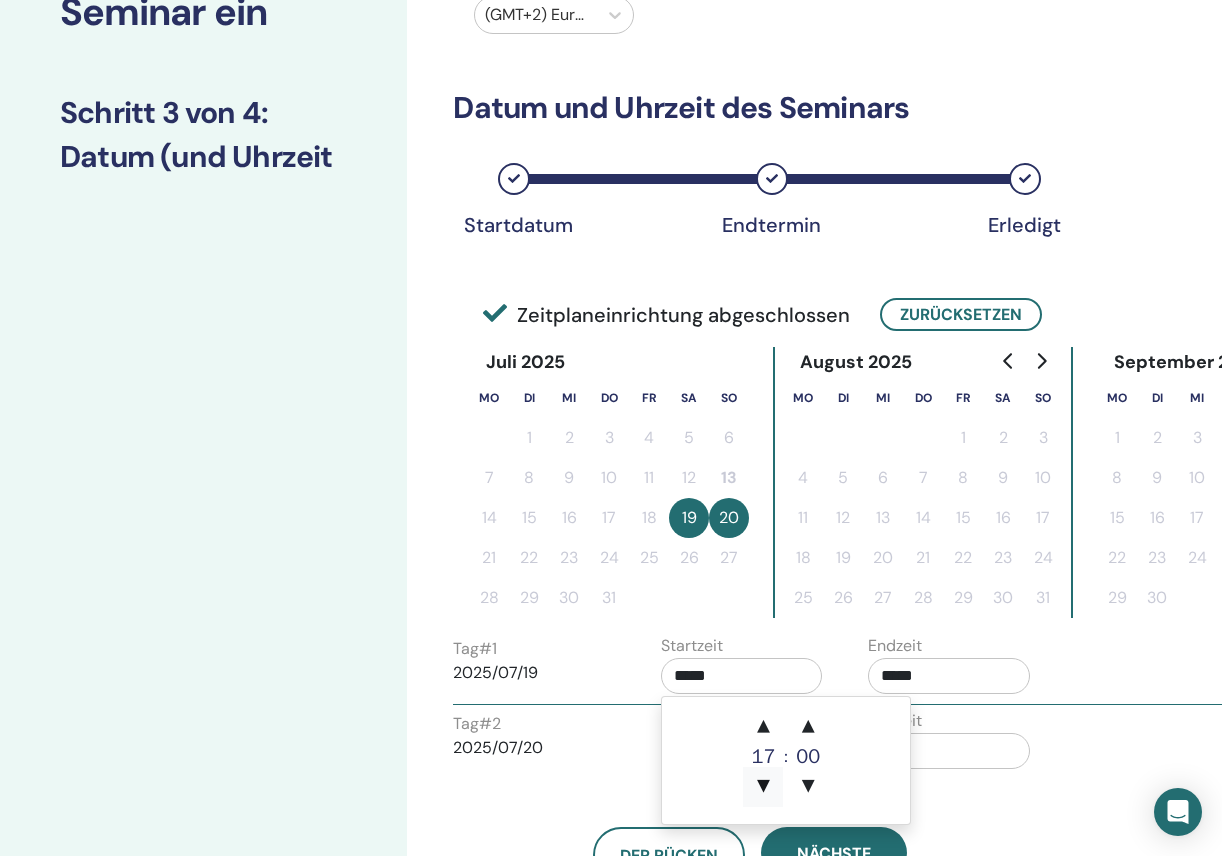 click on "▼" at bounding box center (763, 787) 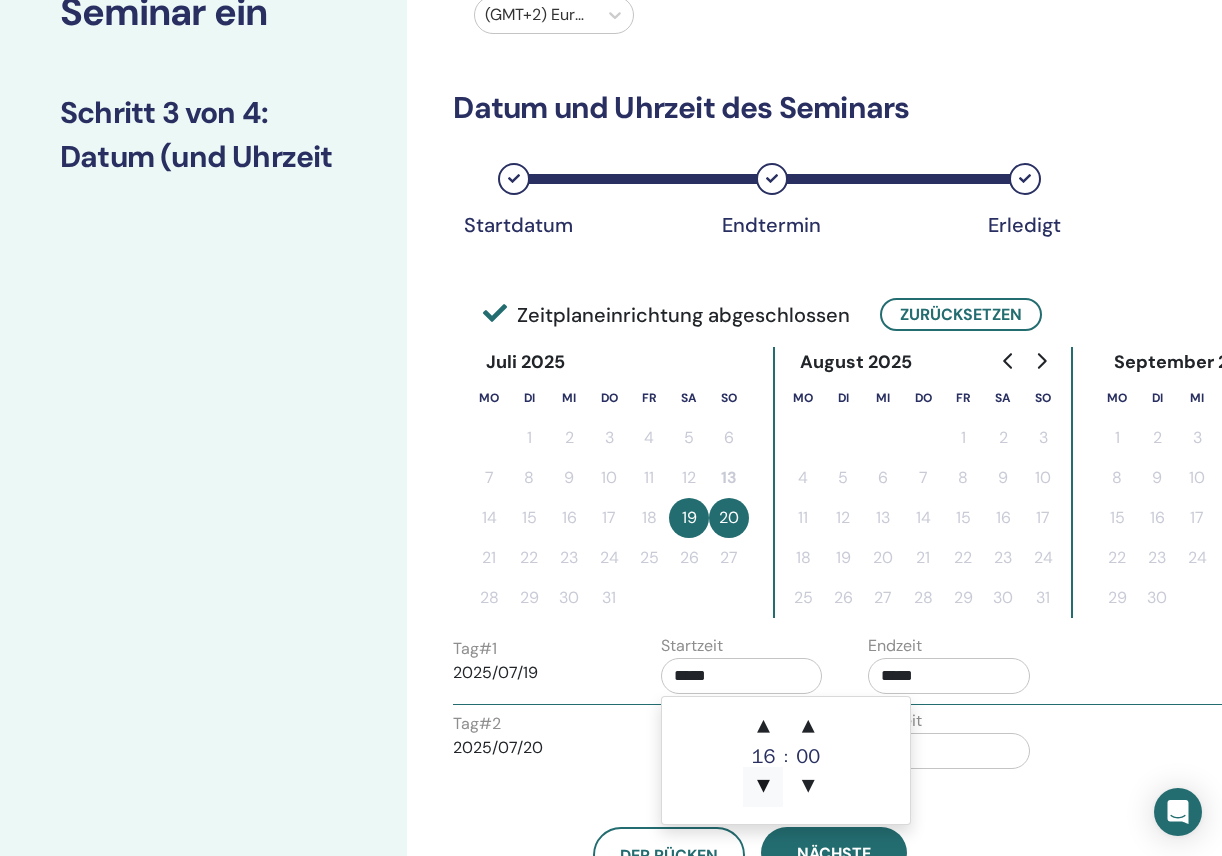 click on "▼" at bounding box center (763, 787) 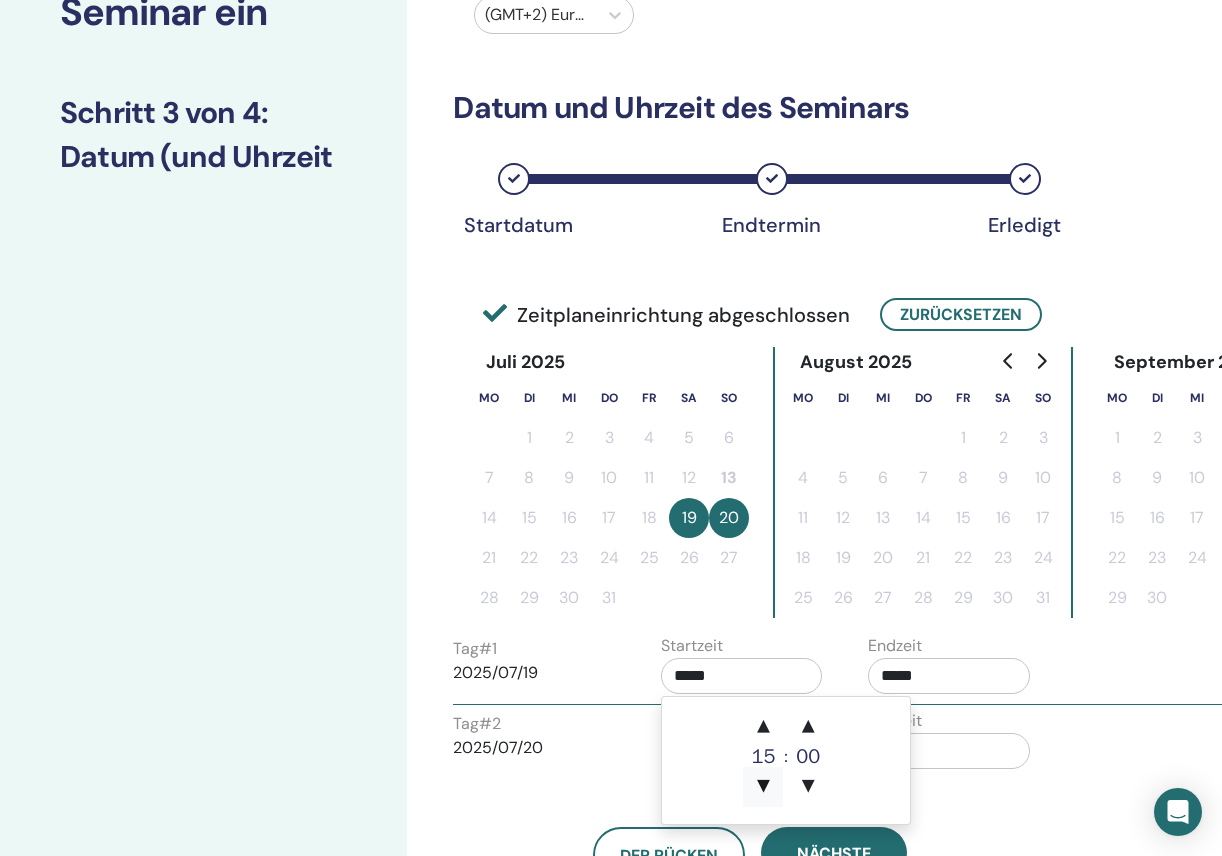 click on "▼" at bounding box center [763, 787] 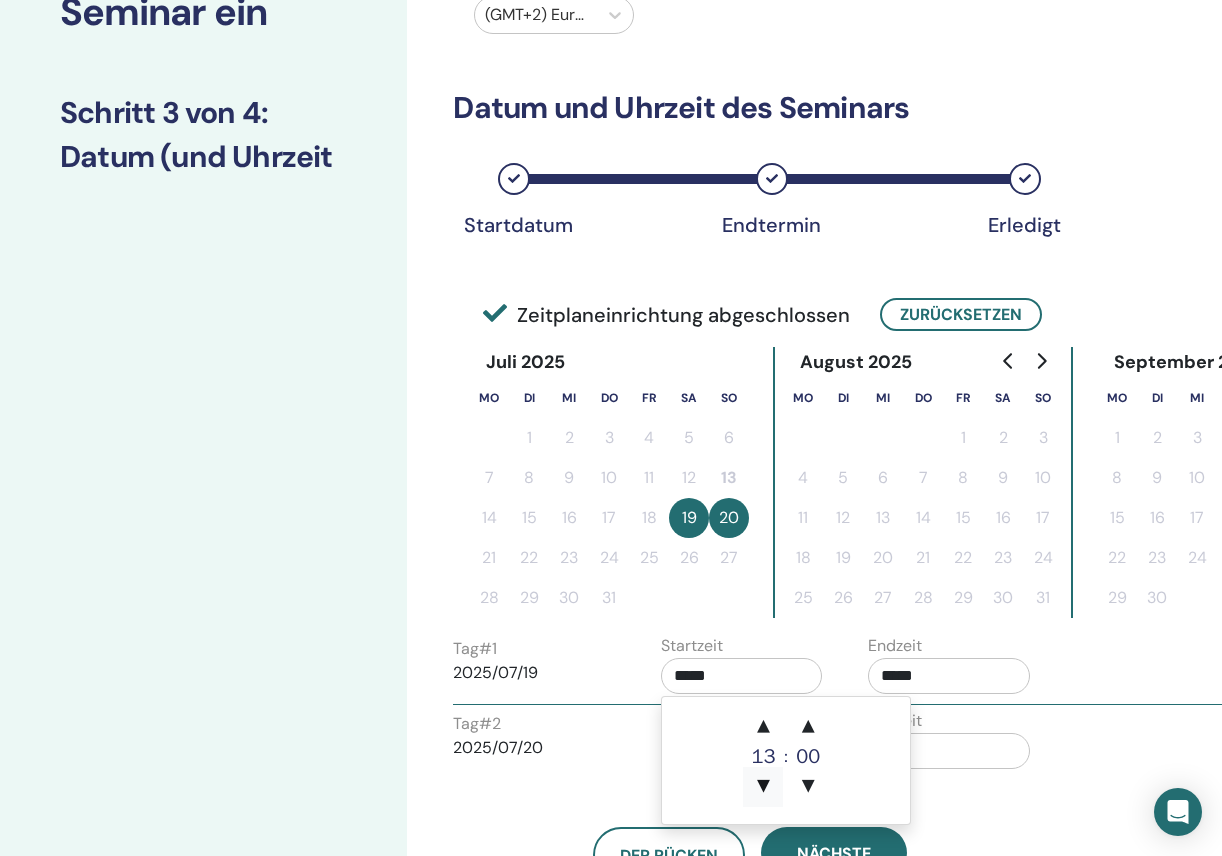 click on "▼" at bounding box center (763, 787) 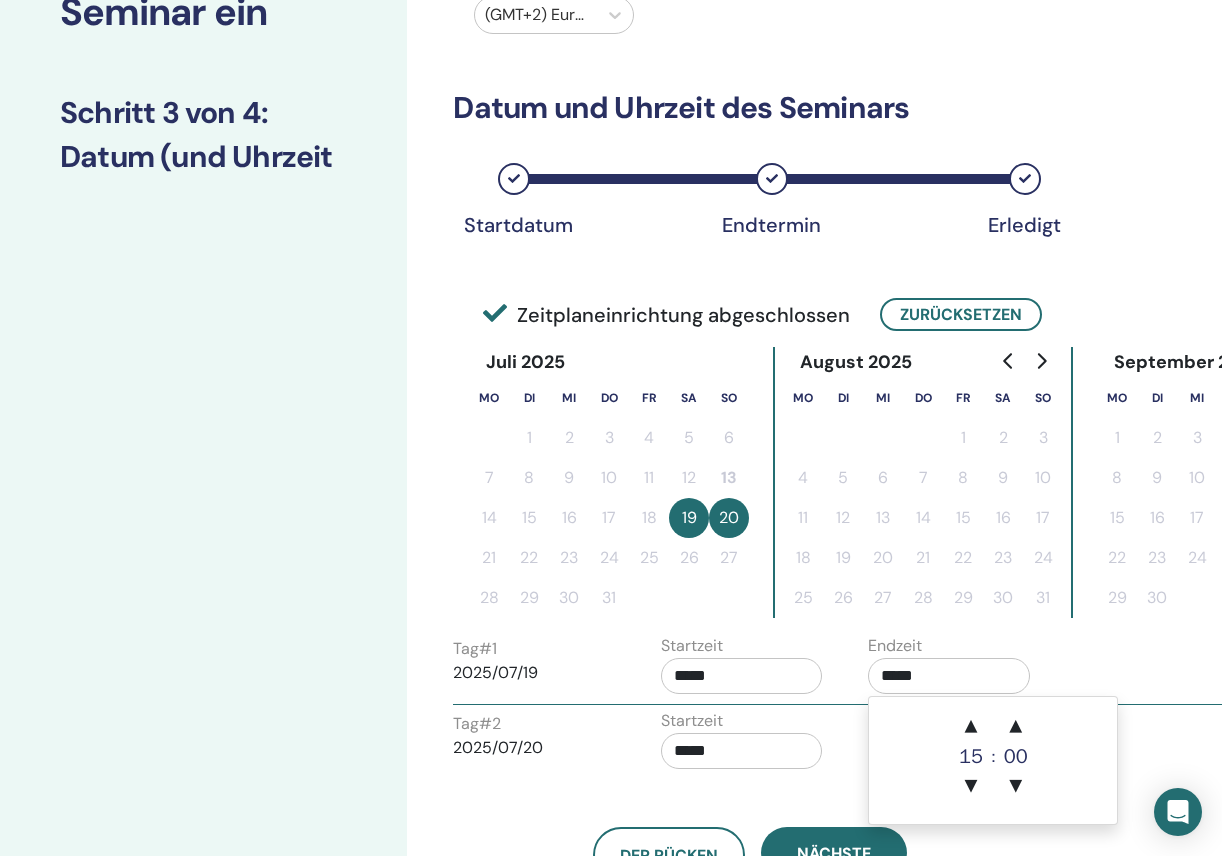 click on "*****" at bounding box center [949, 676] 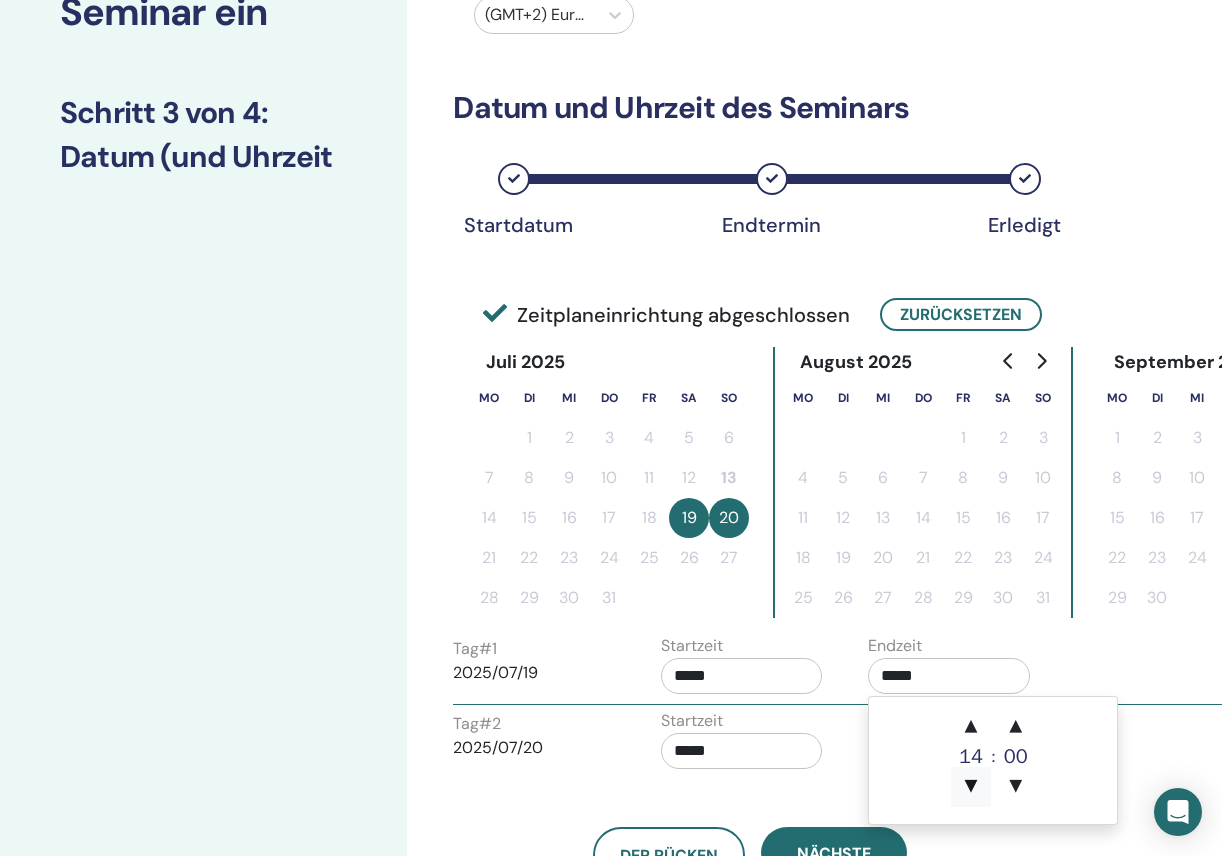 click on "▼" at bounding box center [971, 787] 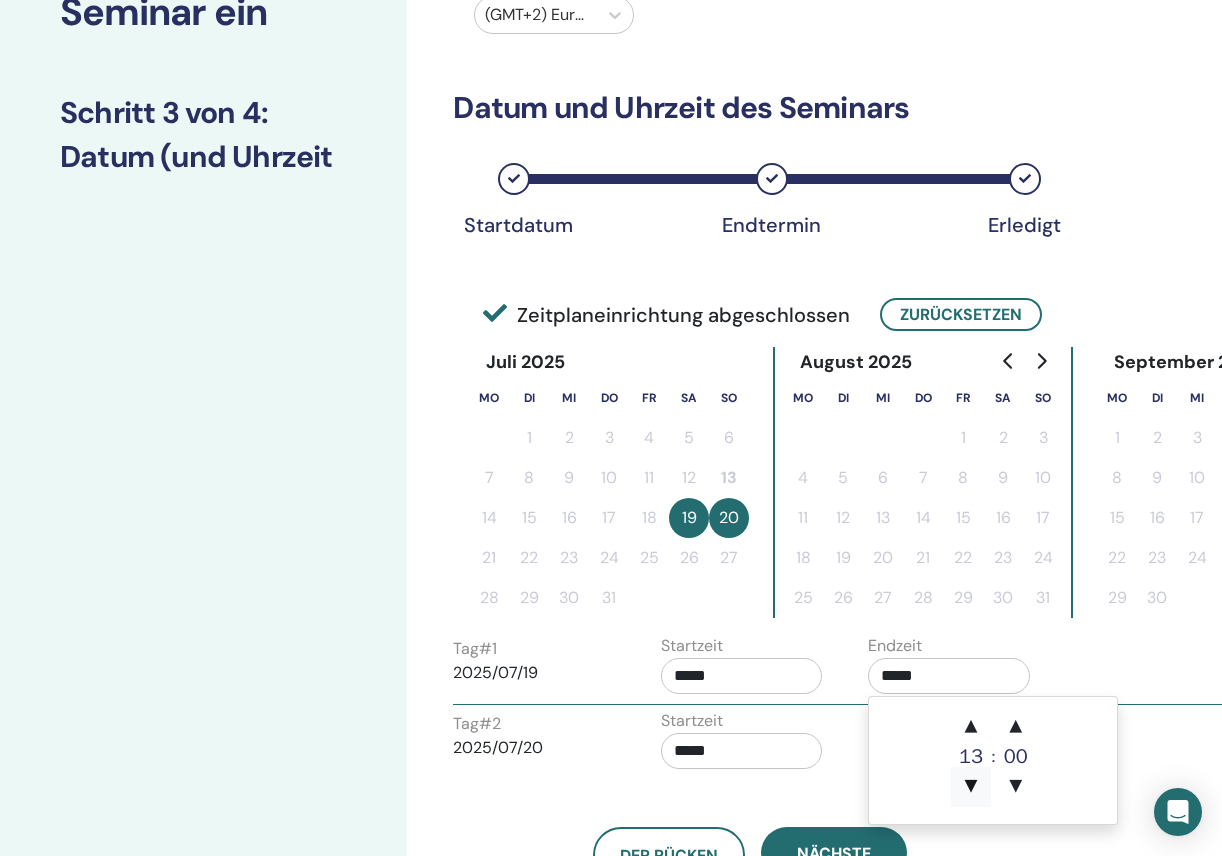 click on "▼" at bounding box center (971, 787) 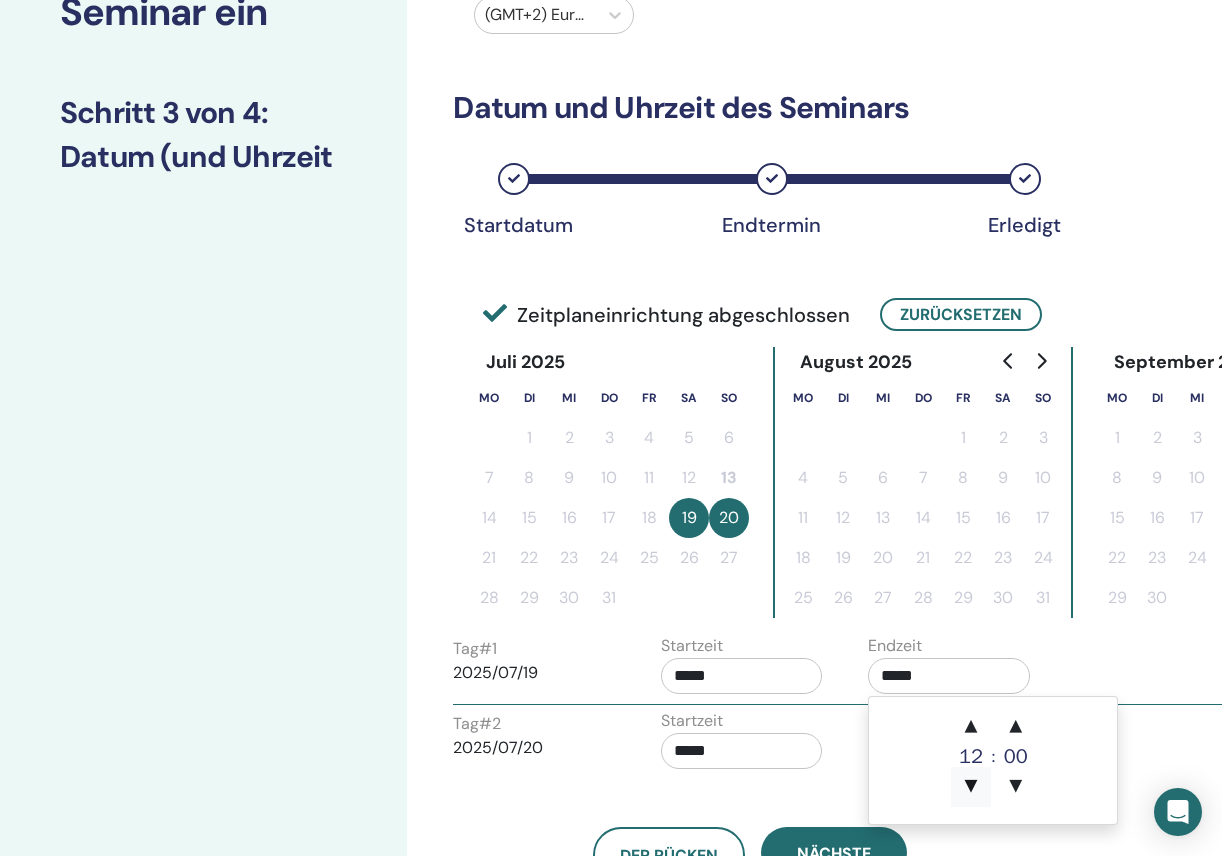 click on "▼" at bounding box center [971, 787] 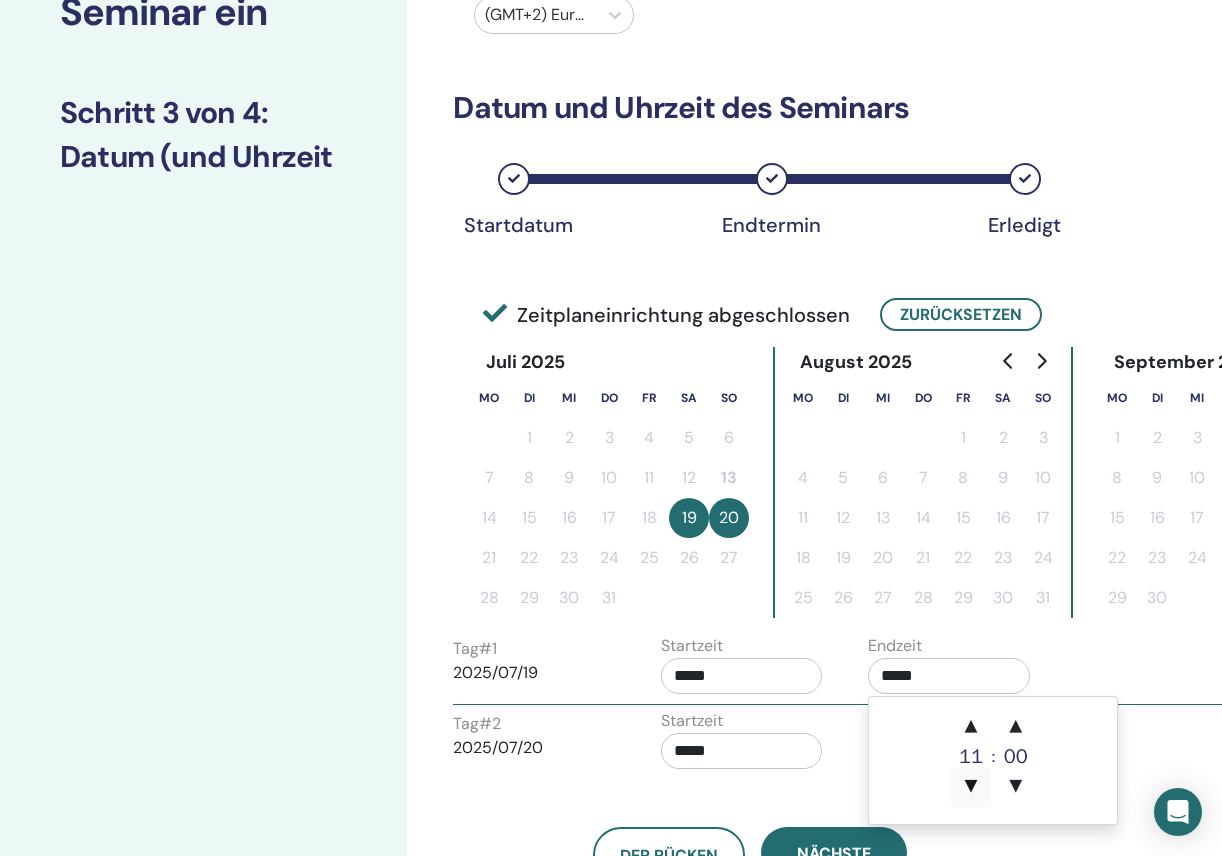 click on "▼" at bounding box center (971, 787) 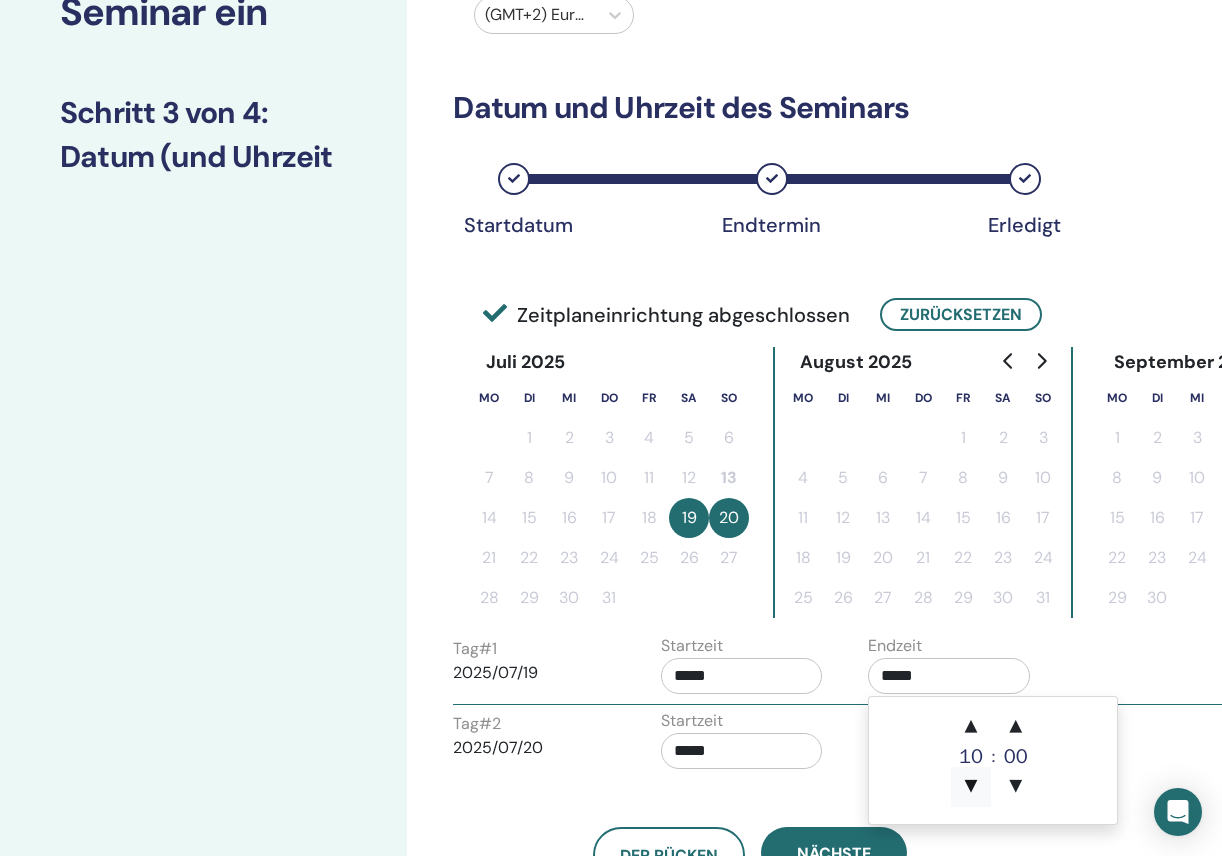 click on "▼" at bounding box center (971, 787) 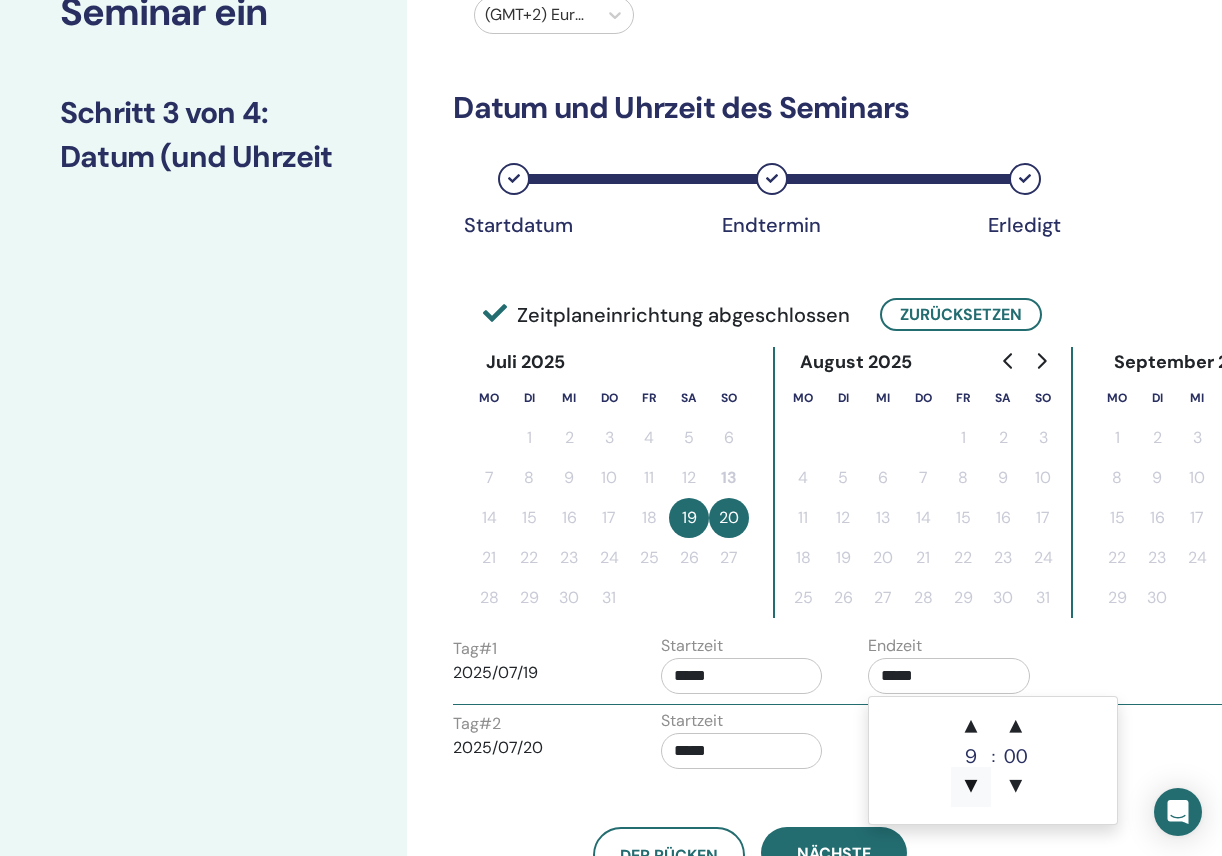 click on "▼" at bounding box center (971, 787) 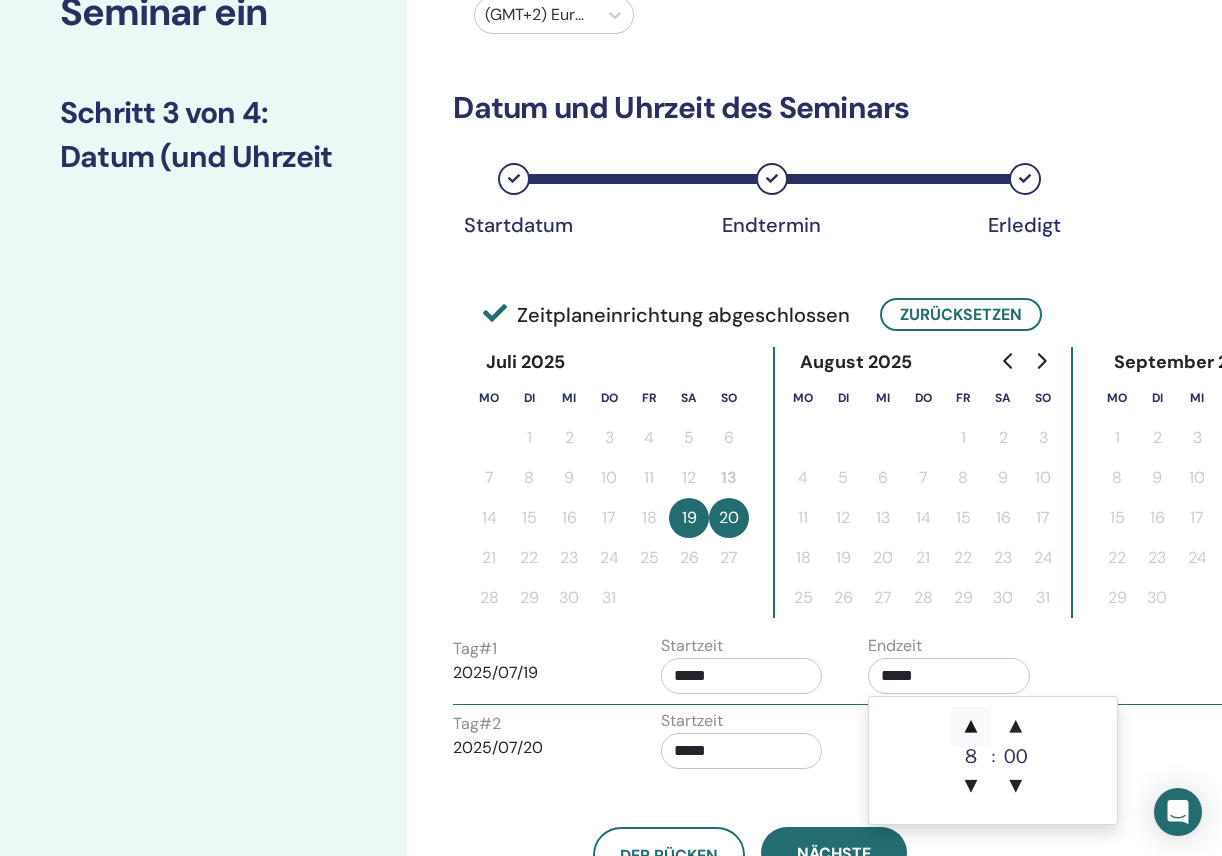click on "▲" at bounding box center [971, 727] 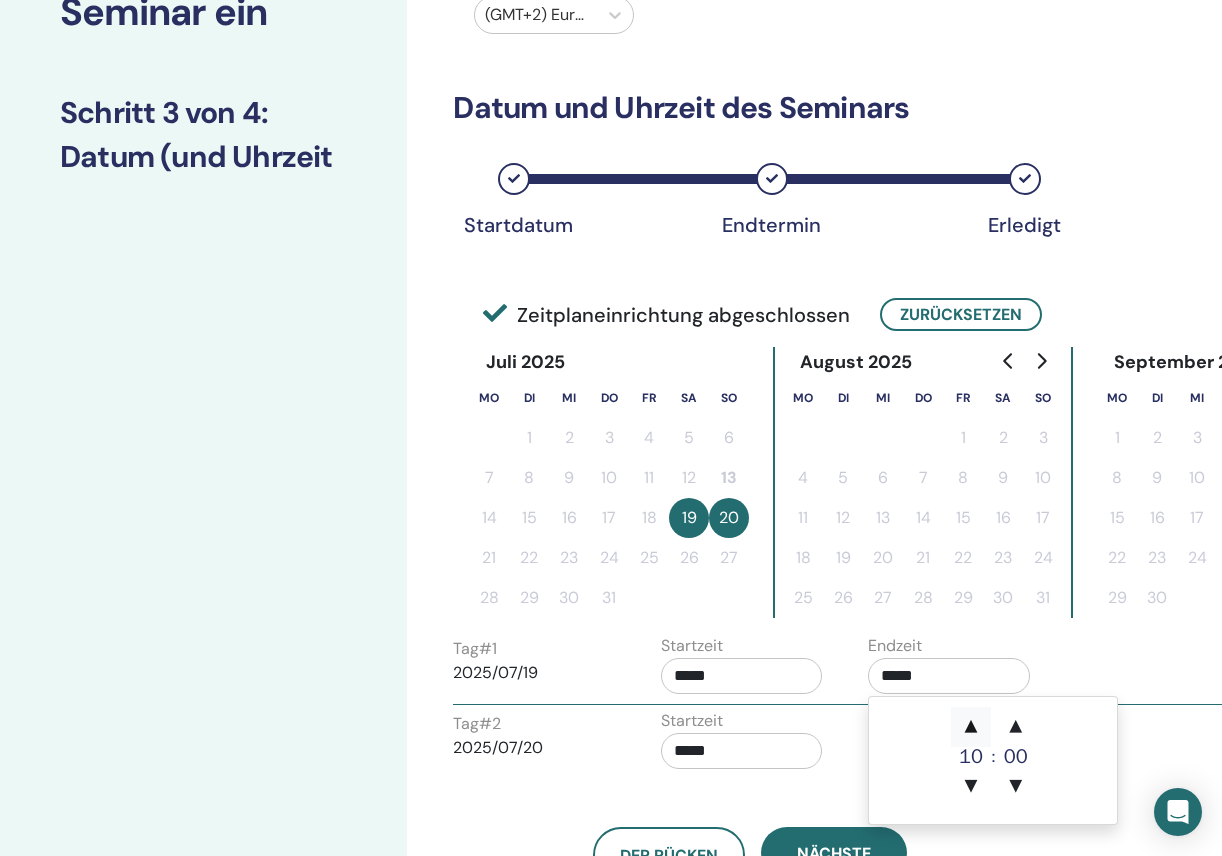 click on "▲" at bounding box center [971, 727] 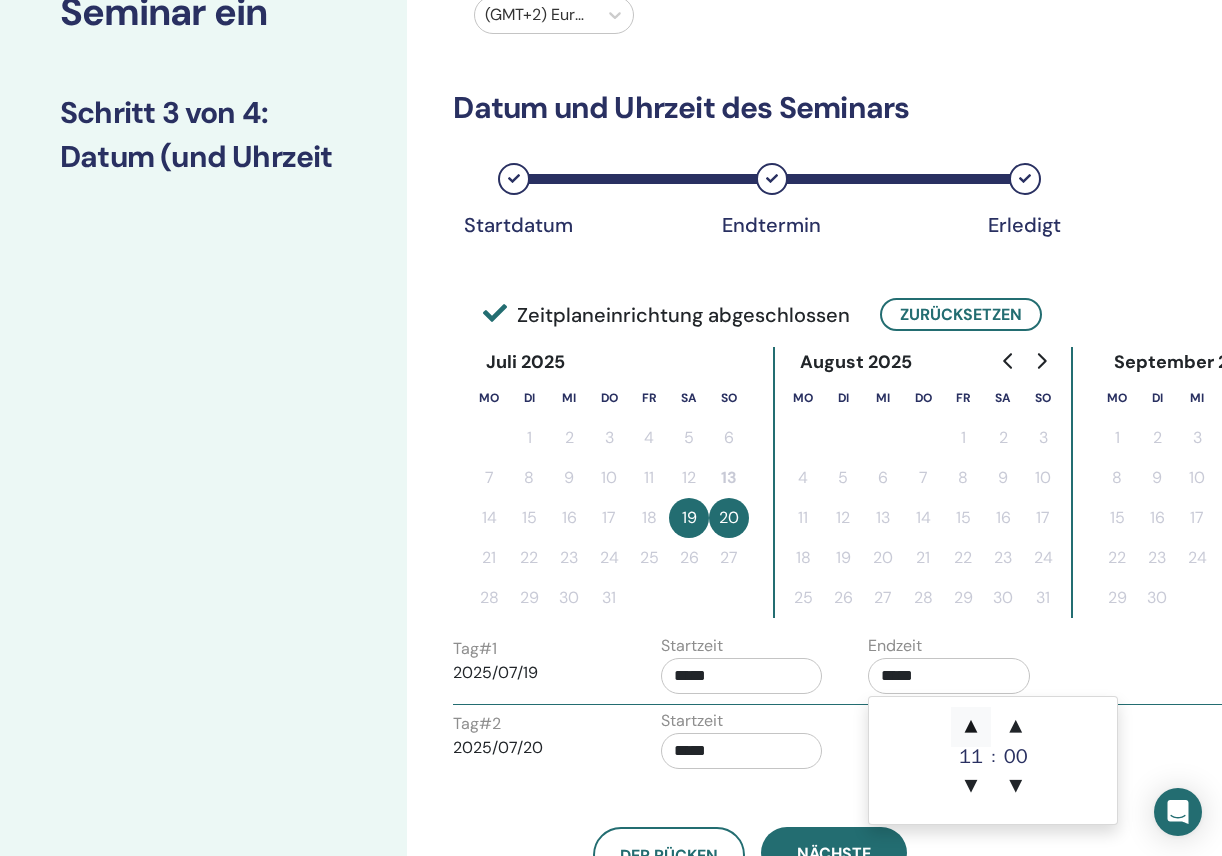 click on "▲" at bounding box center [971, 727] 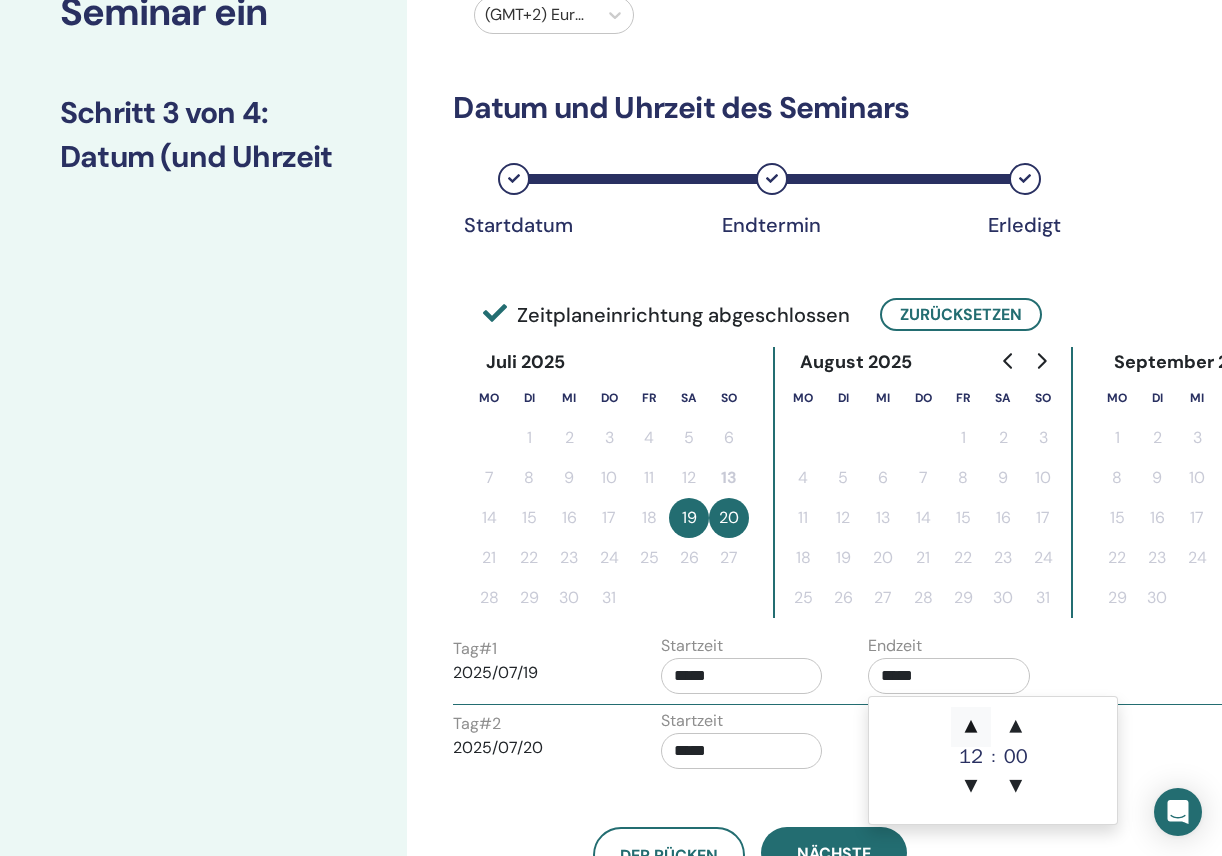 click on "▲" at bounding box center [971, 727] 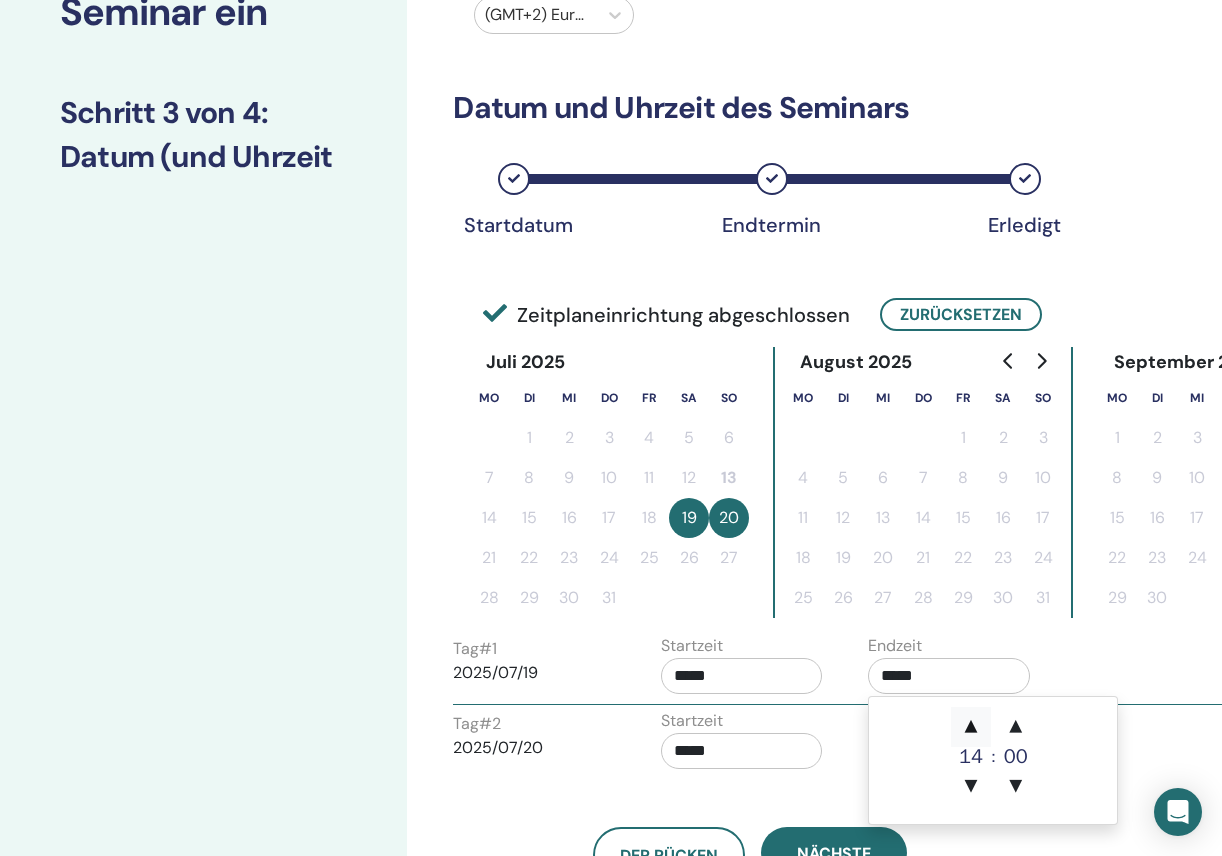 click on "▲" at bounding box center [971, 727] 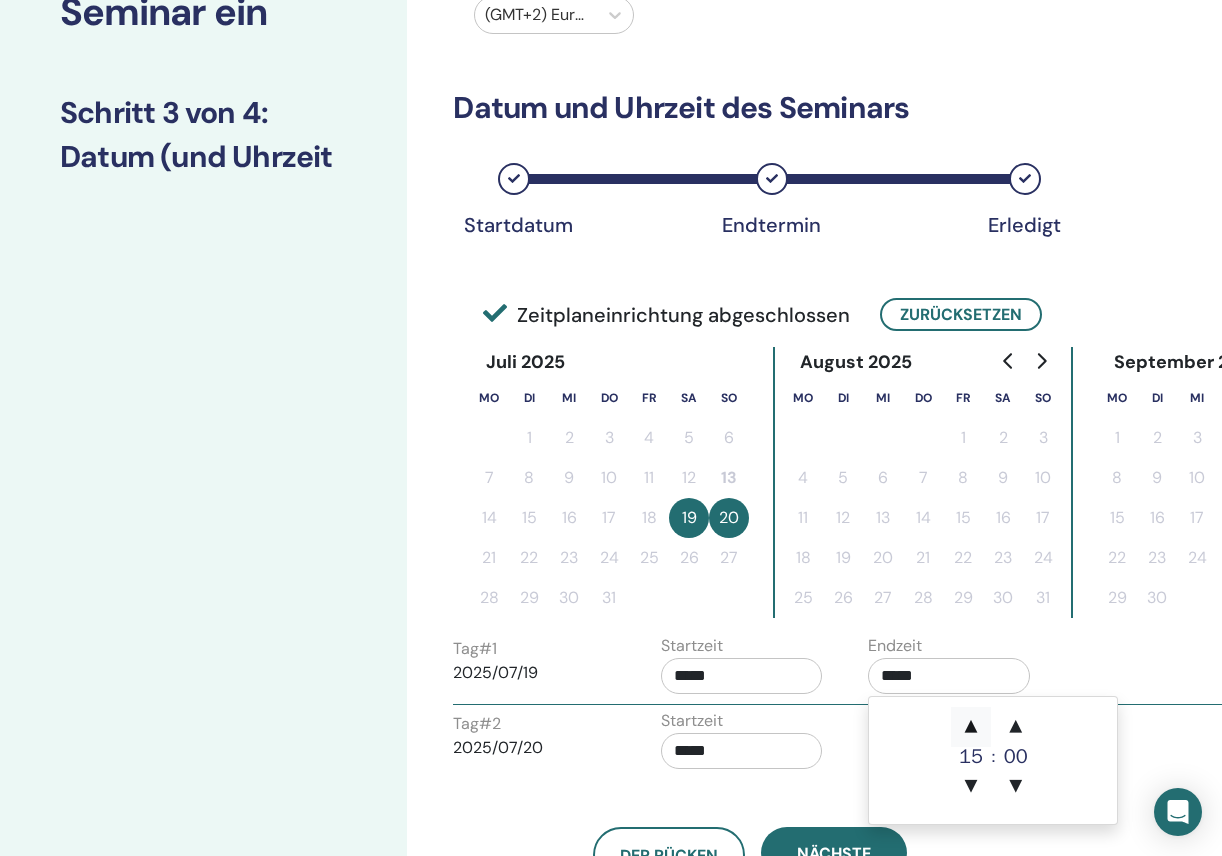 click on "▲" at bounding box center [971, 727] 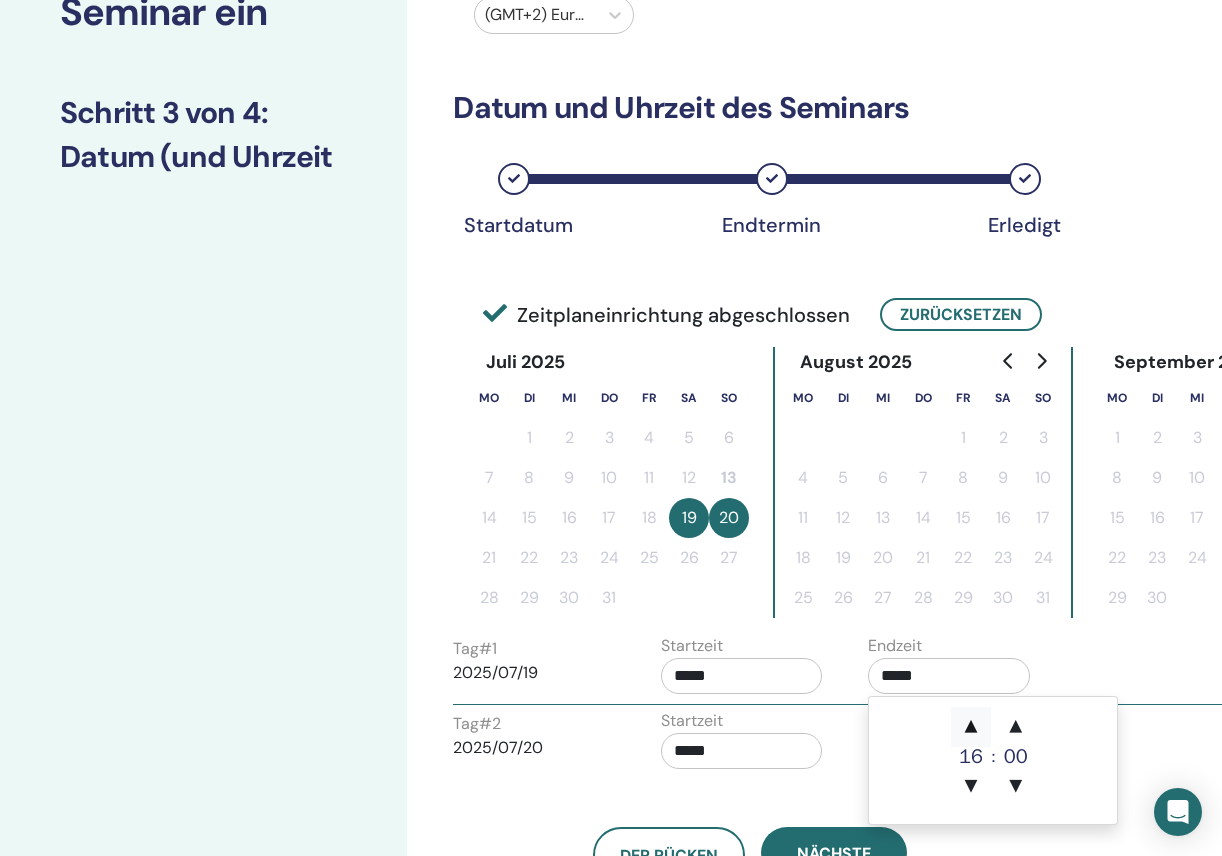 click on "▲" at bounding box center (971, 727) 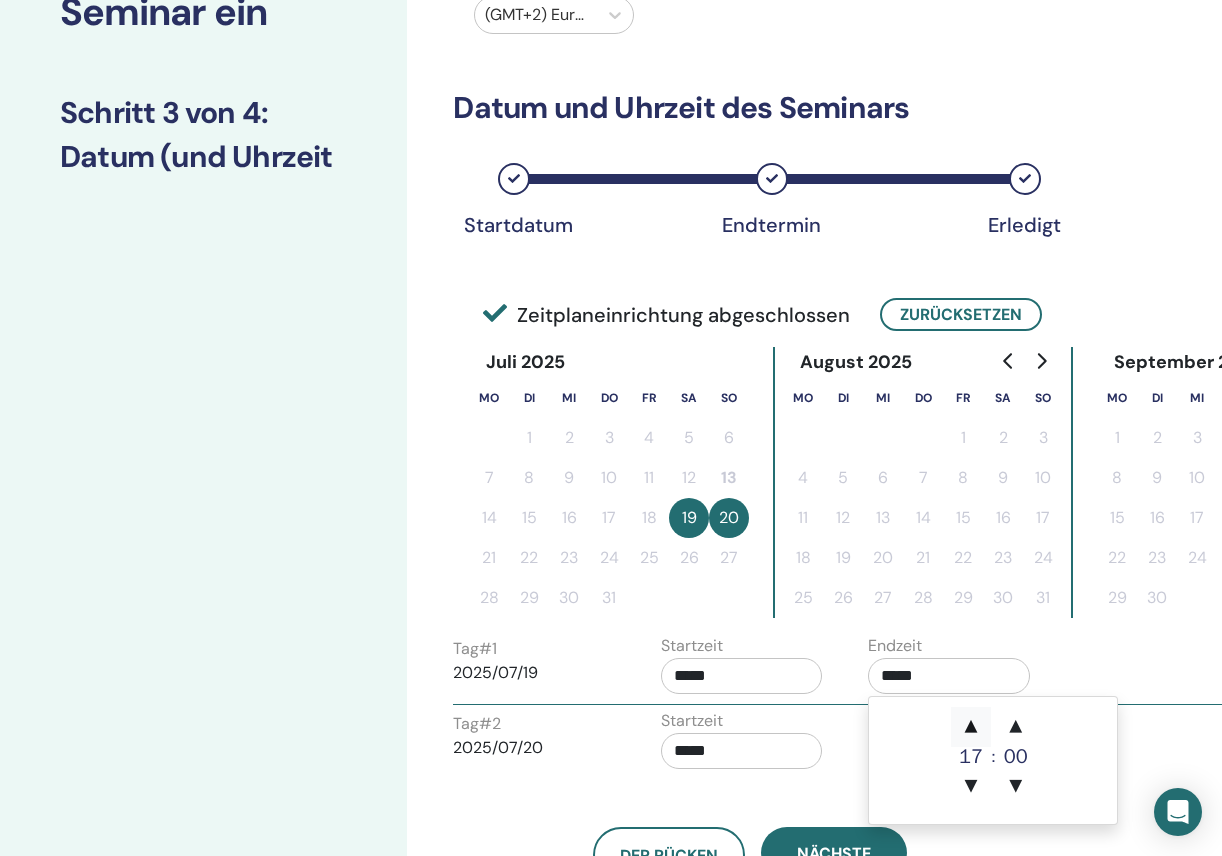 click on "▲" at bounding box center [971, 727] 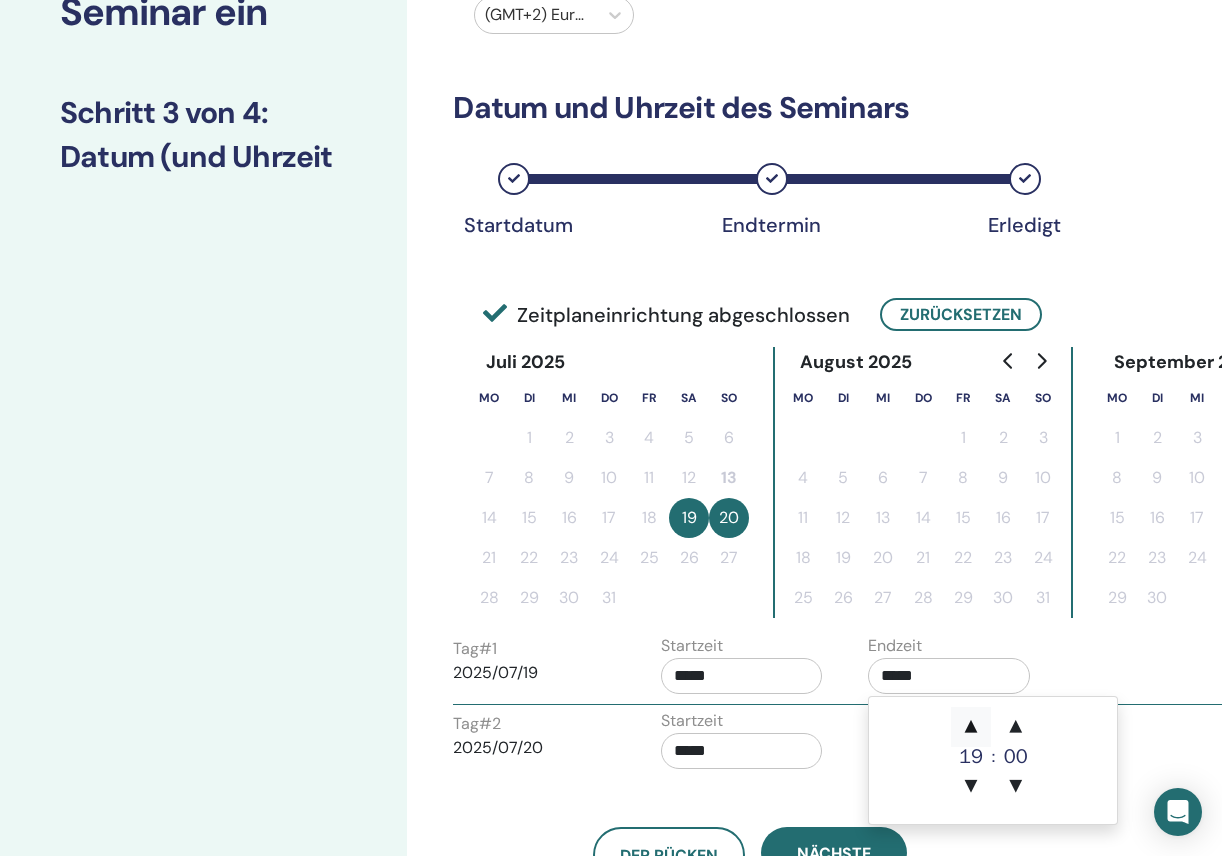 click on "▲" at bounding box center [971, 727] 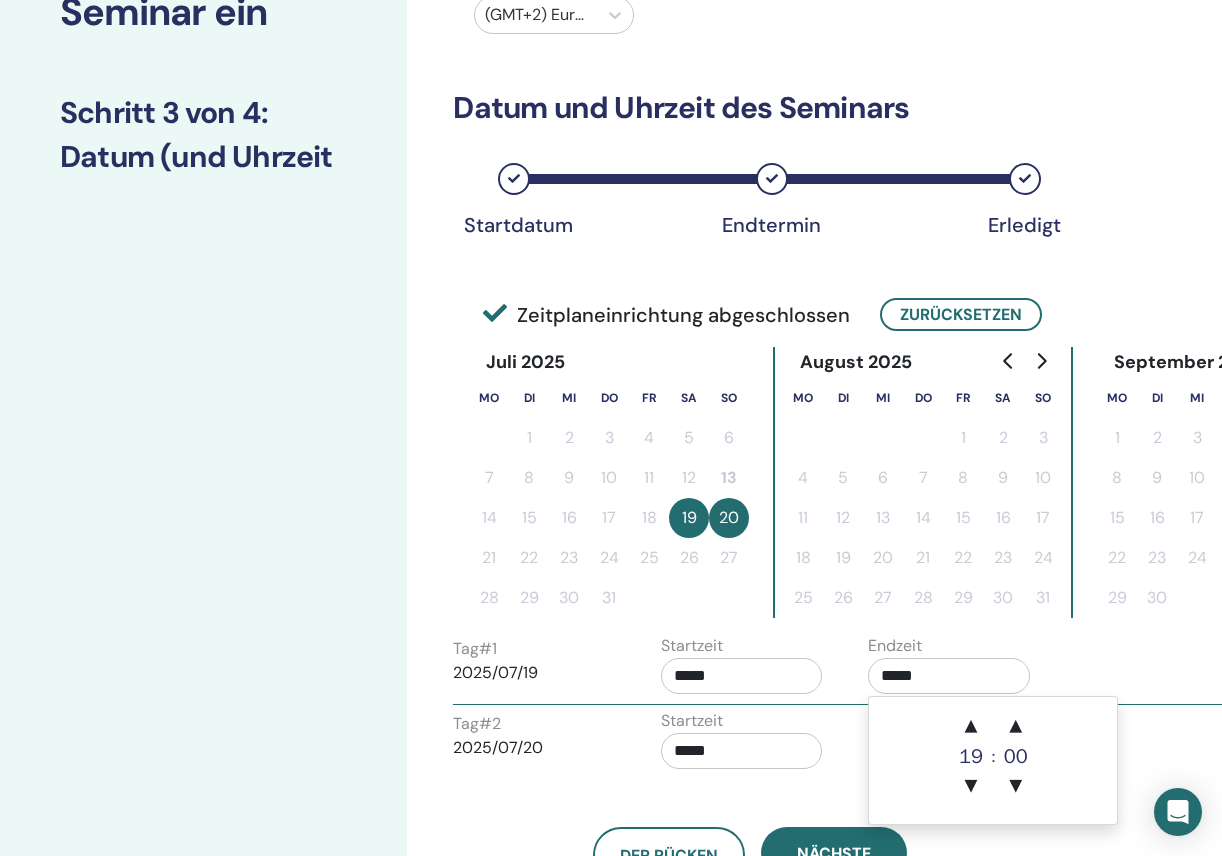 click on "Tag  # 1 2025/07/19 Startzeit ***** Endzeit *****" at bounding box center [853, 669] 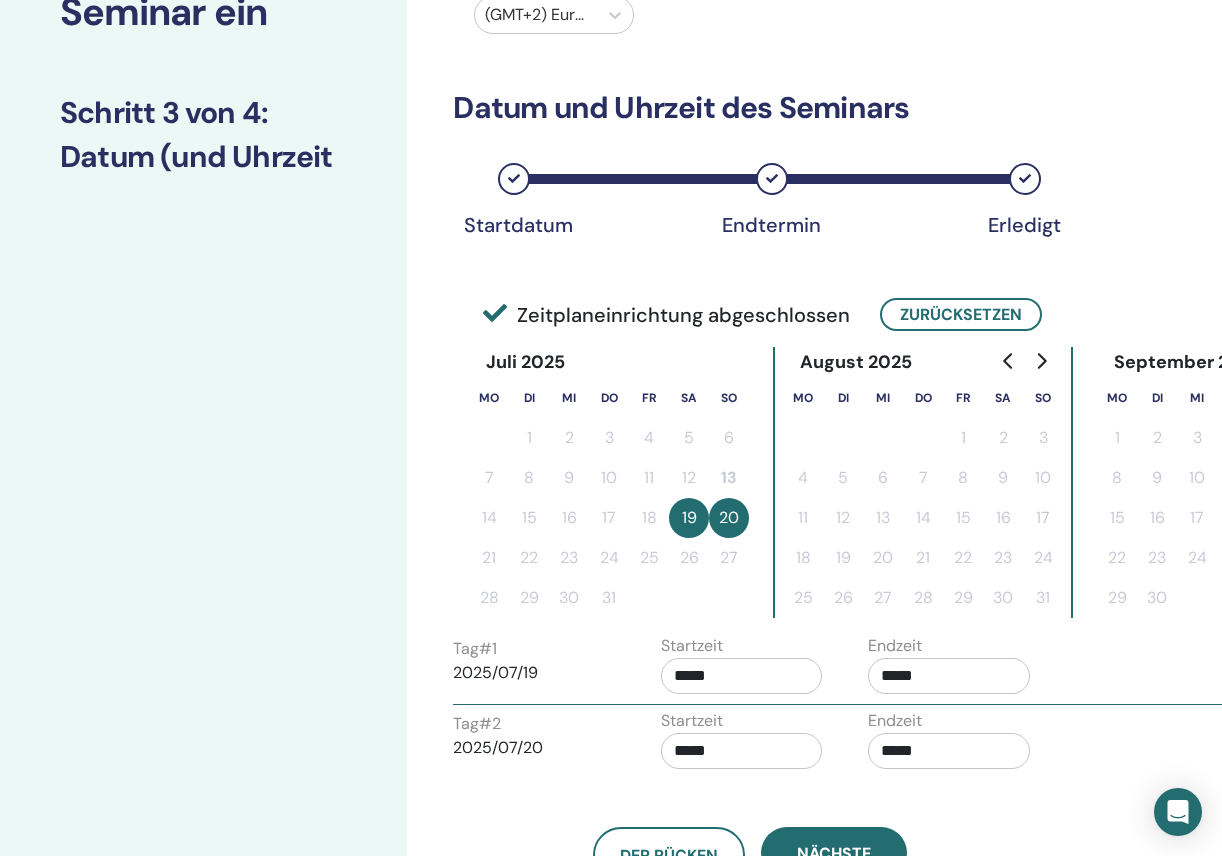 click on "*****" at bounding box center [742, 751] 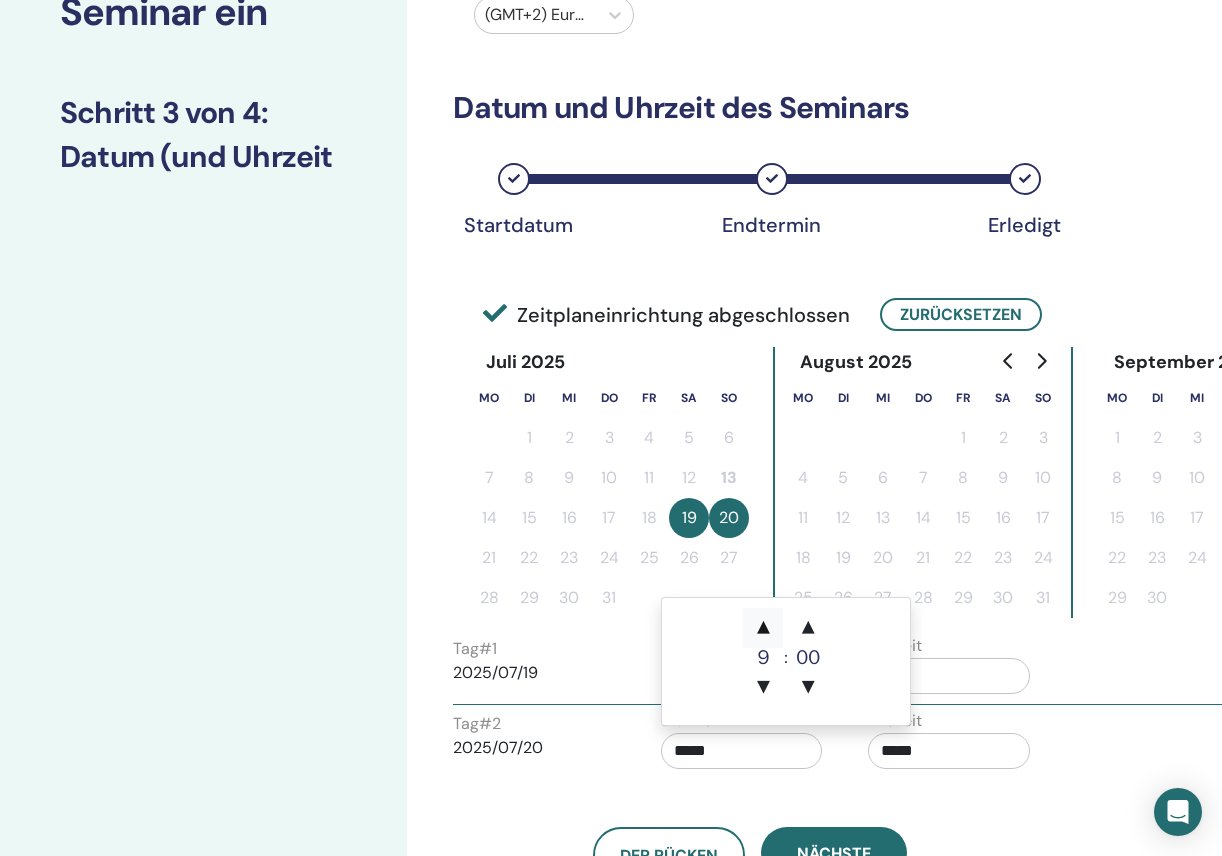 click on "▲" at bounding box center [763, 628] 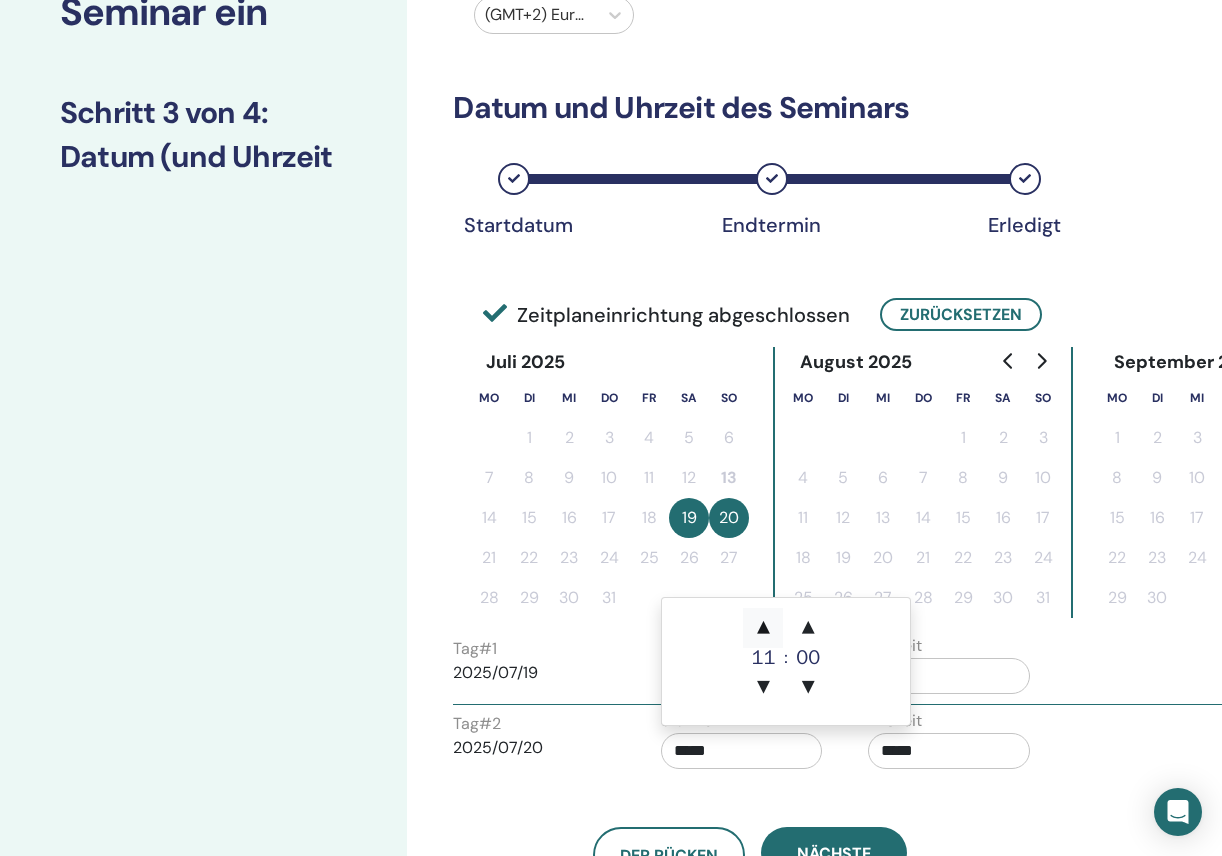 click on "▲" at bounding box center [763, 628] 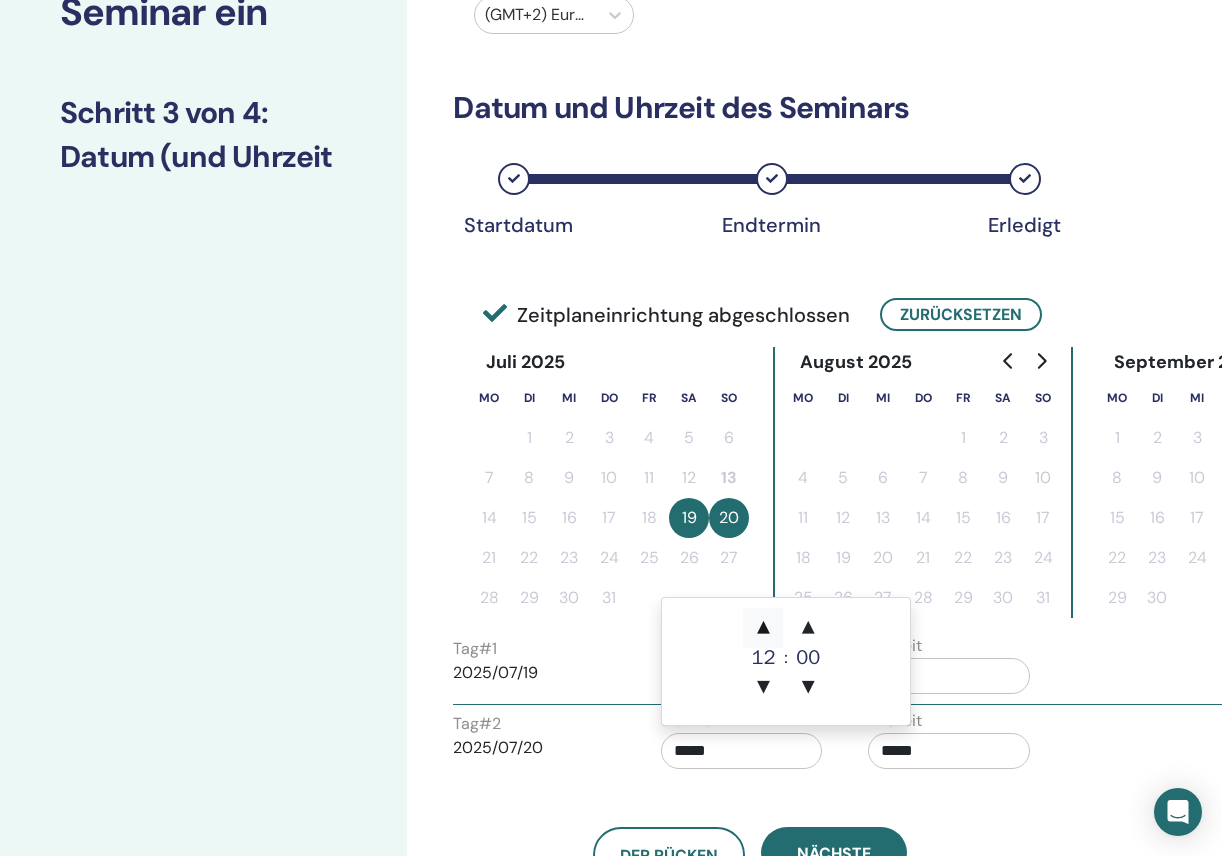 click on "▲" at bounding box center (763, 628) 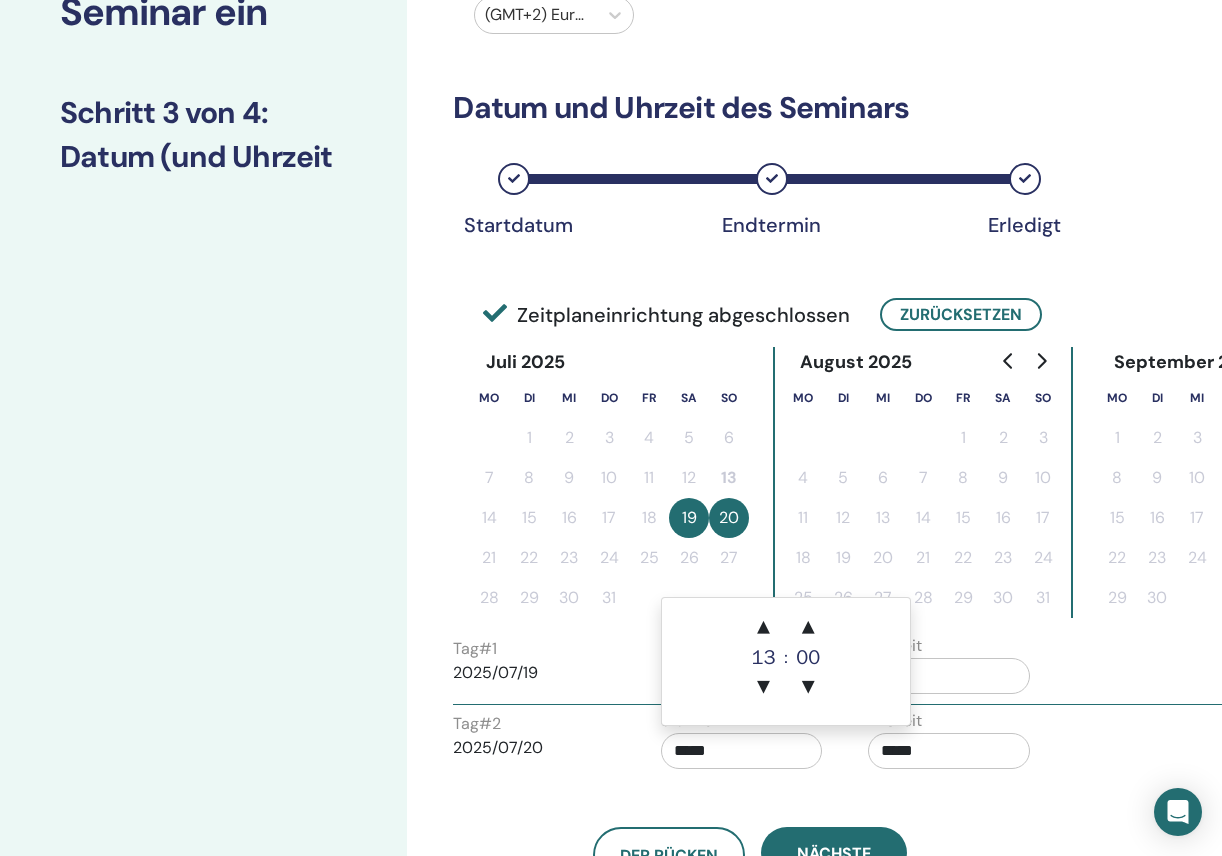 click on "*****" at bounding box center (949, 751) 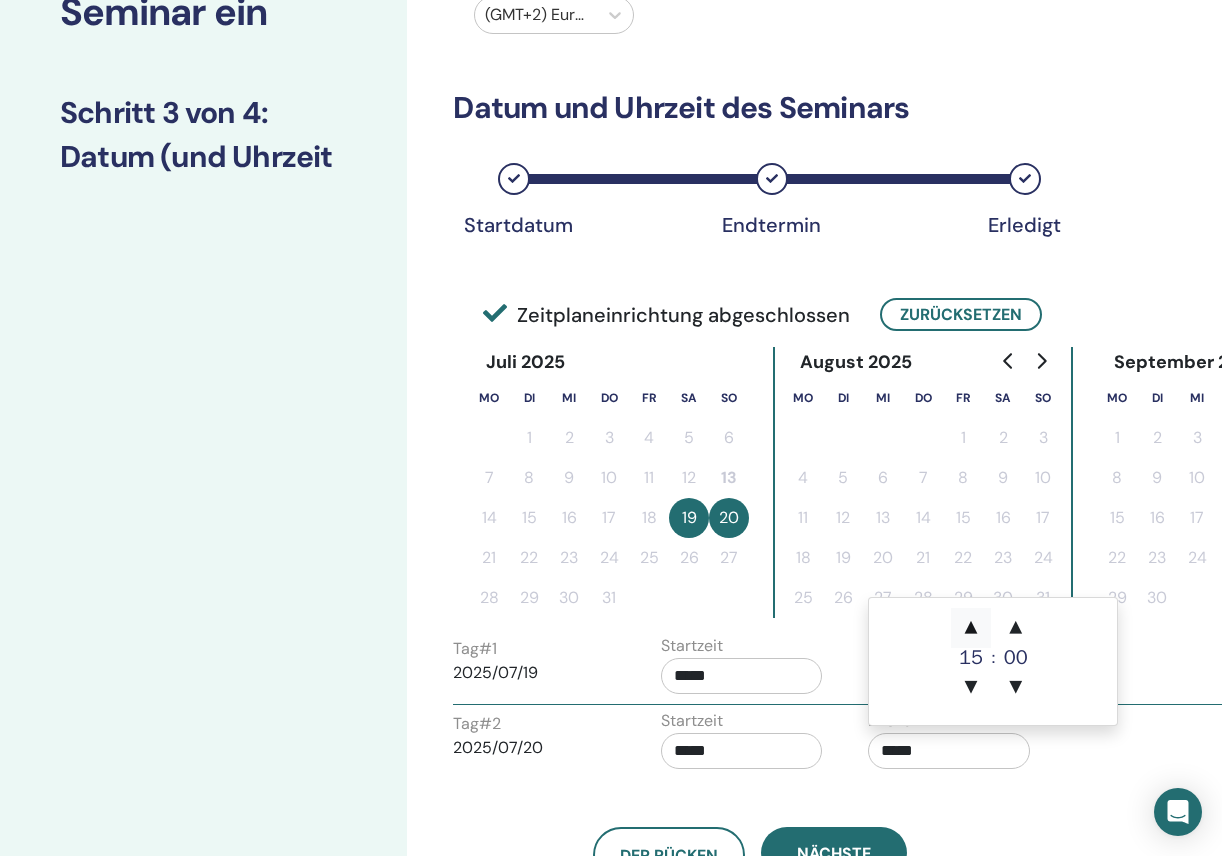 click on "▲" at bounding box center (971, 628) 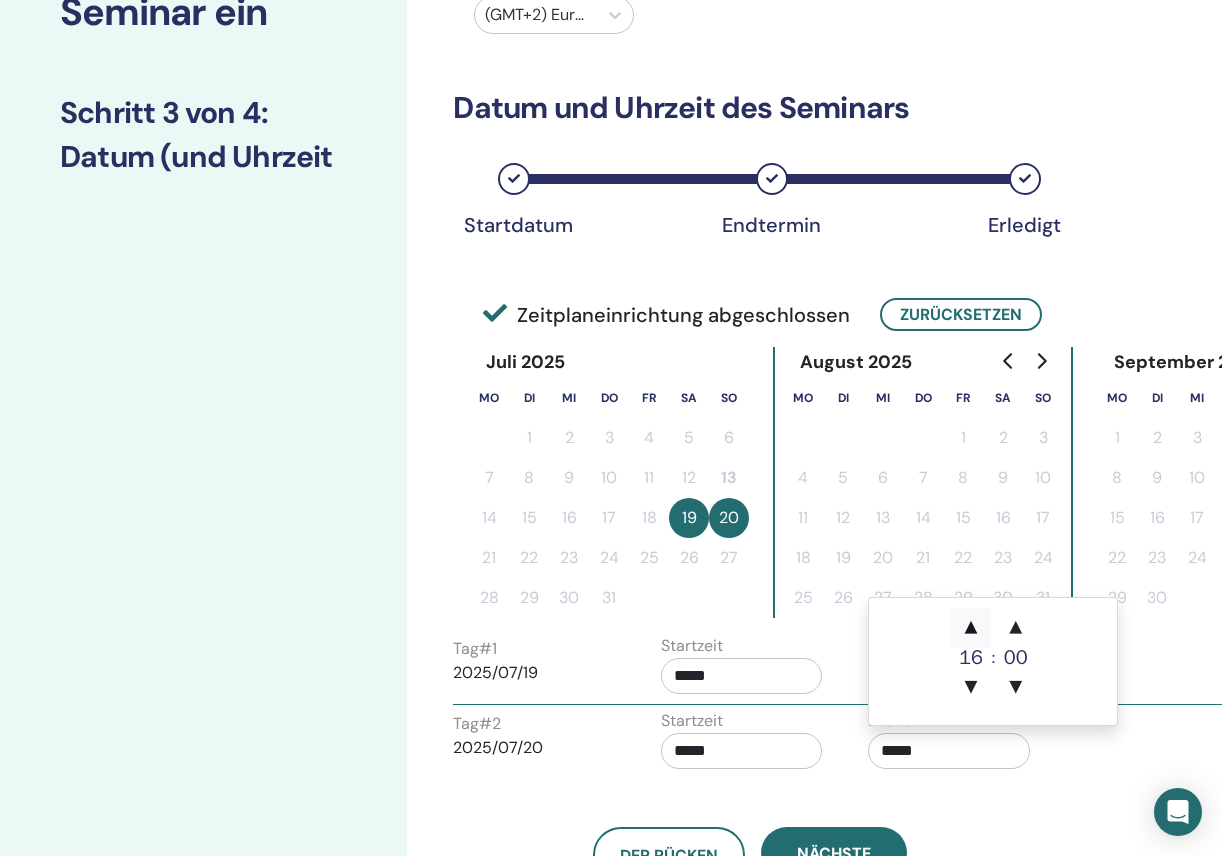 click on "▲" at bounding box center [971, 628] 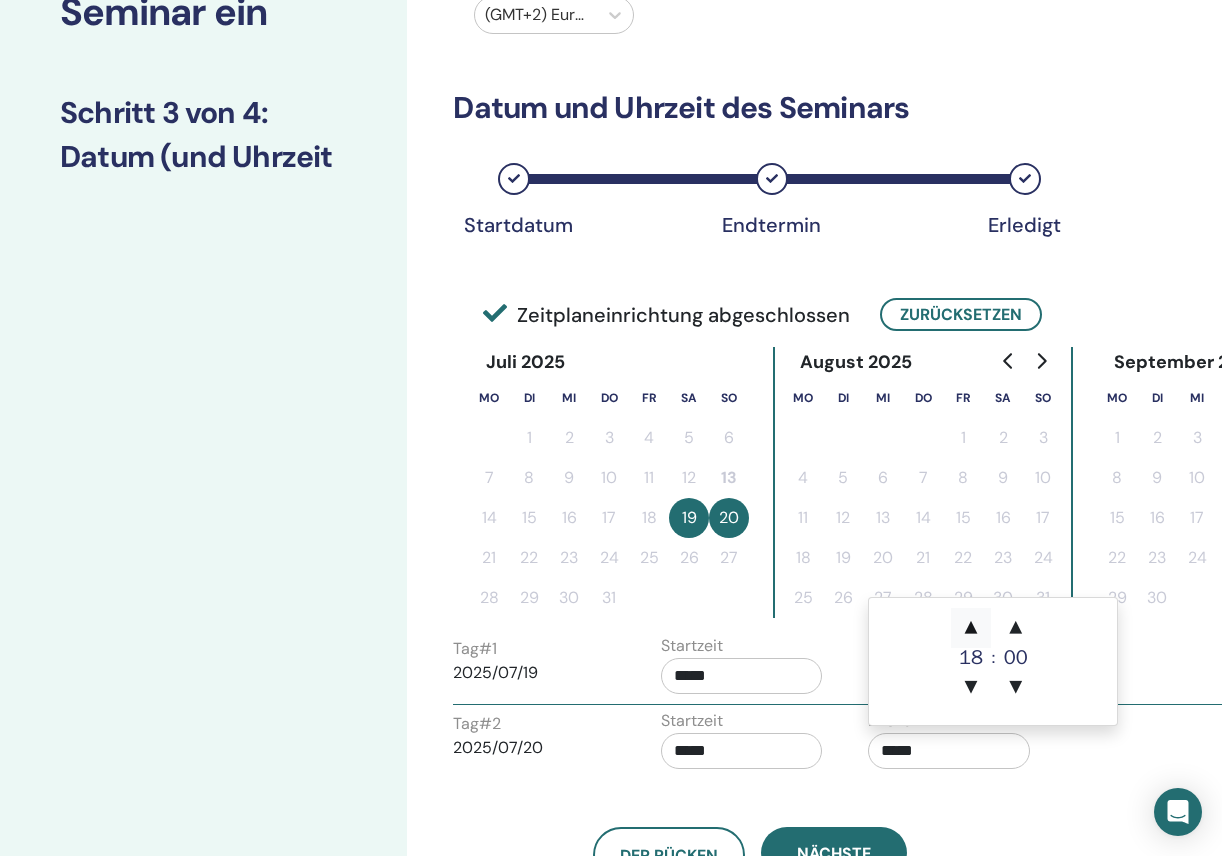 click on "▲" at bounding box center (971, 628) 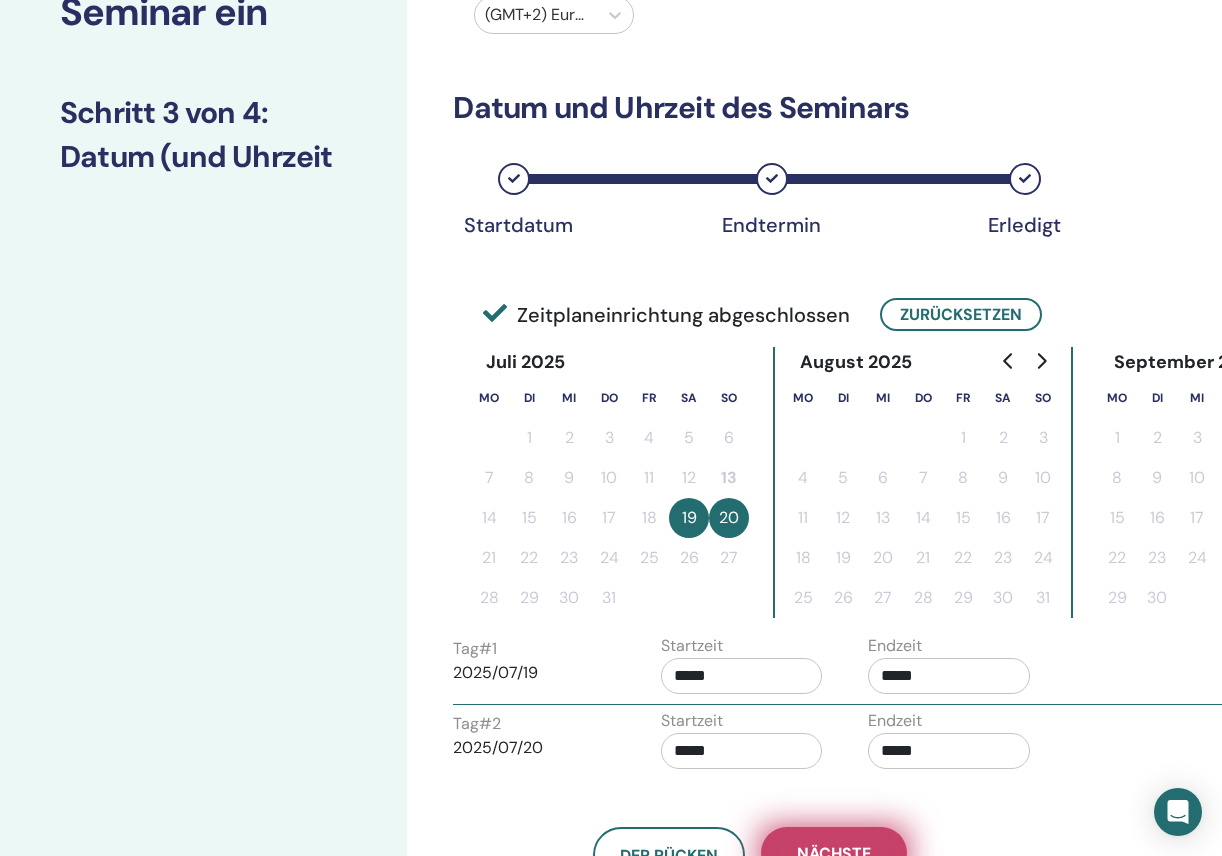 click on "Nächste" at bounding box center (834, 853) 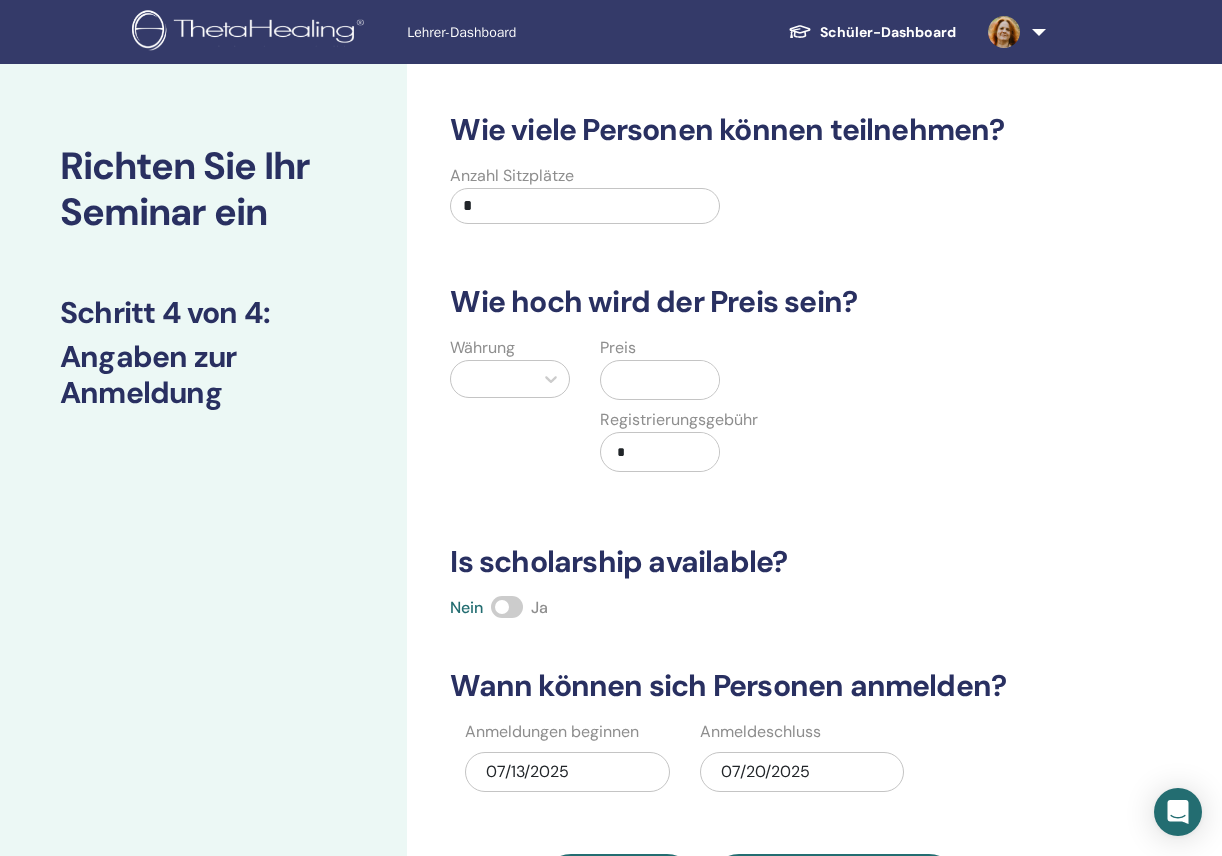 scroll, scrollTop: 0, scrollLeft: 0, axis: both 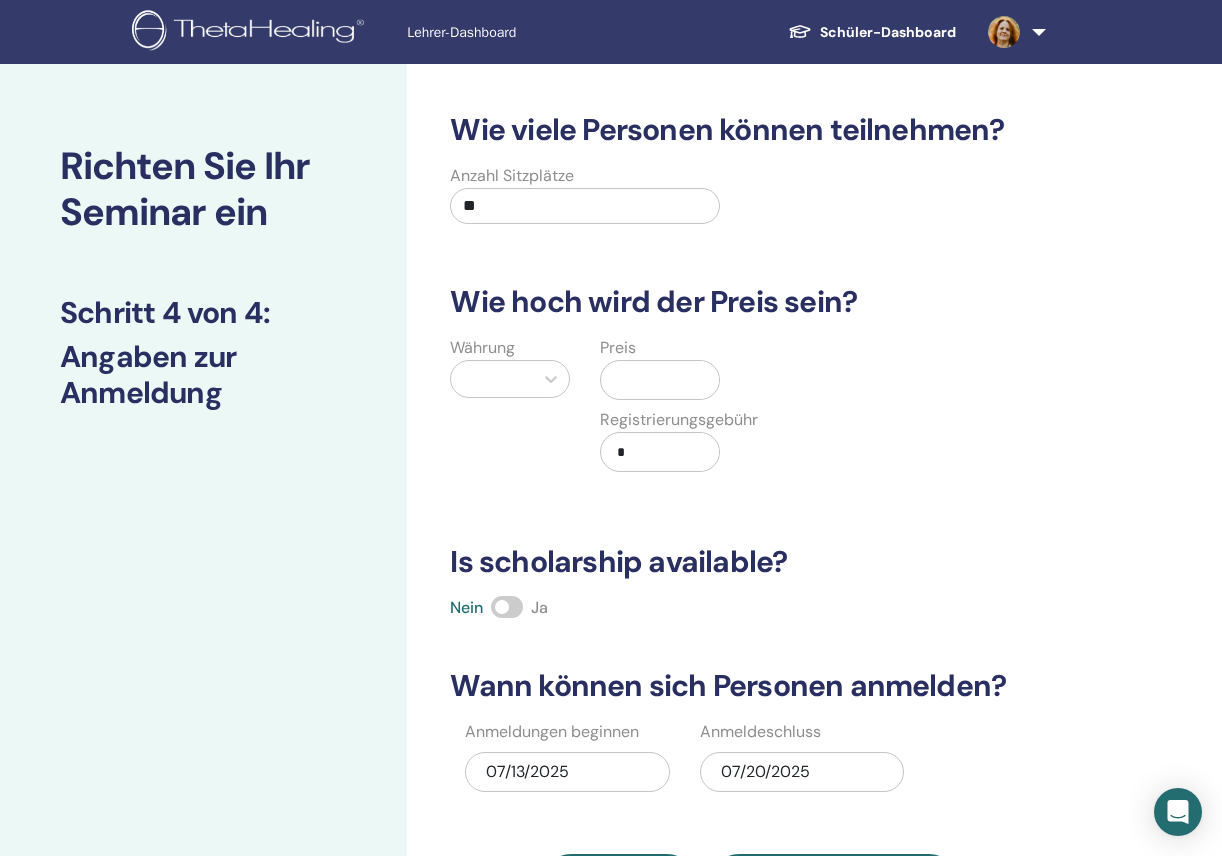 type on "**" 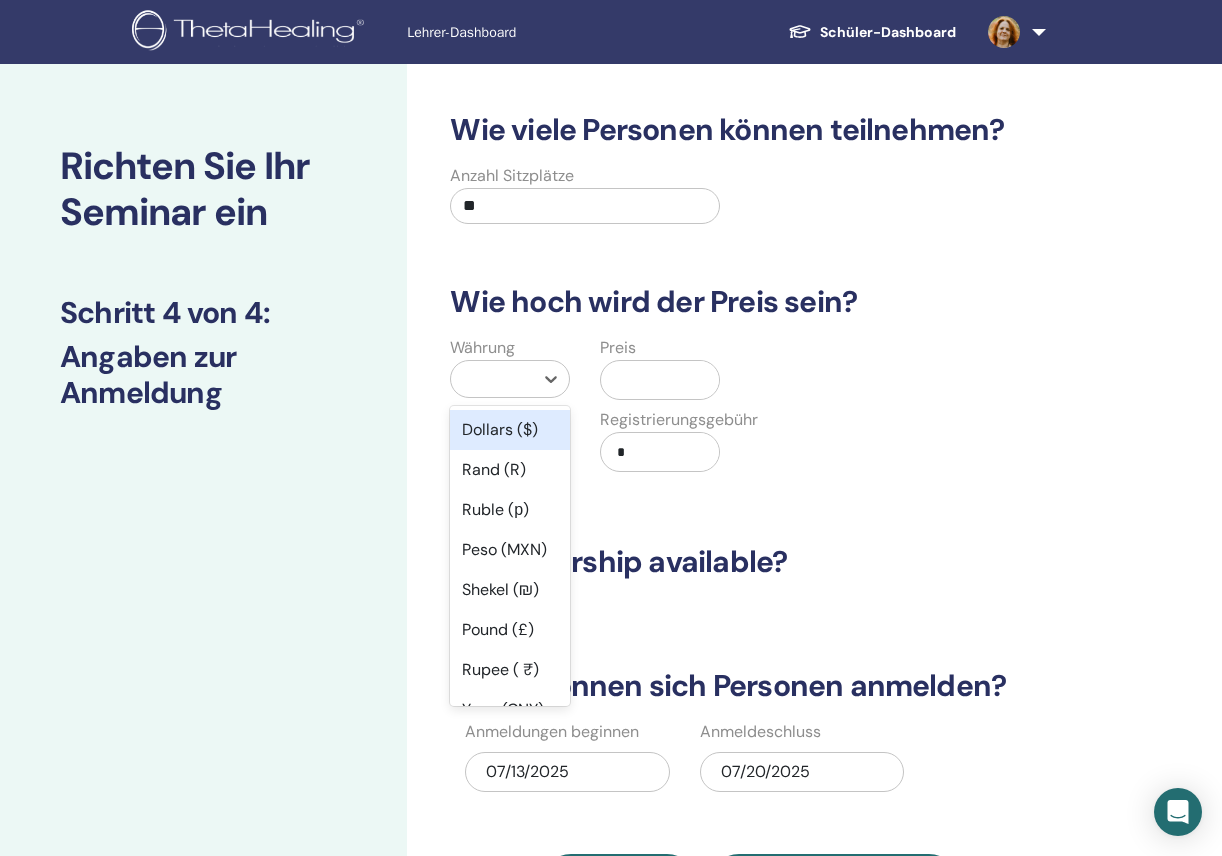 click at bounding box center (492, 379) 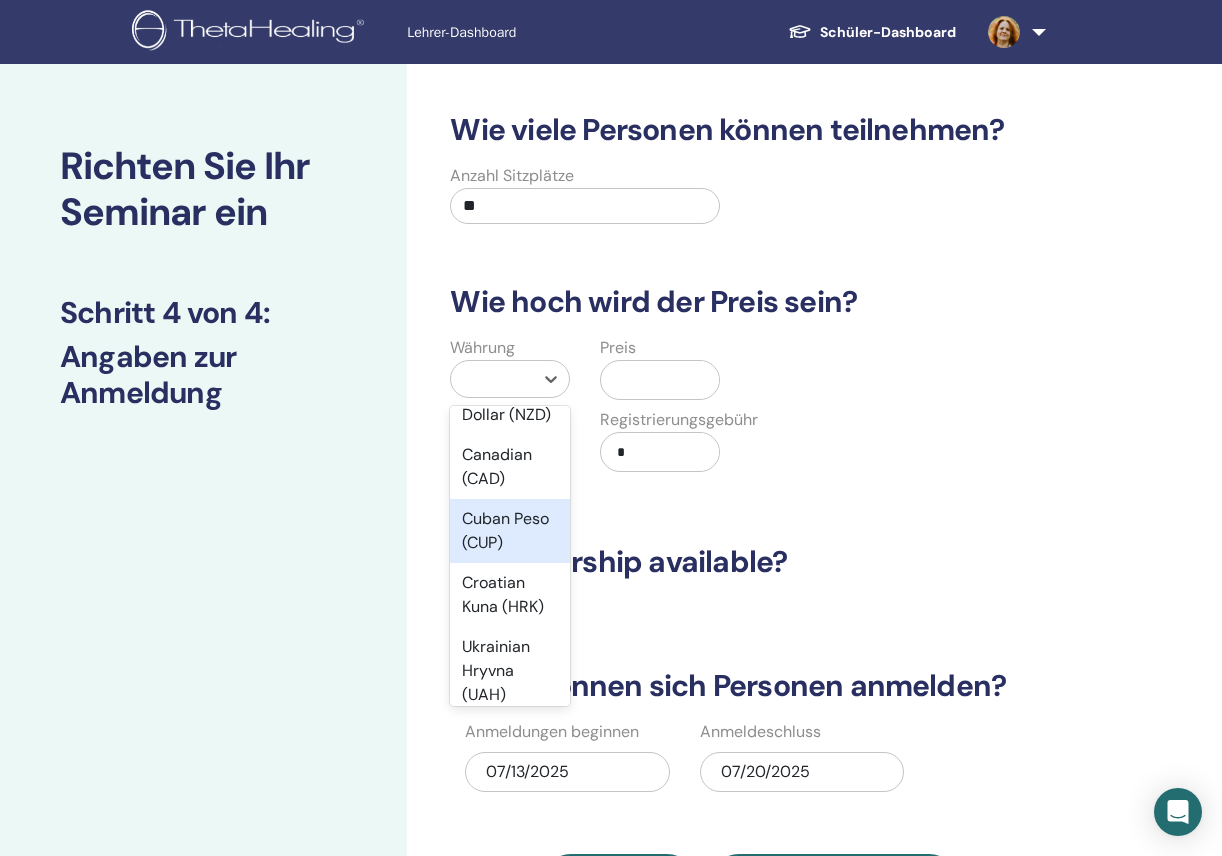 scroll, scrollTop: 590, scrollLeft: 0, axis: vertical 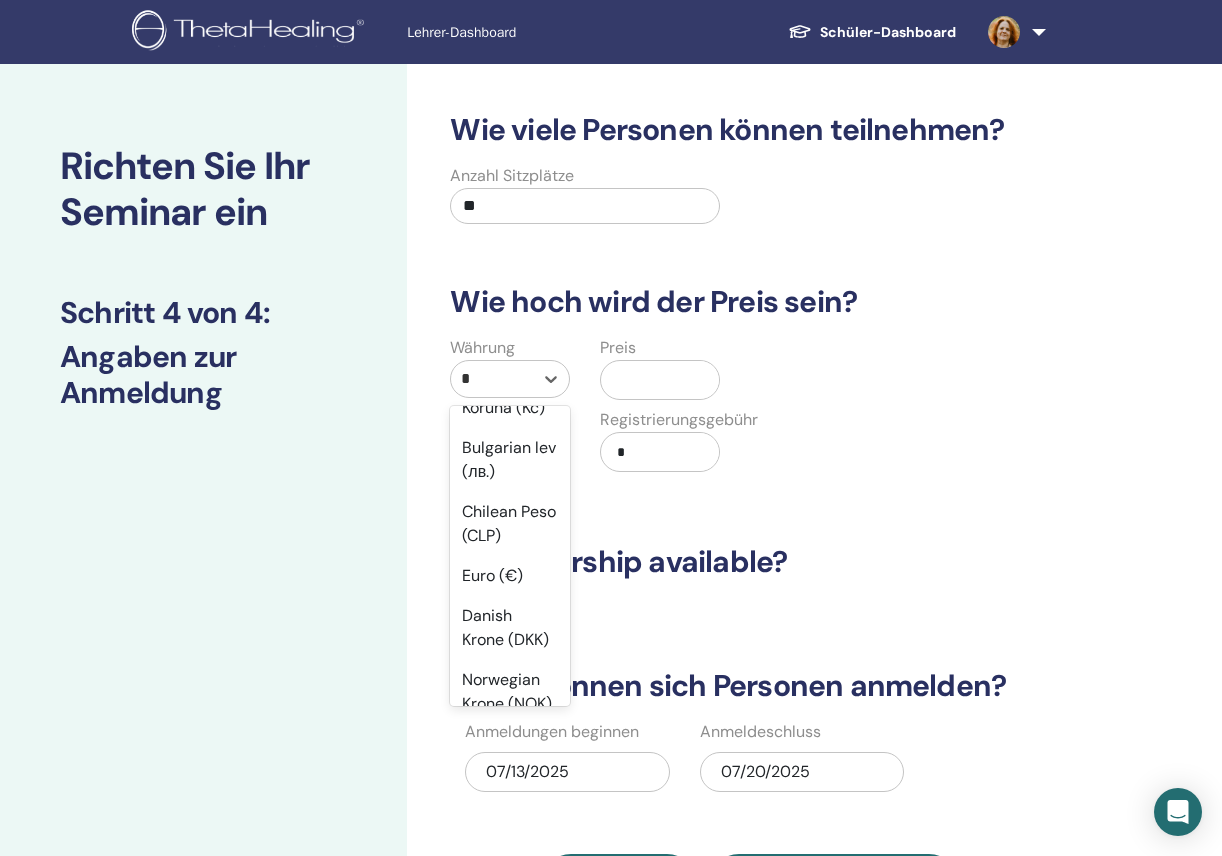 type on "**" 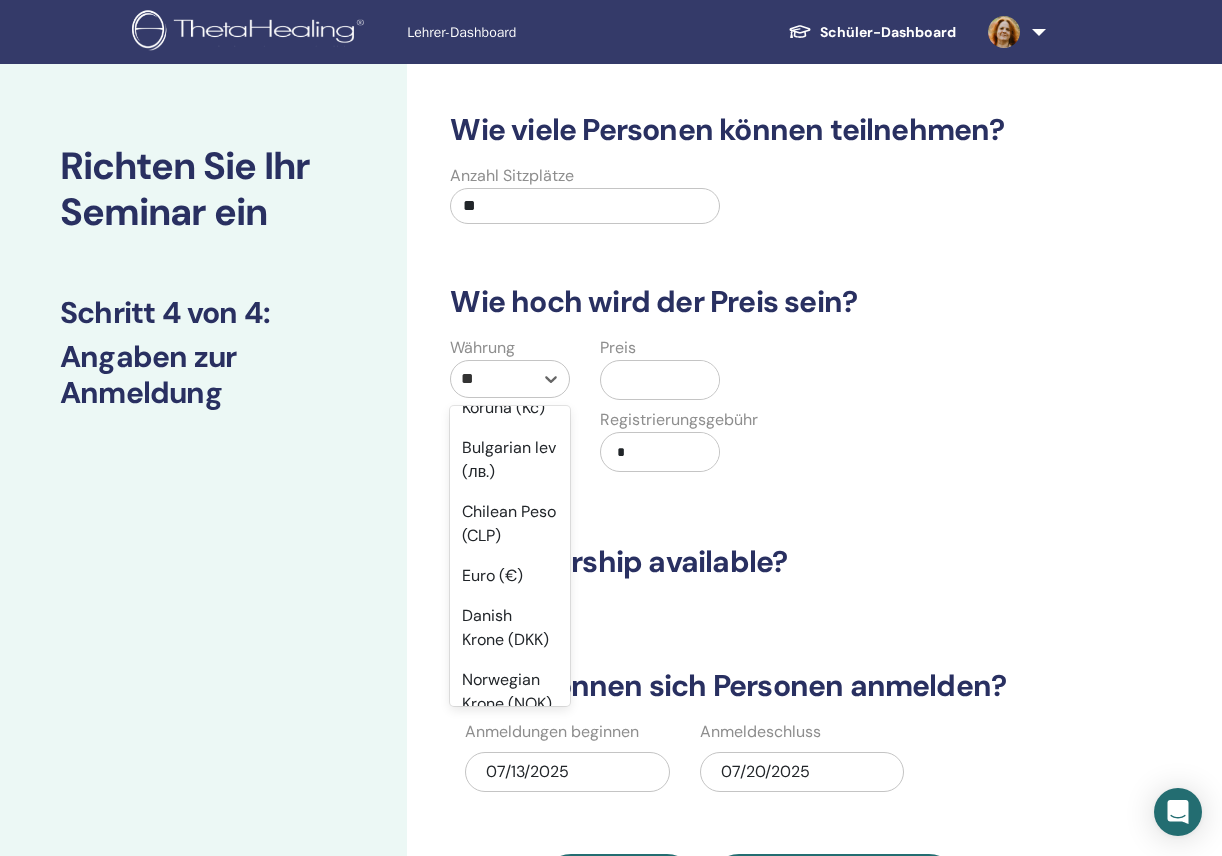 scroll, scrollTop: 0, scrollLeft: 0, axis: both 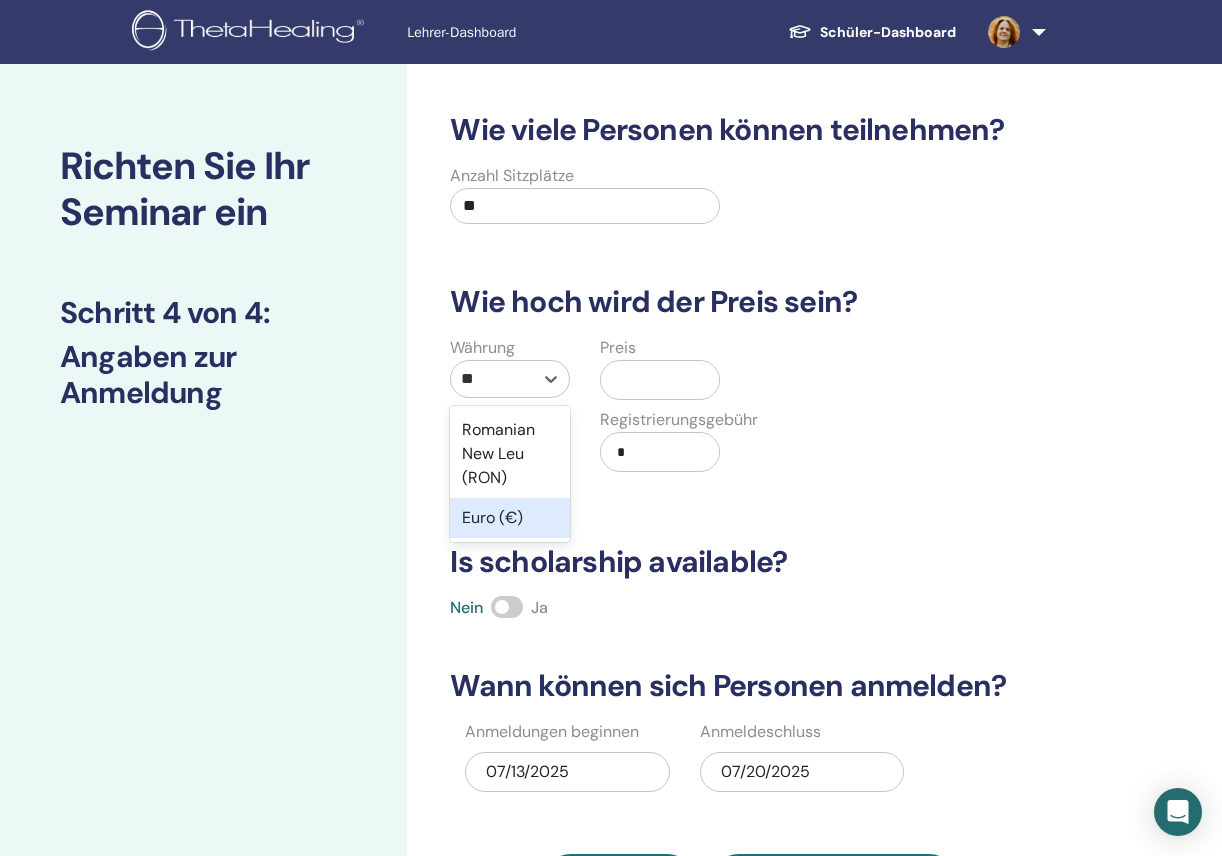 click on "Euro (€)" at bounding box center (510, 518) 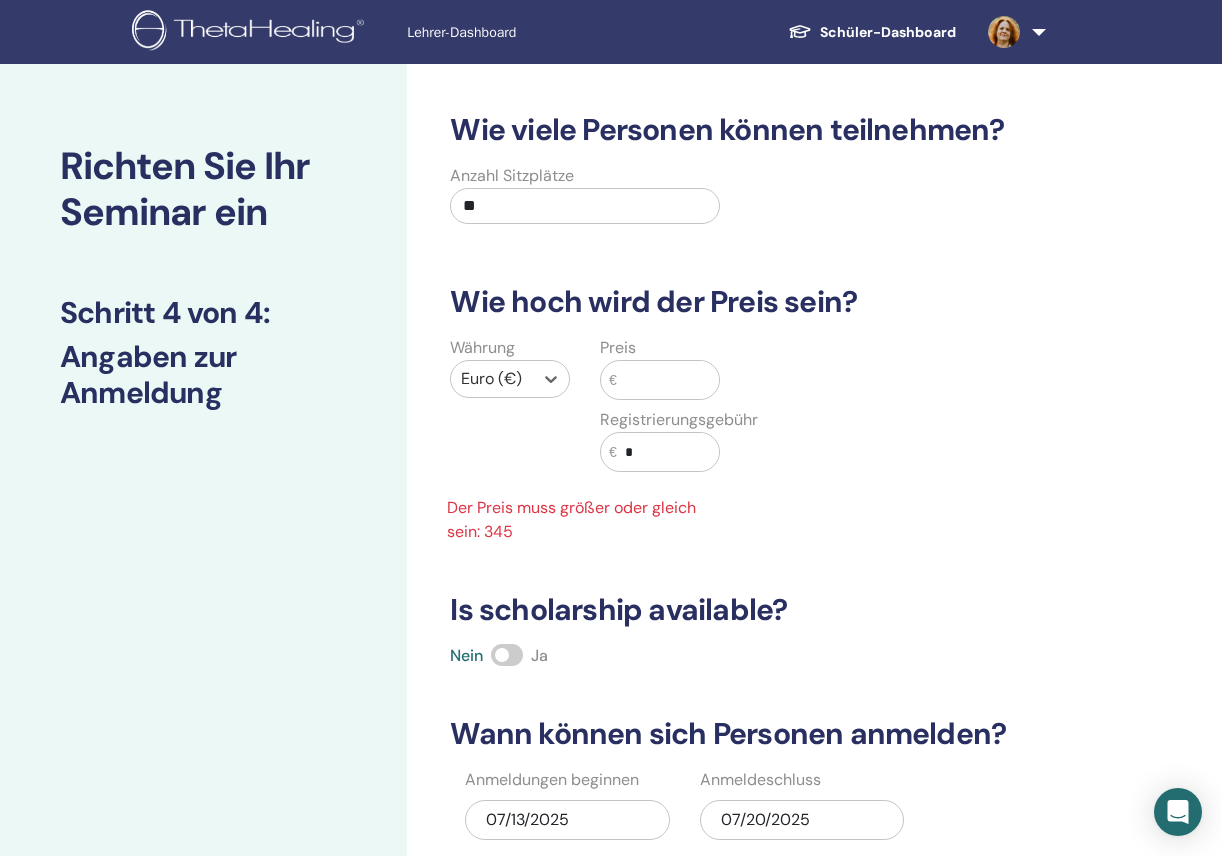 click at bounding box center [668, 380] 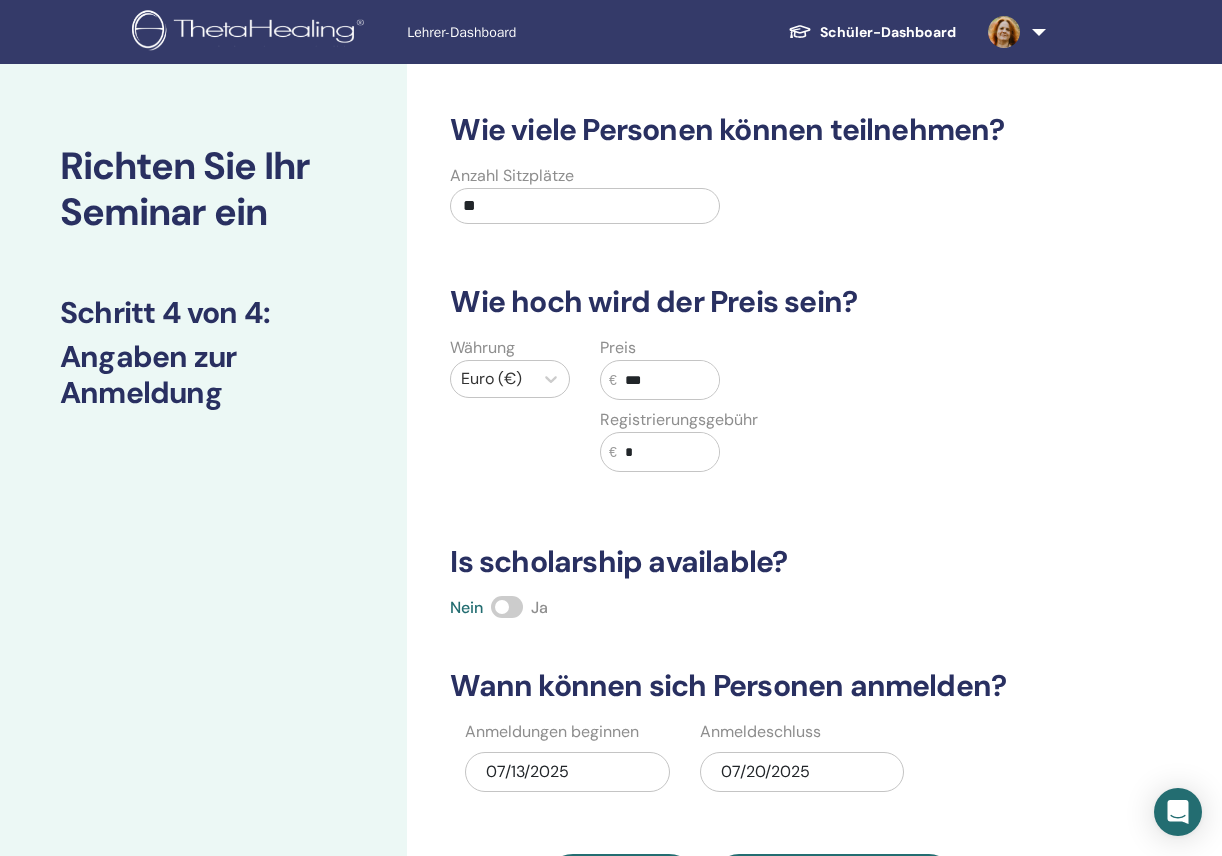 type on "***" 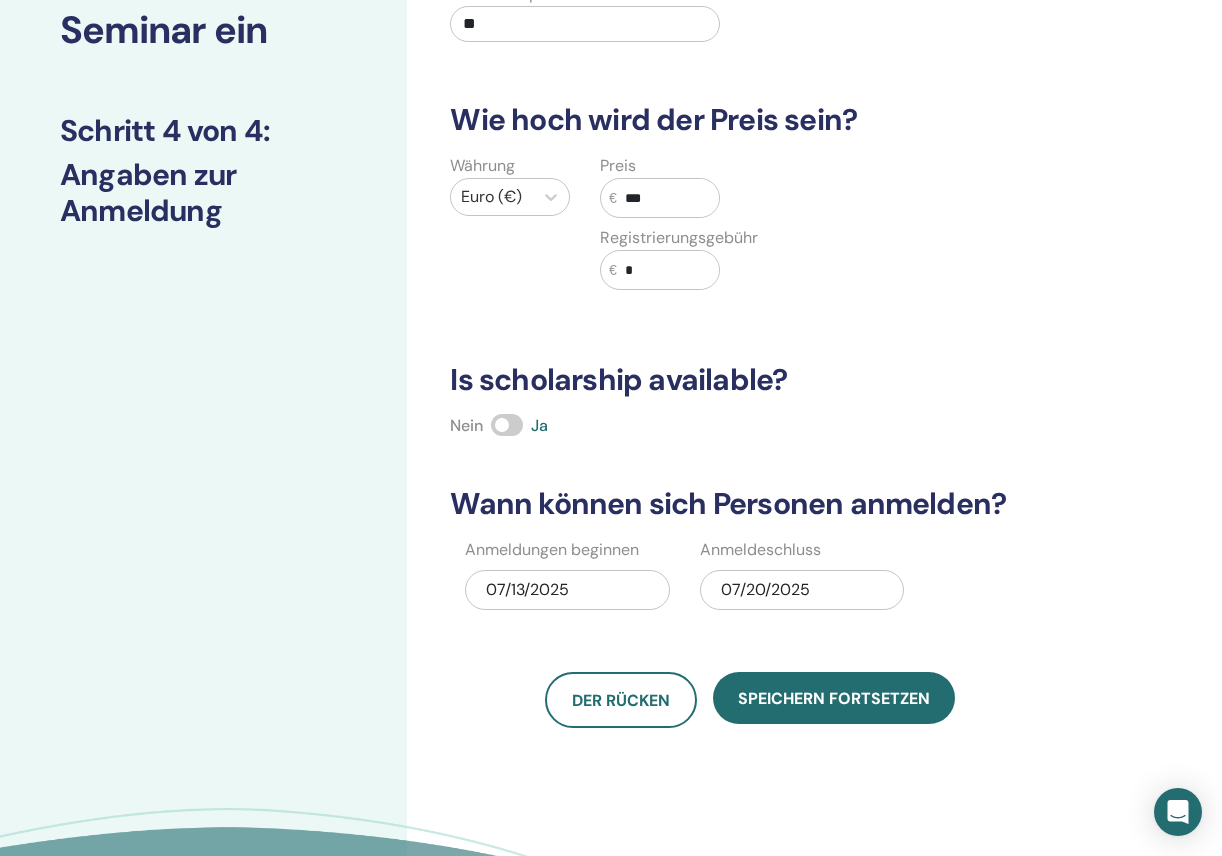 scroll, scrollTop: 198, scrollLeft: 0, axis: vertical 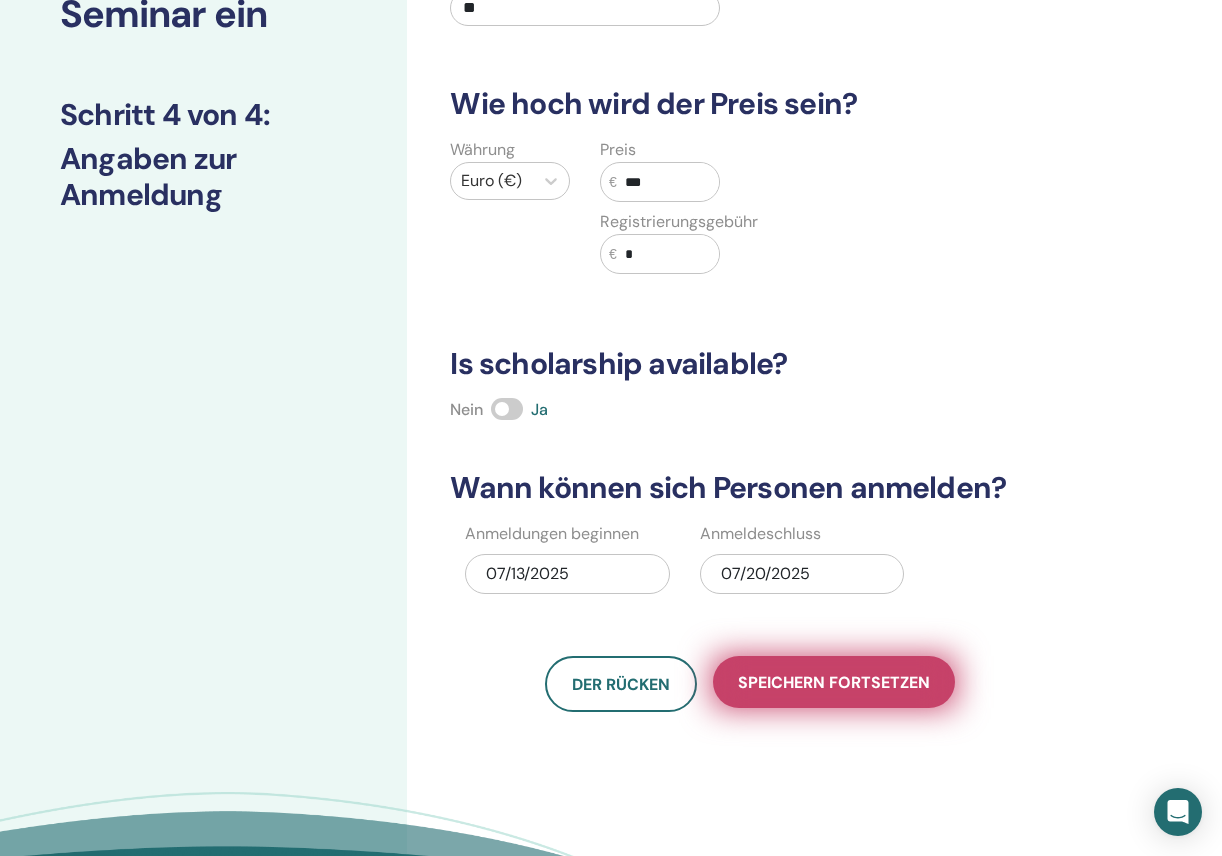 click on "Speichern fortsetzen" at bounding box center [834, 682] 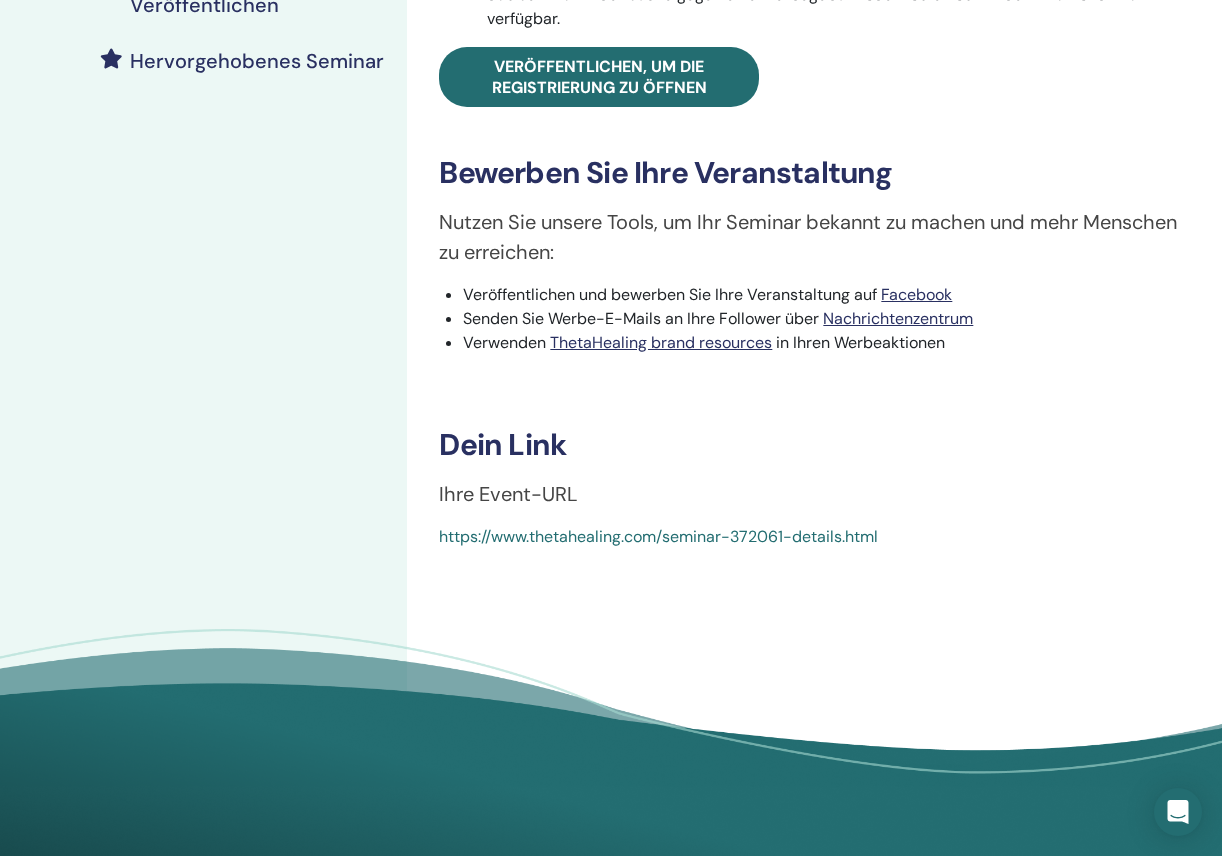 scroll, scrollTop: 575, scrollLeft: 0, axis: vertical 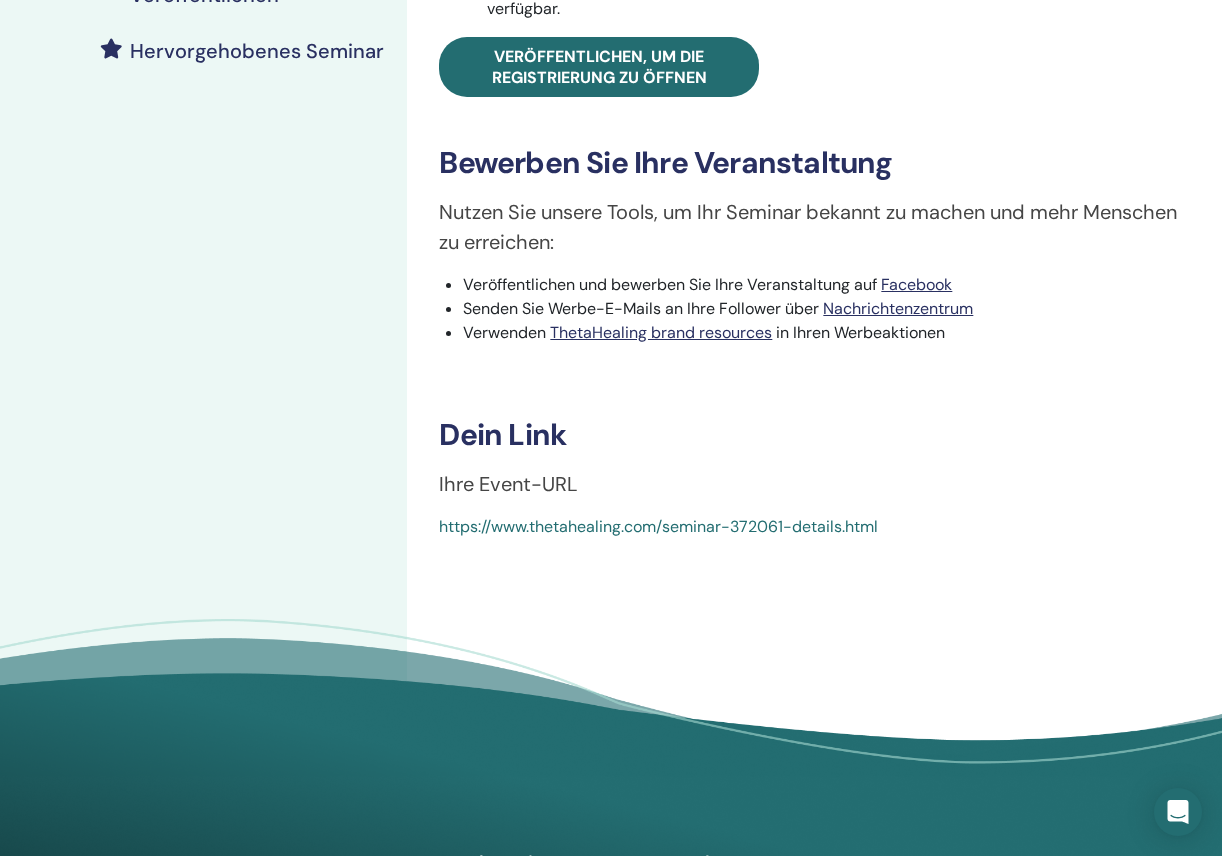 drag, startPoint x: 907, startPoint y: 520, endPoint x: 918, endPoint y: 546, distance: 28.231188 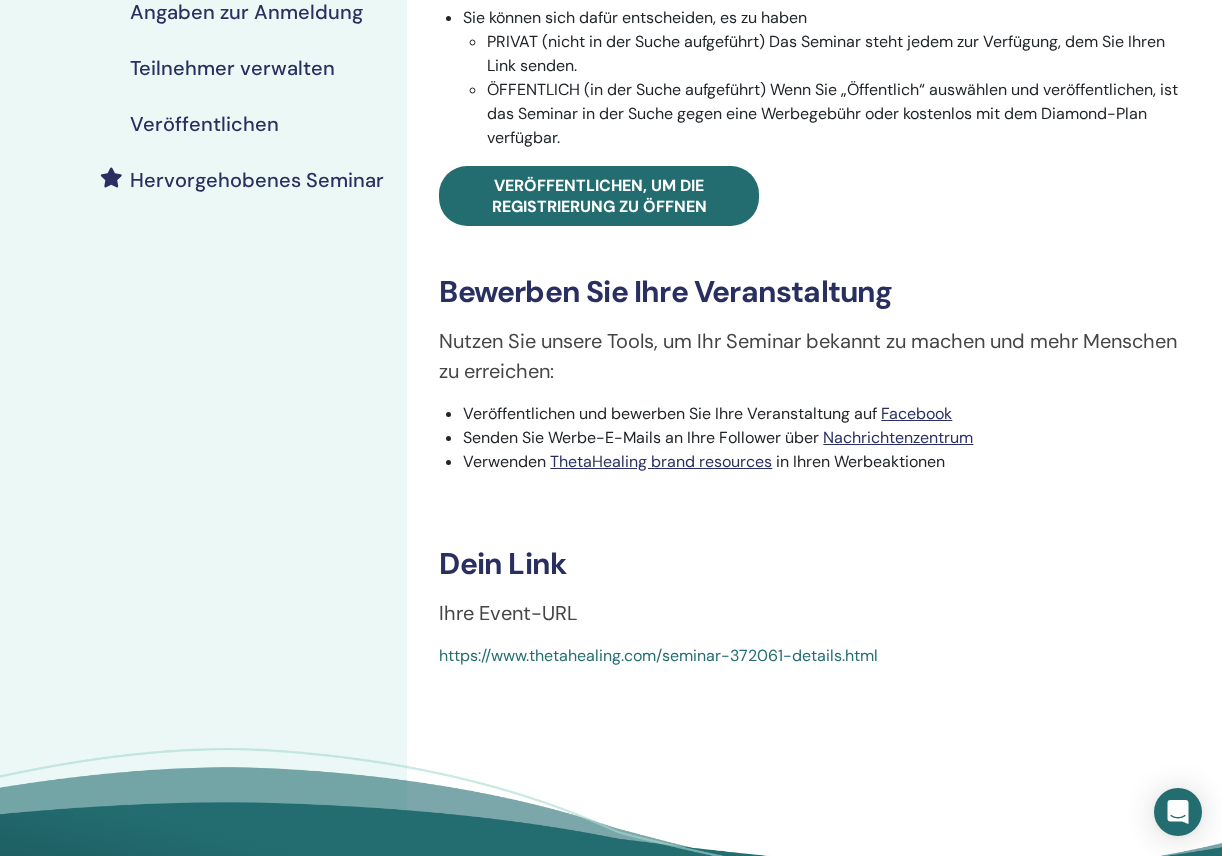 scroll, scrollTop: 331, scrollLeft: 0, axis: vertical 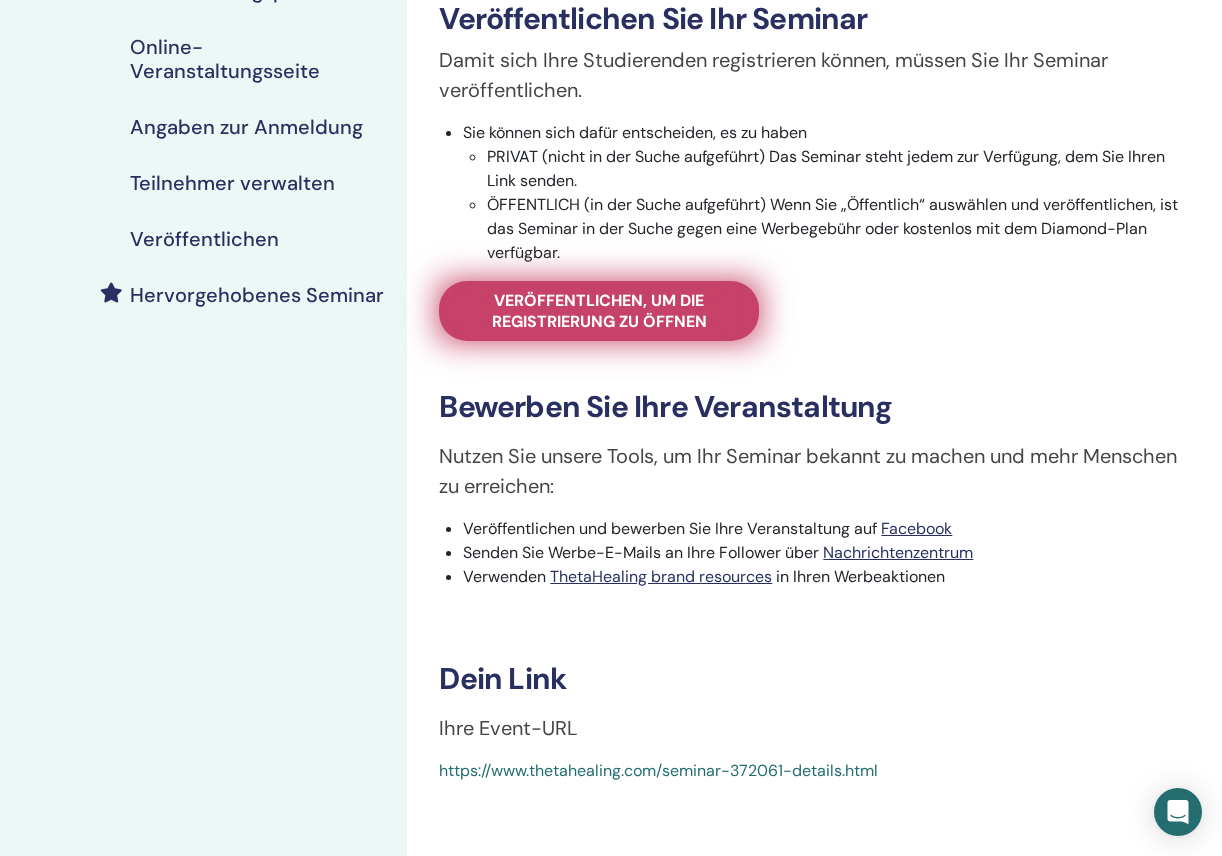 click on "Veröffentlichen, um die Registrierung zu öffnen" at bounding box center (599, 311) 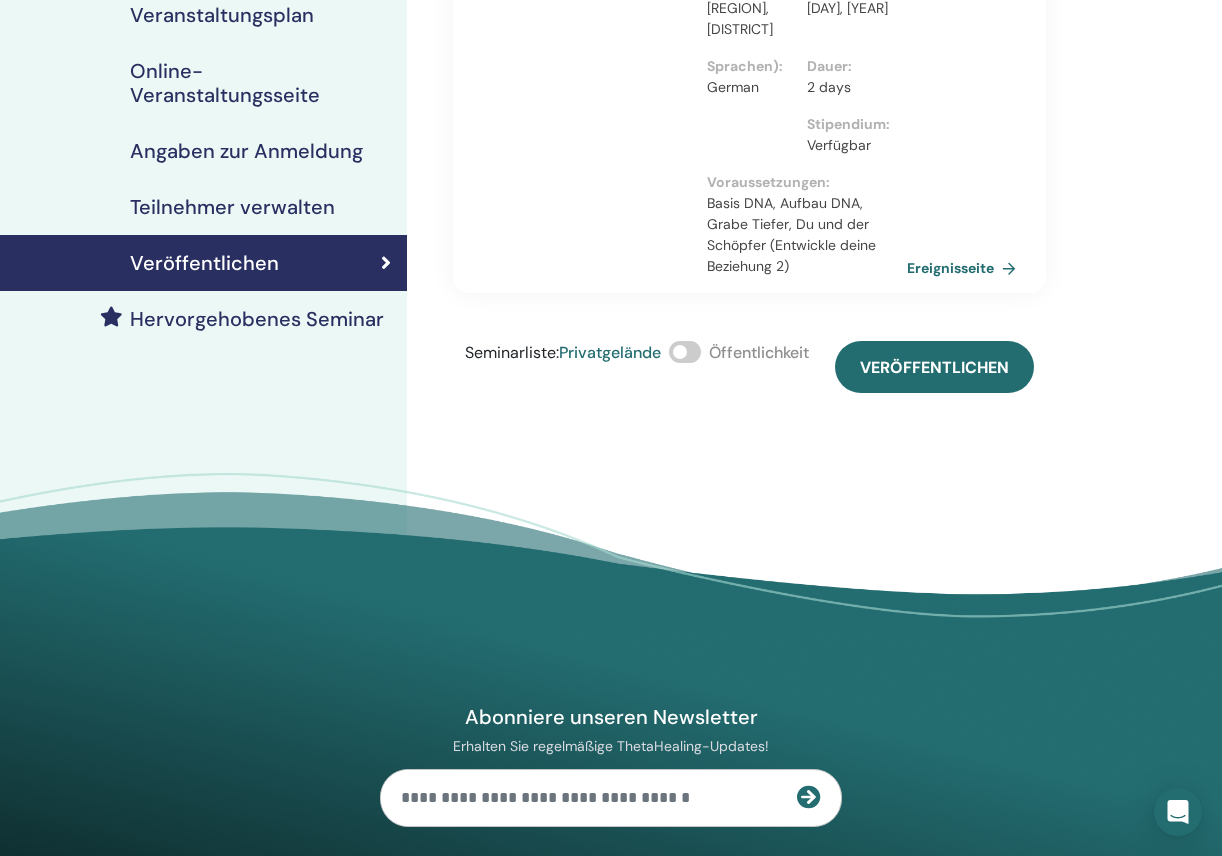 scroll, scrollTop: 298, scrollLeft: 0, axis: vertical 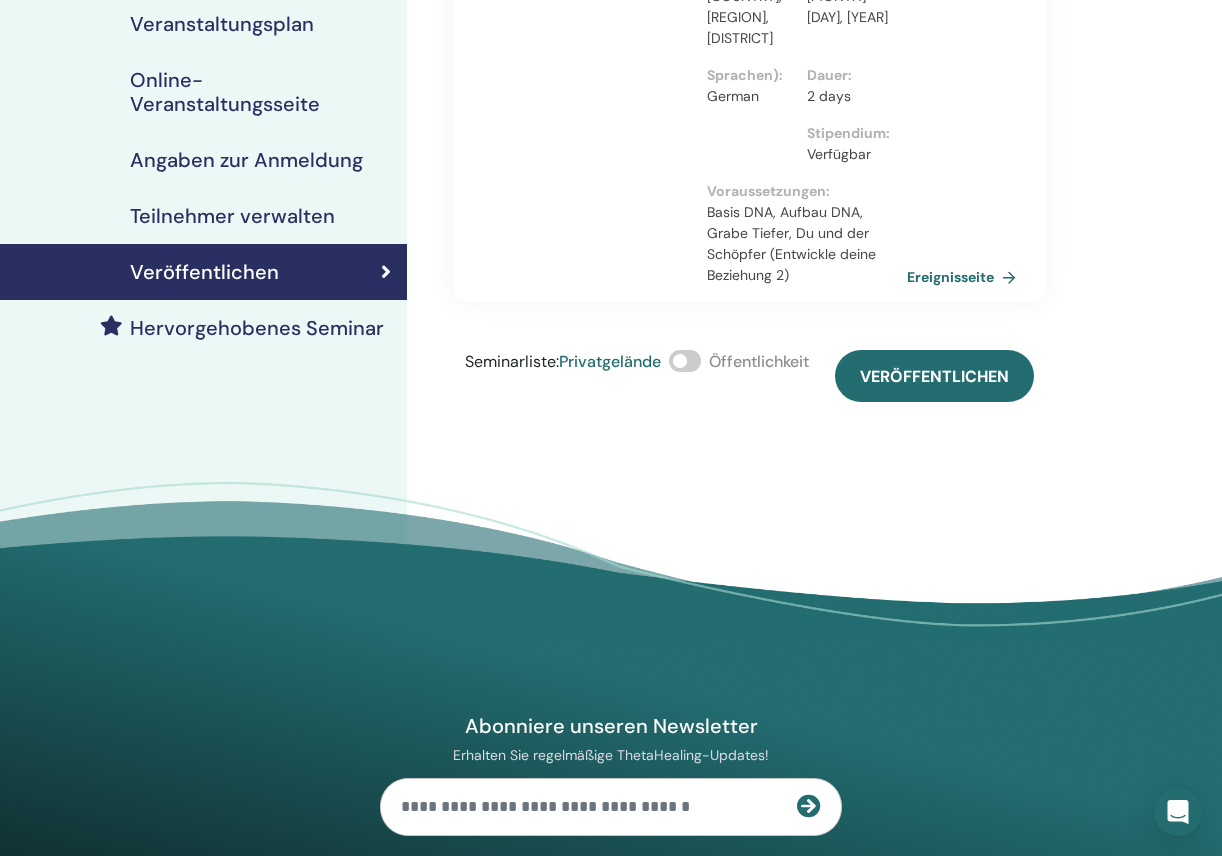 click at bounding box center (685, 361) 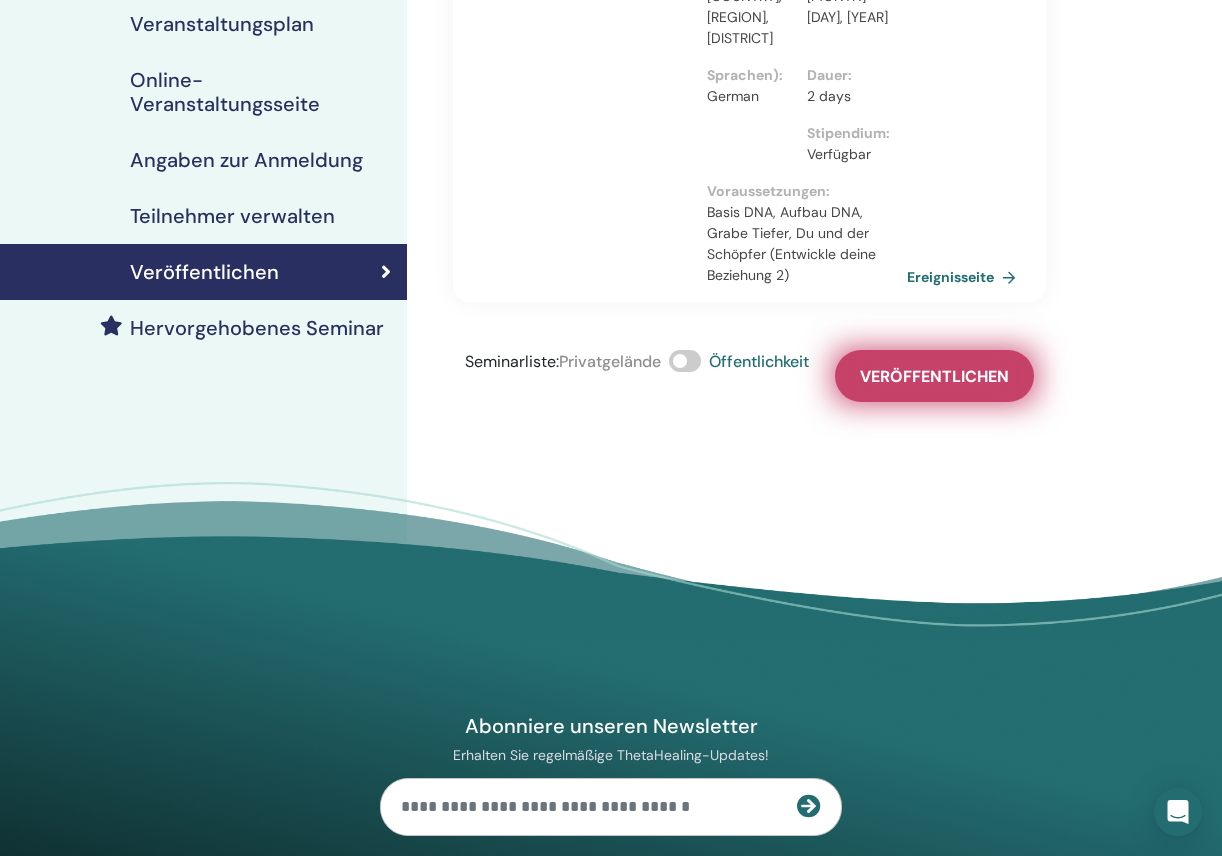 click on "Veröffentlichen" at bounding box center (934, 376) 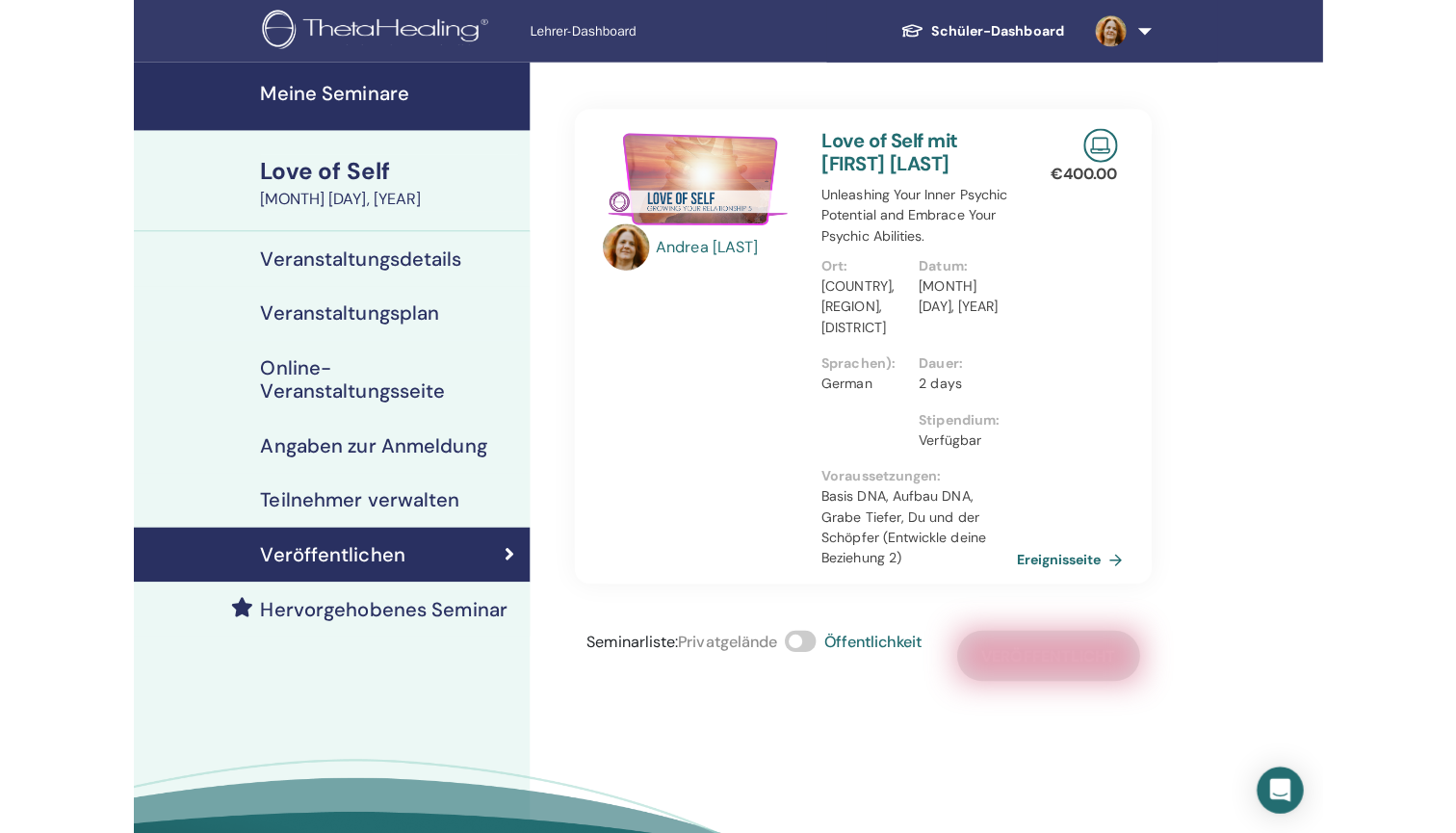 scroll, scrollTop: 0, scrollLeft: 0, axis: both 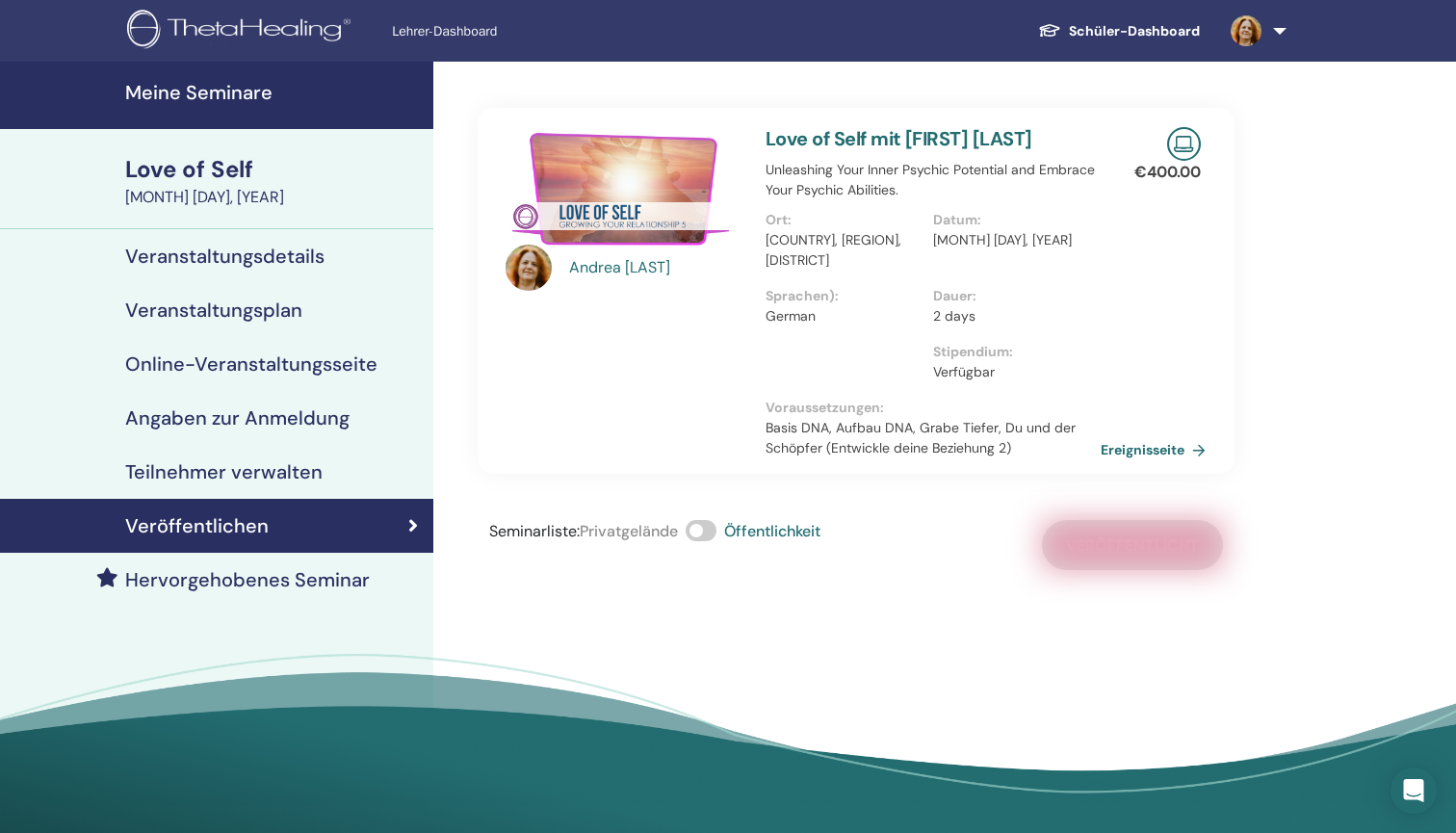 click on "Meine Seminare" at bounding box center (273, 92) 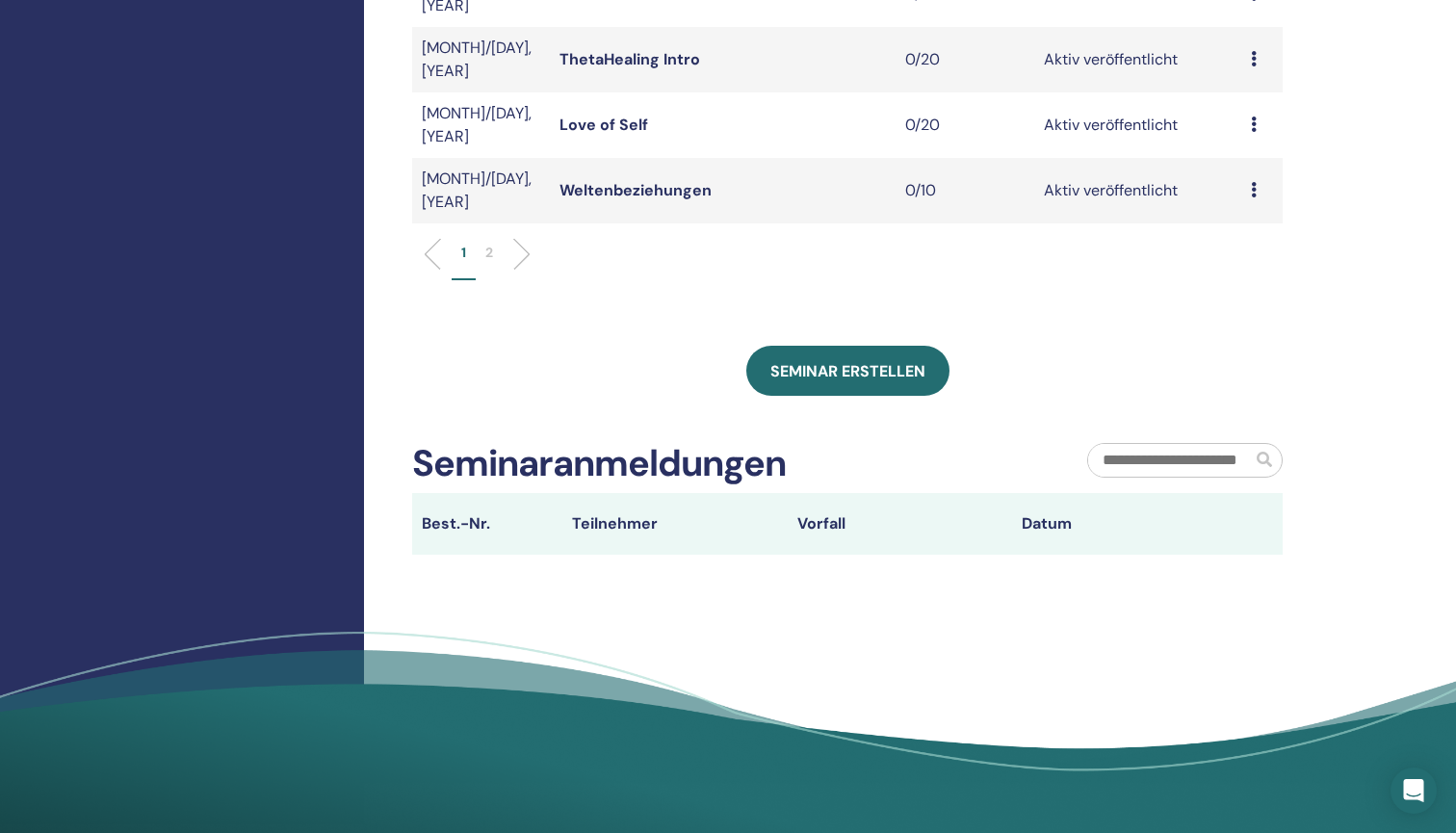 scroll, scrollTop: 749, scrollLeft: 0, axis: vertical 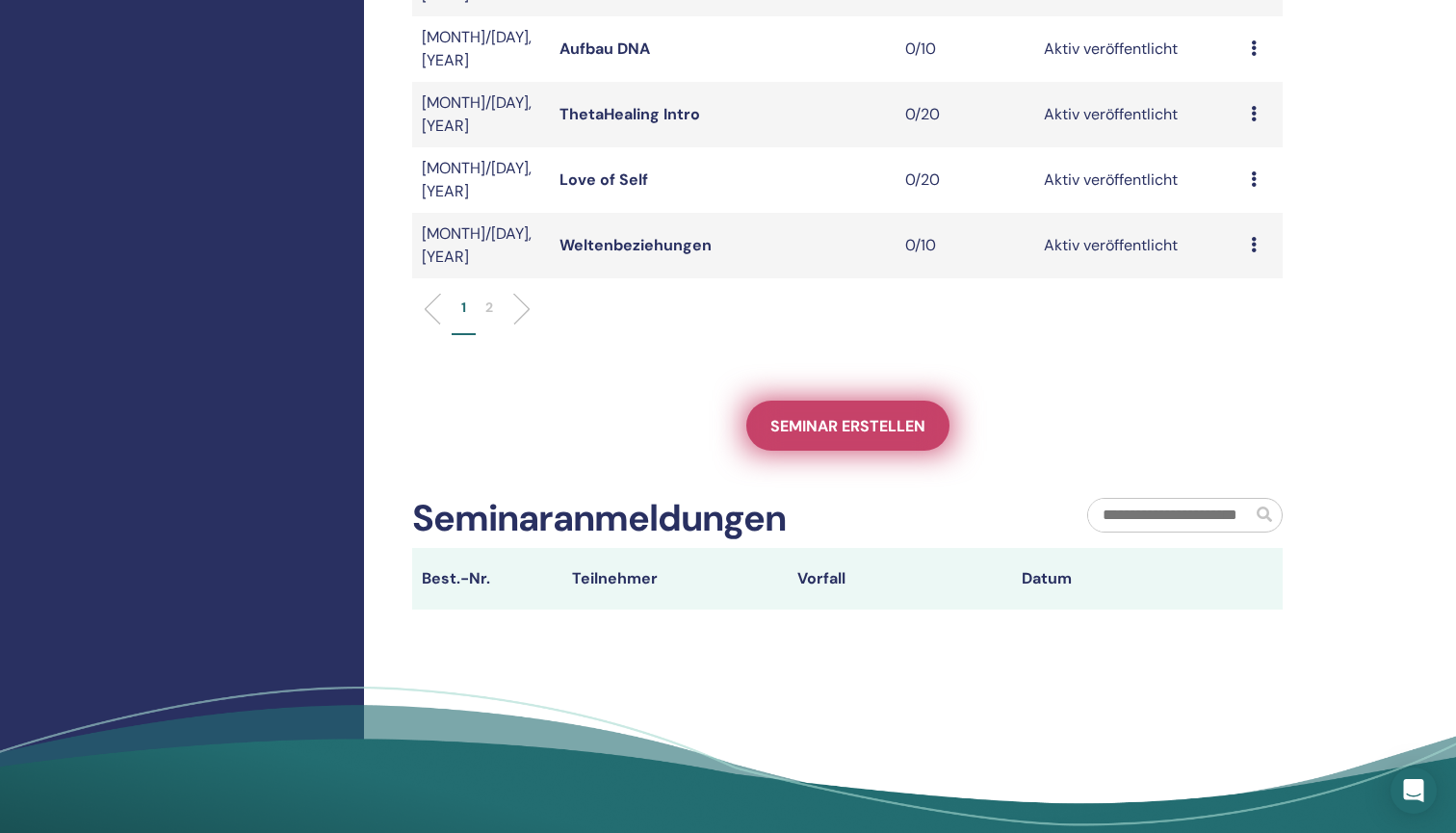 click on "Seminar erstellen" at bounding box center [847, 426] 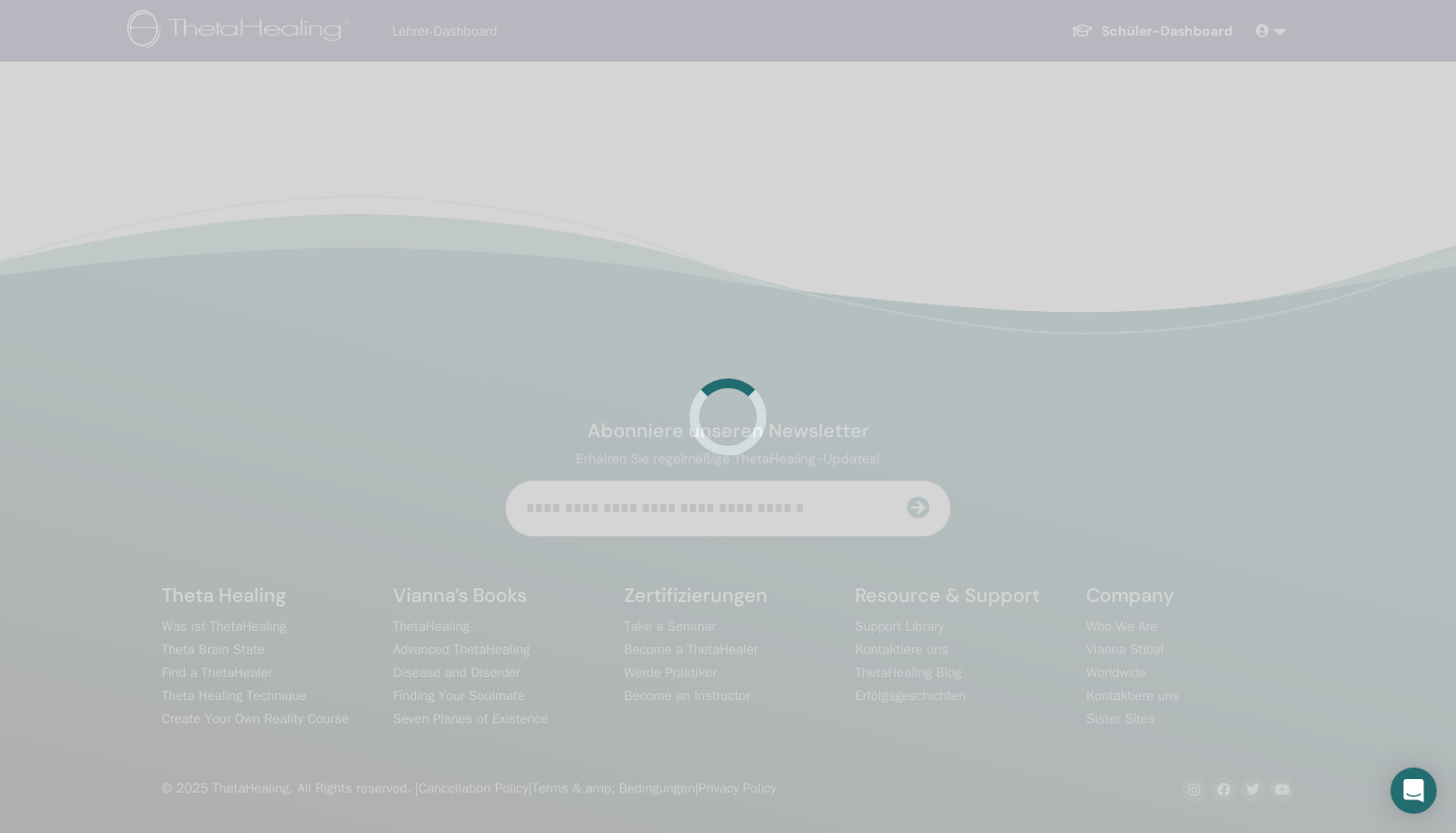 scroll, scrollTop: 0, scrollLeft: 0, axis: both 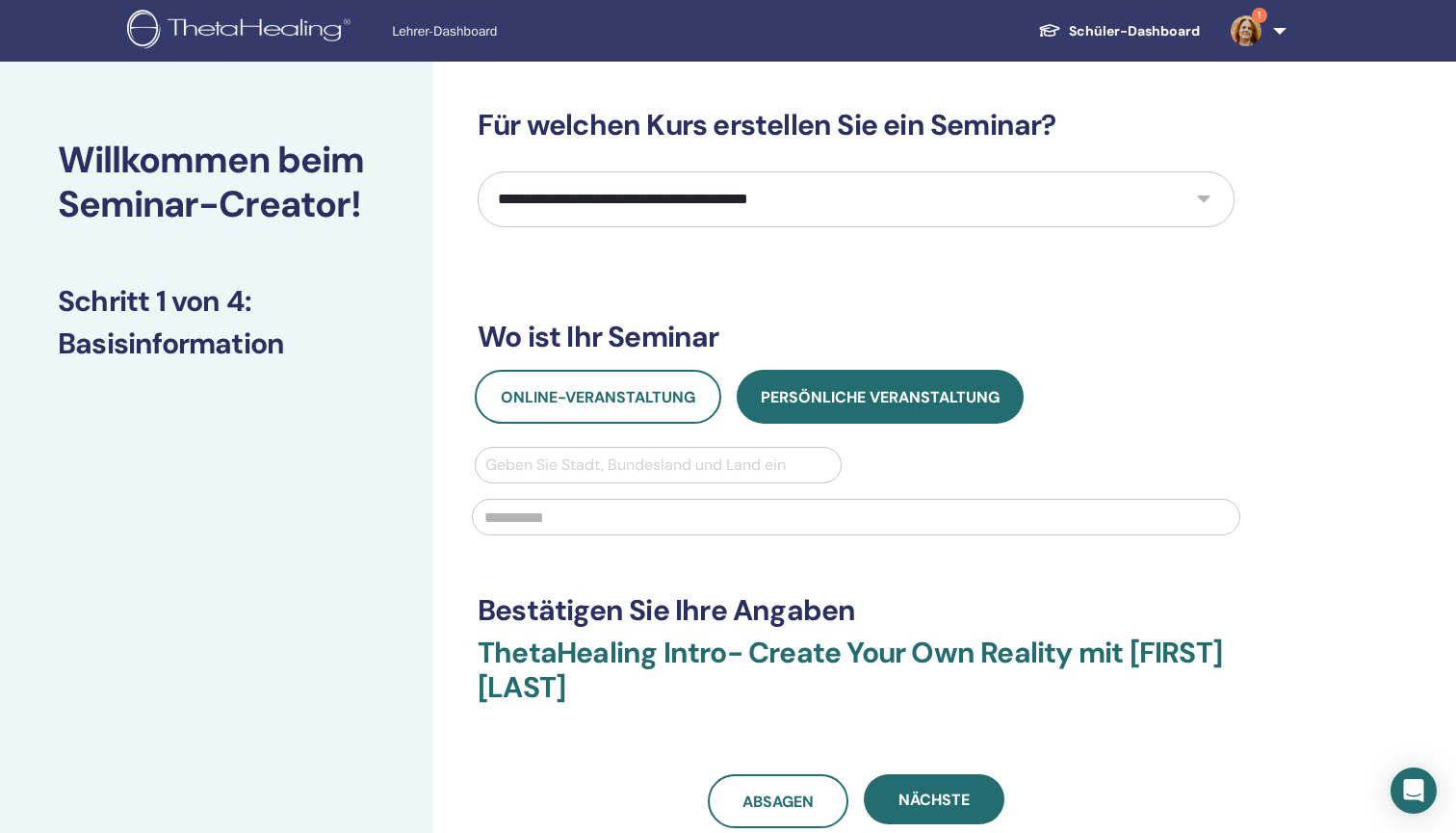 select on "*" 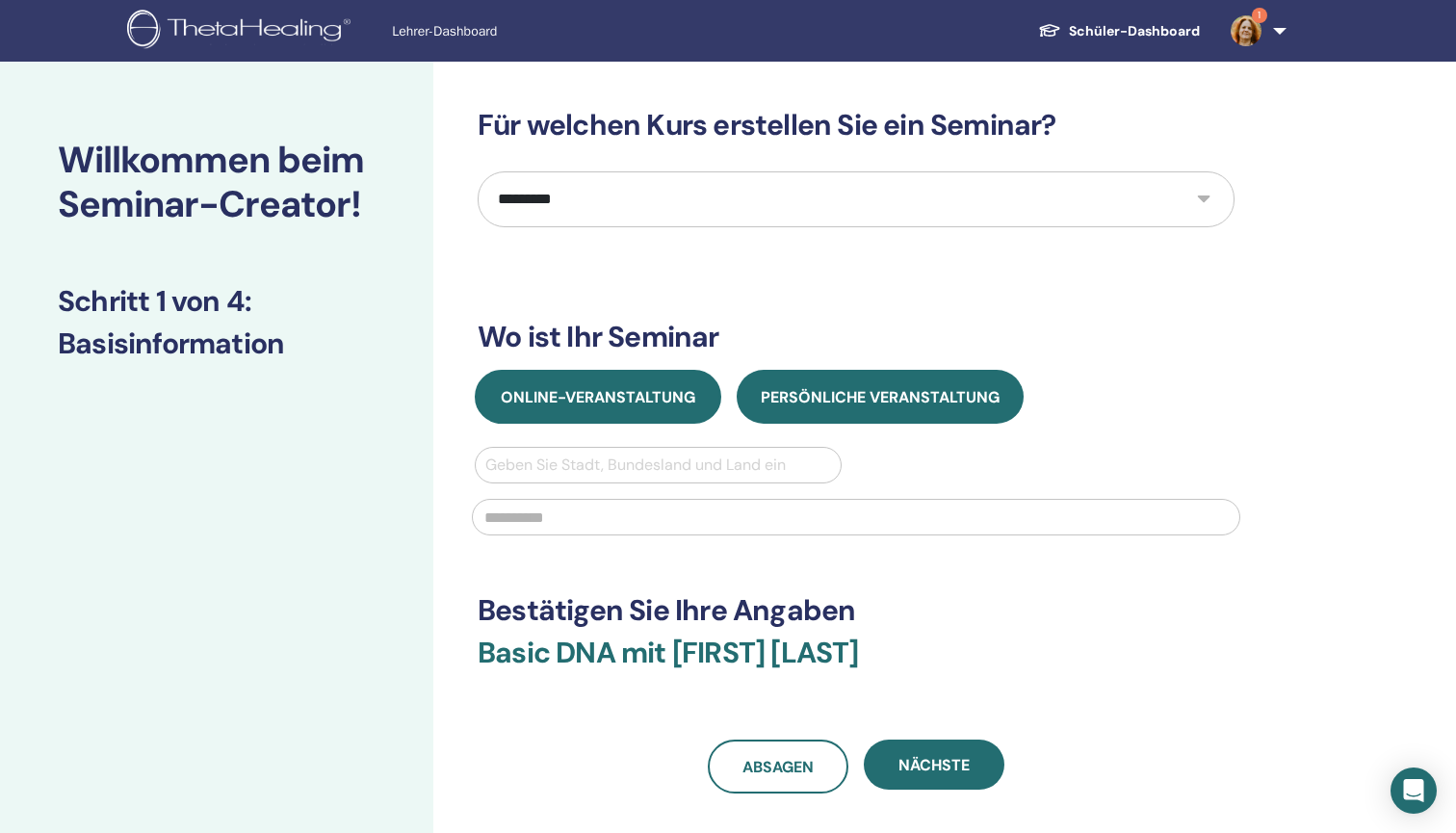 click on "Online-Veranstaltung" at bounding box center (598, 397) 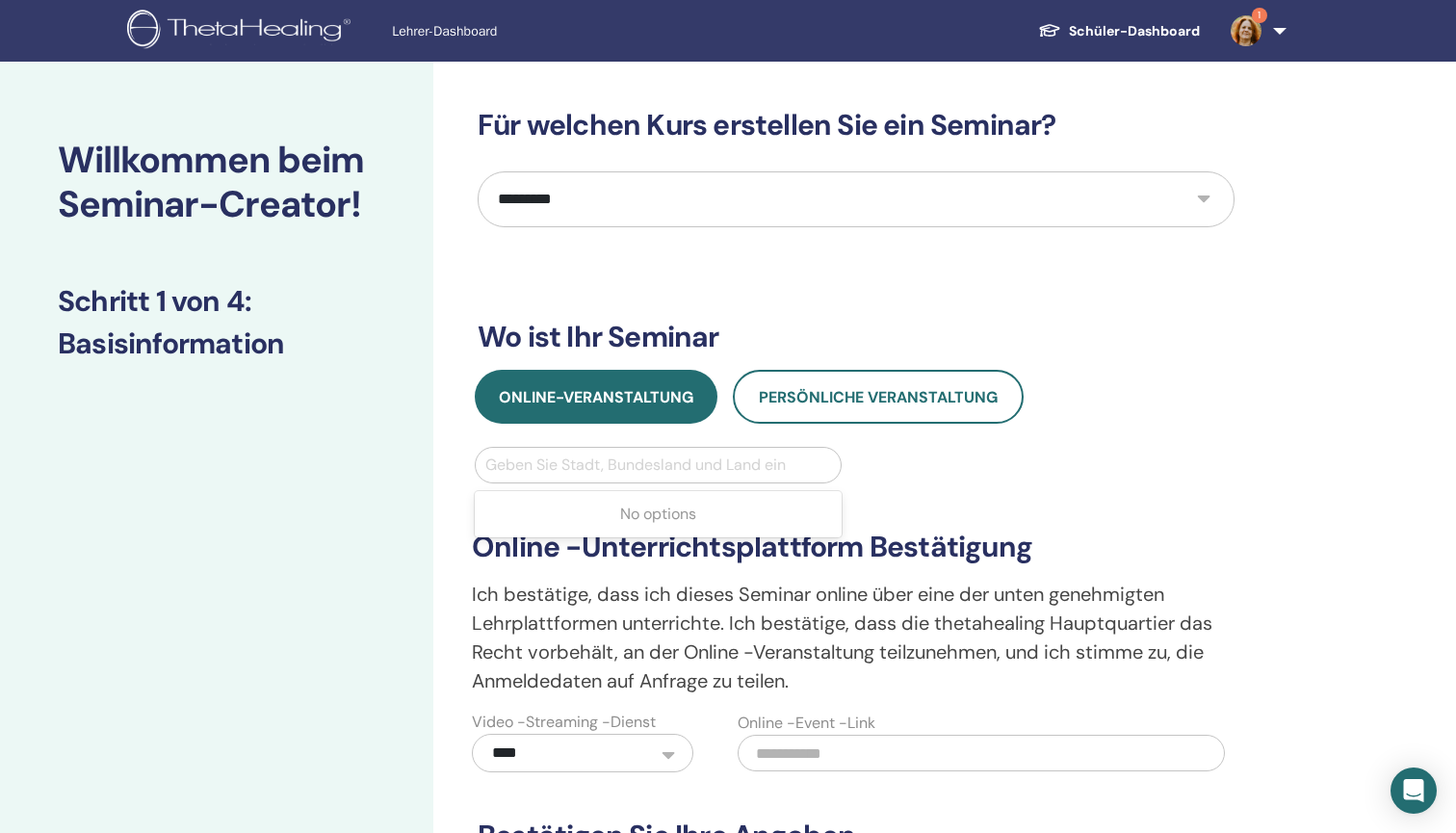 click on "Geben Sie Stadt, Bundesland und Land ein" at bounding box center [658, 465] 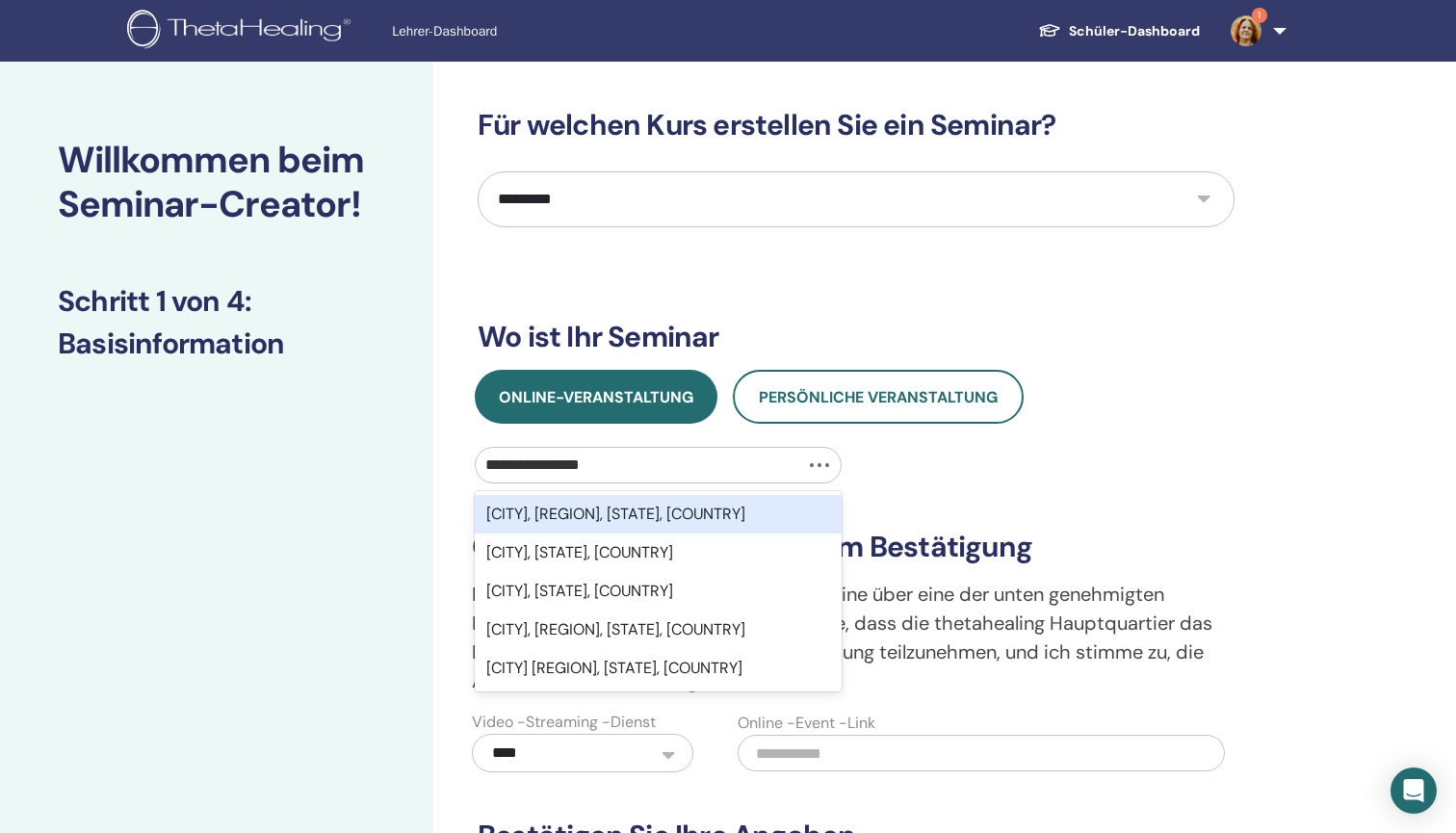 type on "**********" 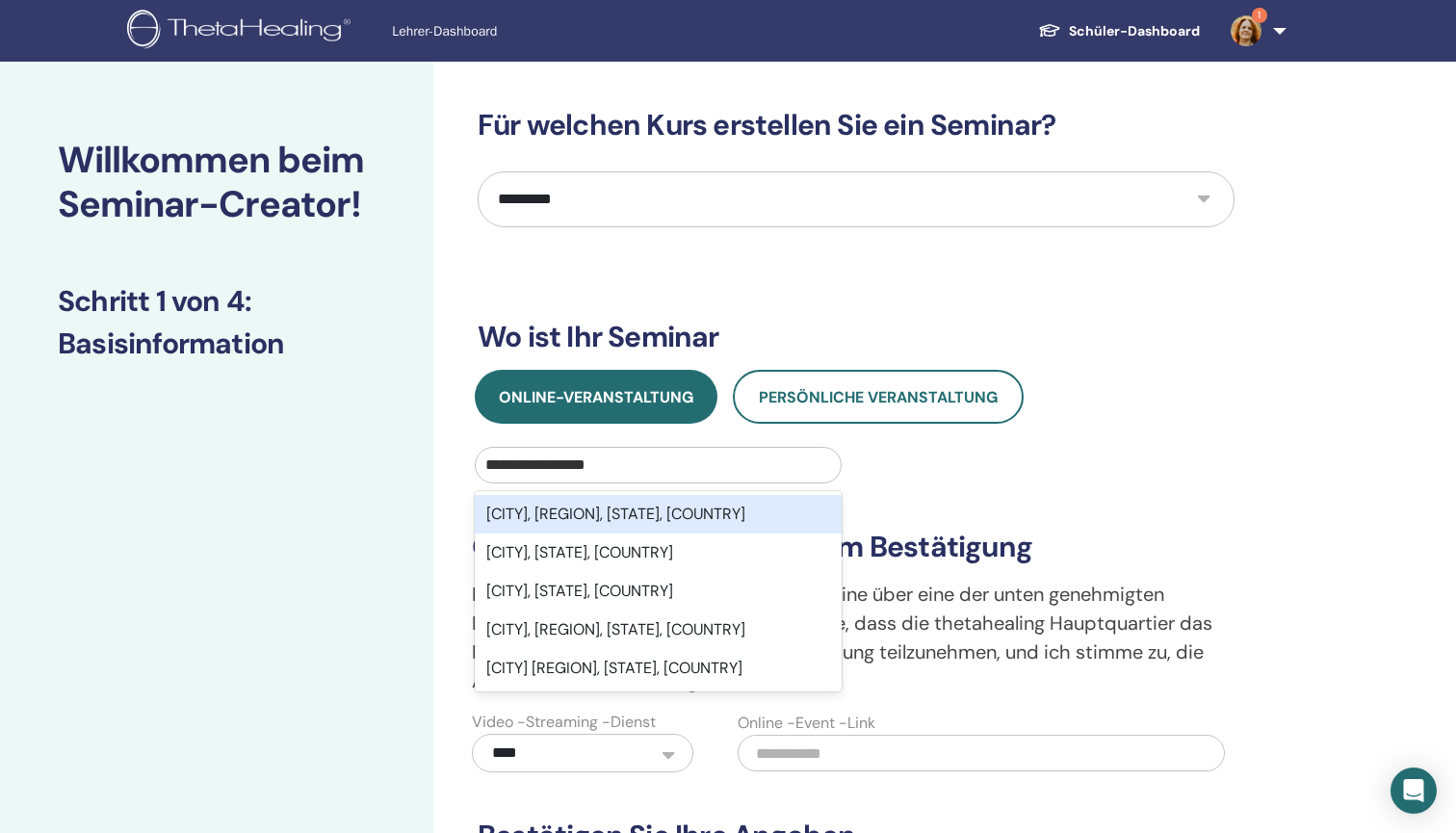 click on "[CITY], [REGION], [STATE], [COUNTRY]" at bounding box center [658, 514] 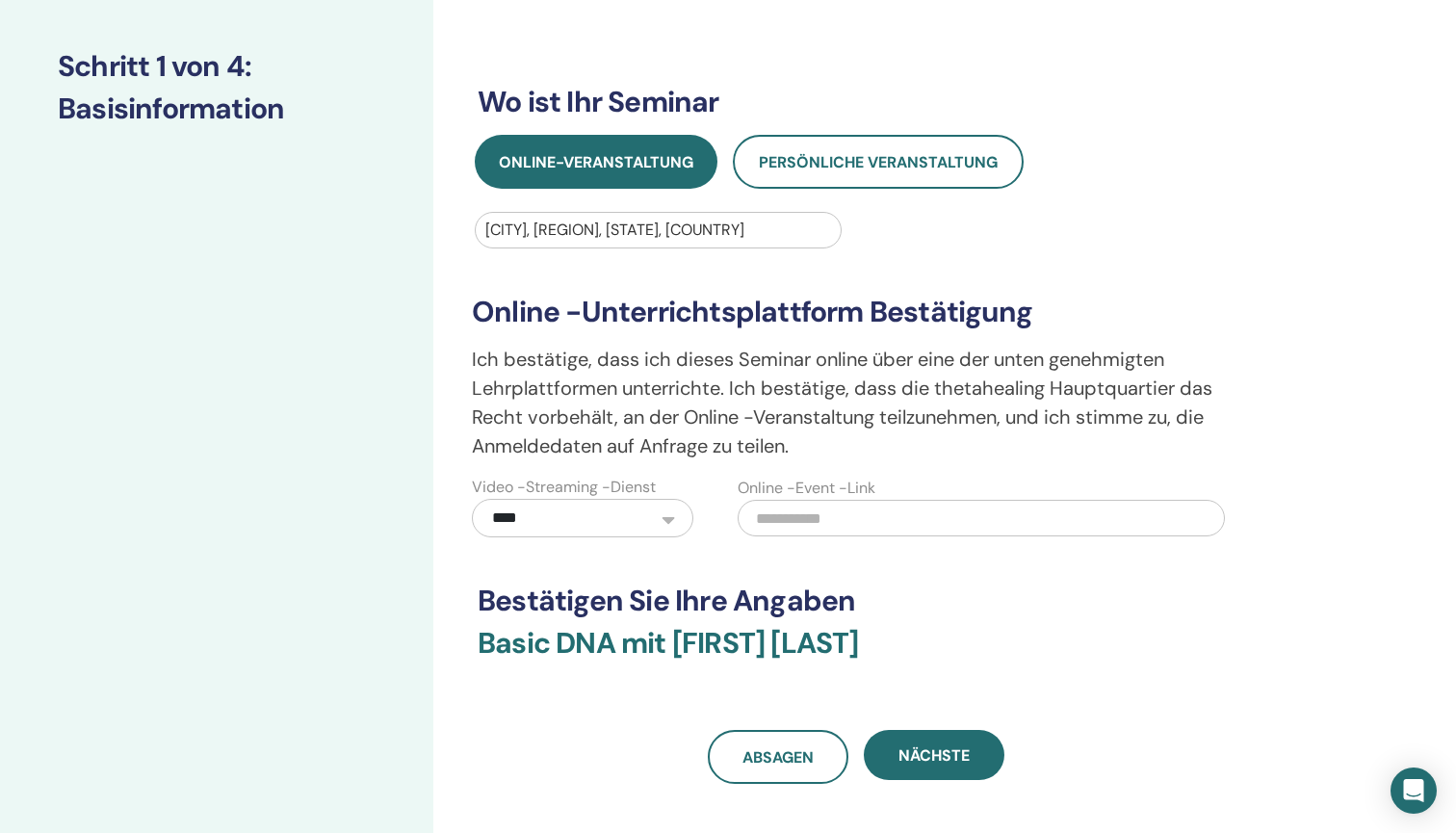 scroll, scrollTop: 237, scrollLeft: 0, axis: vertical 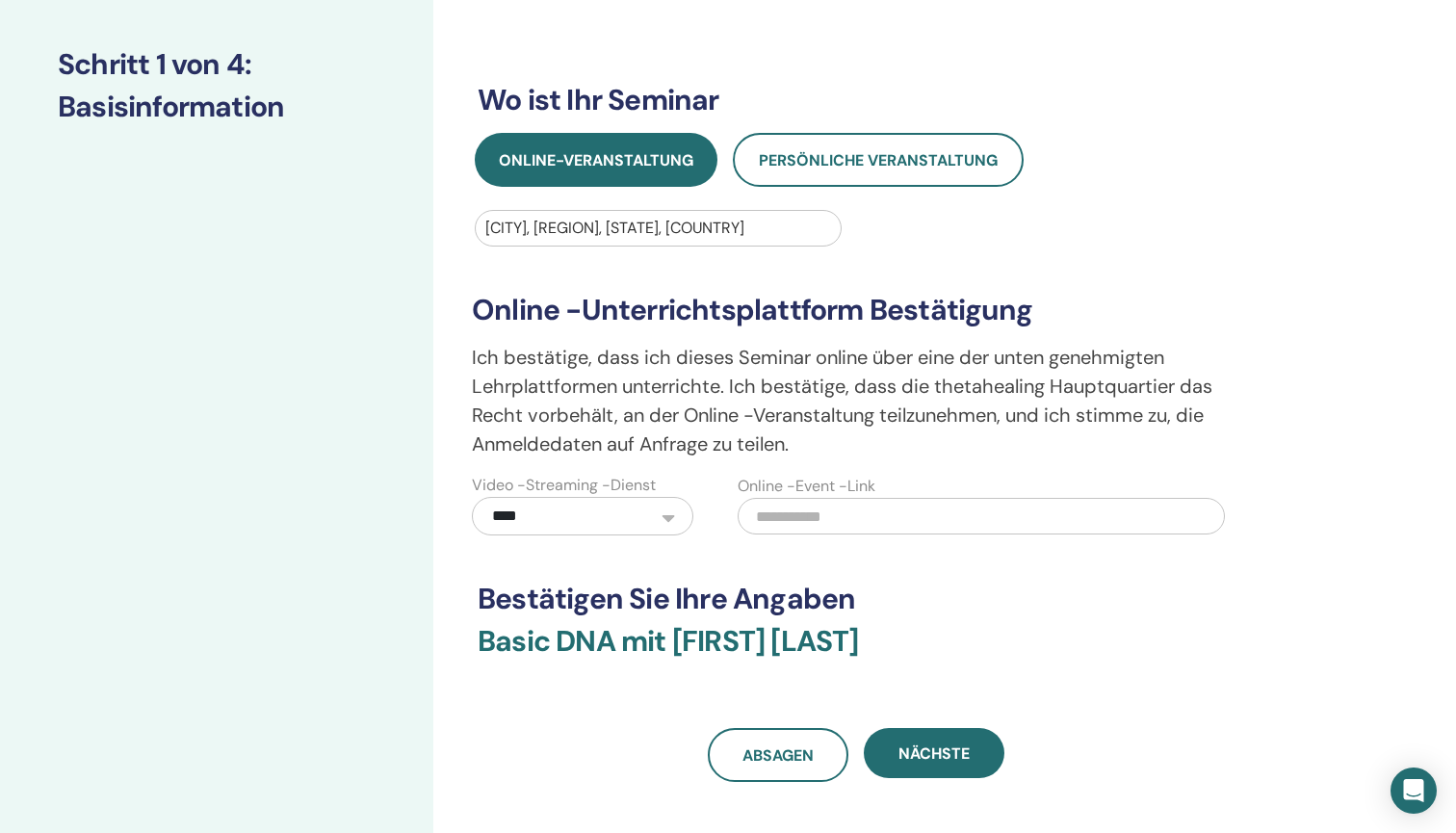 click at bounding box center [981, 516] 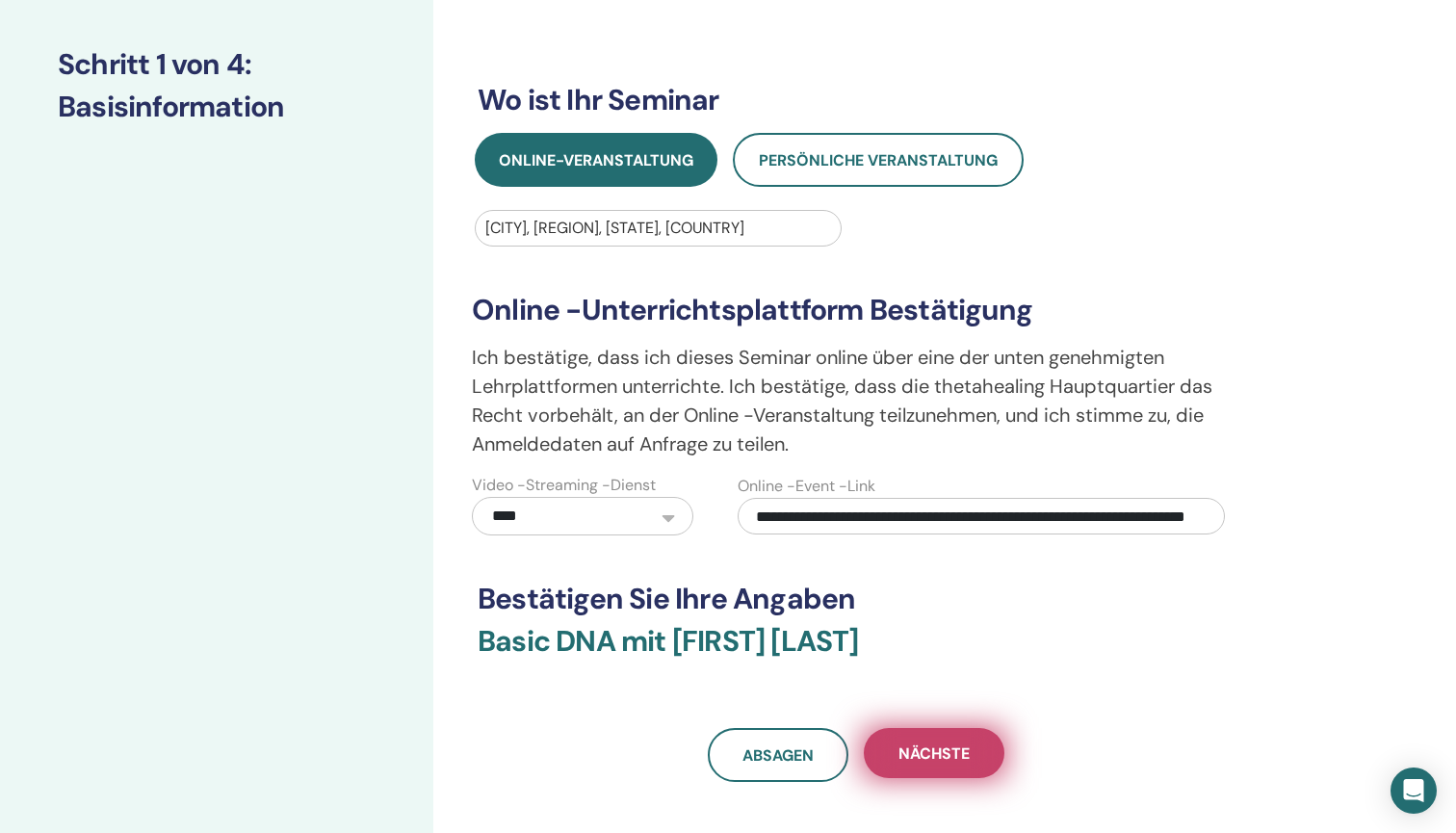 type on "**********" 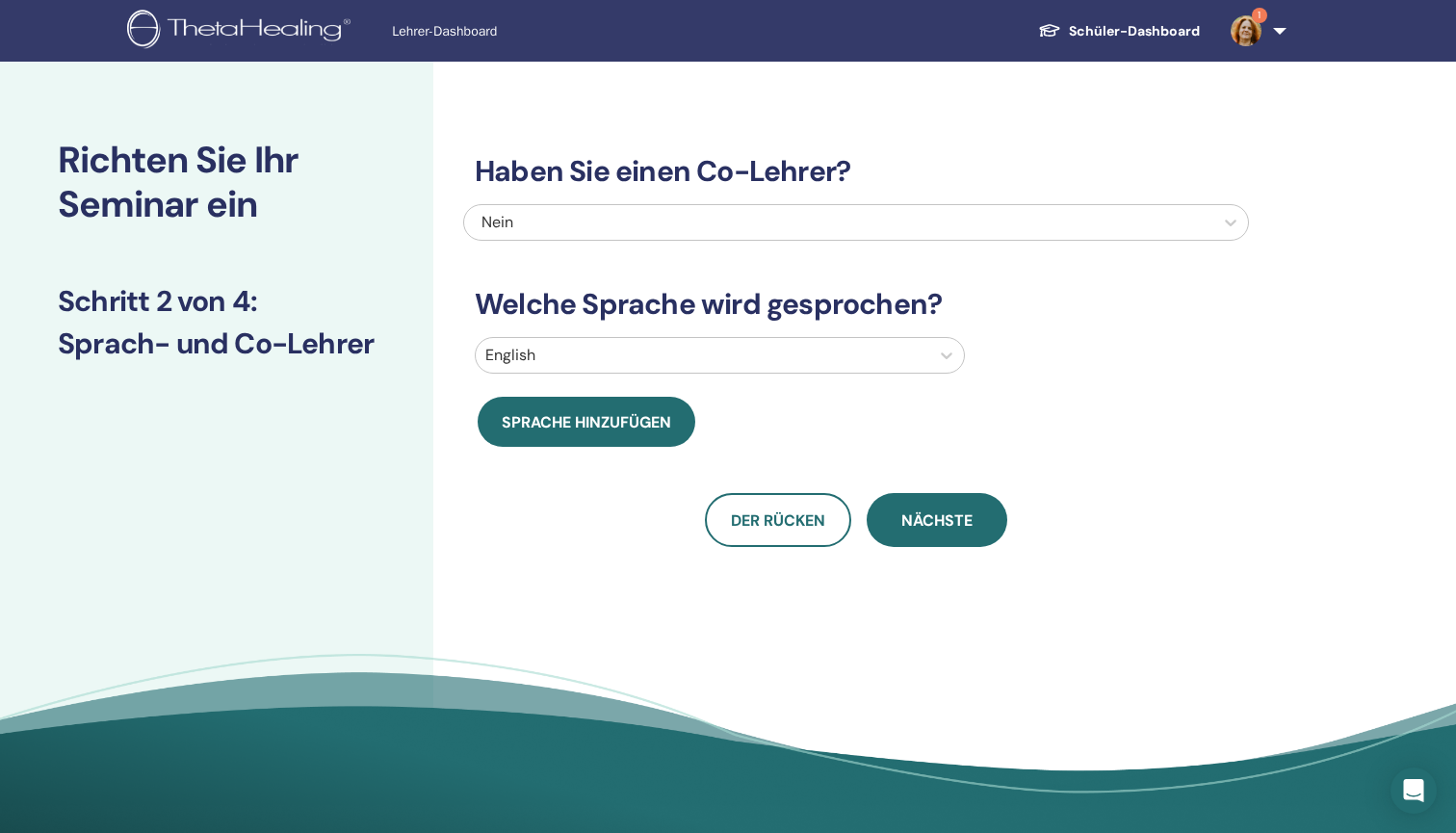 scroll, scrollTop: 0, scrollLeft: 0, axis: both 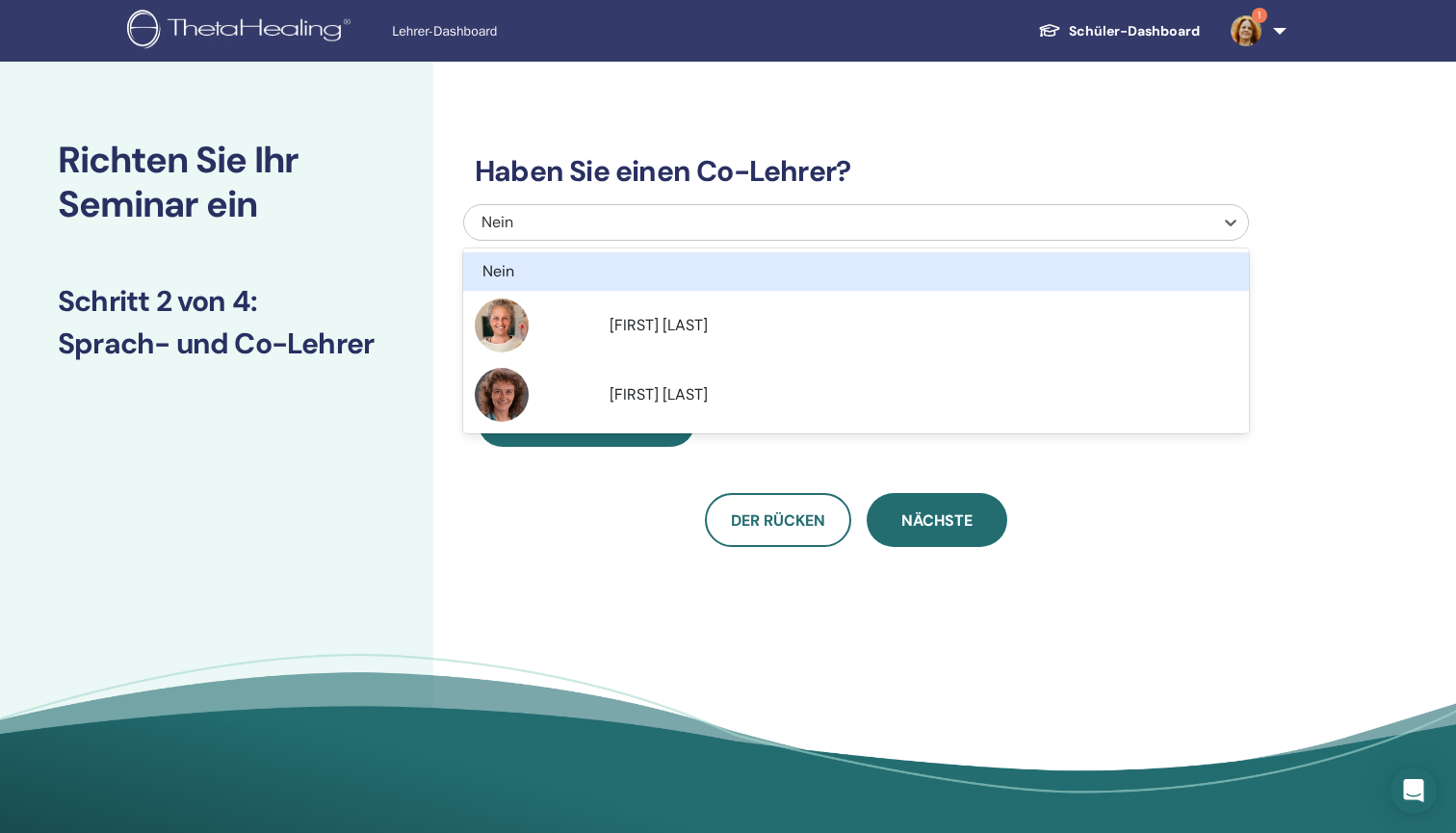 click on "Nein" at bounding box center (782, 222) 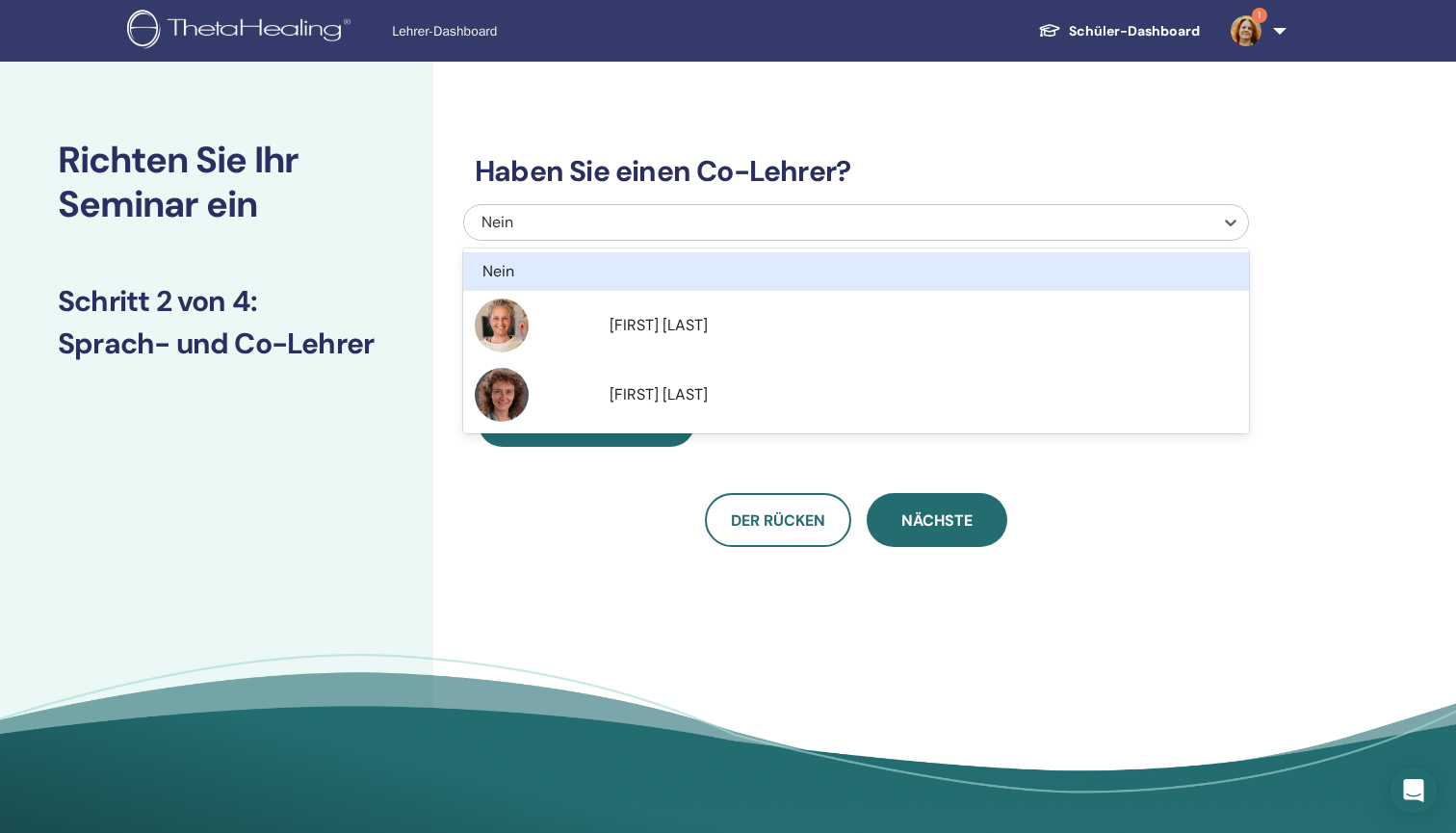 click on "Nein" at bounding box center [782, 222] 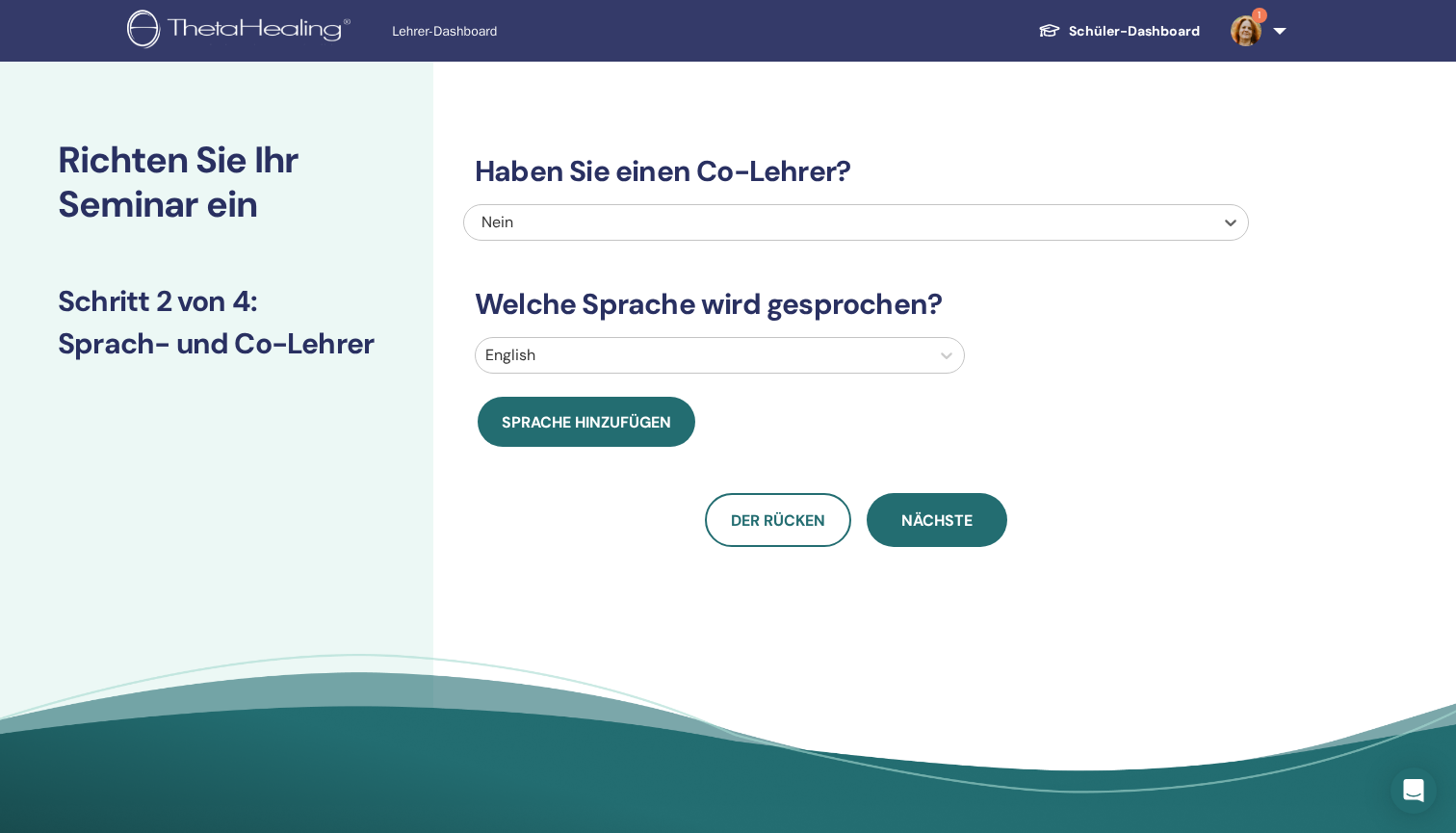 click at bounding box center [702, 355] 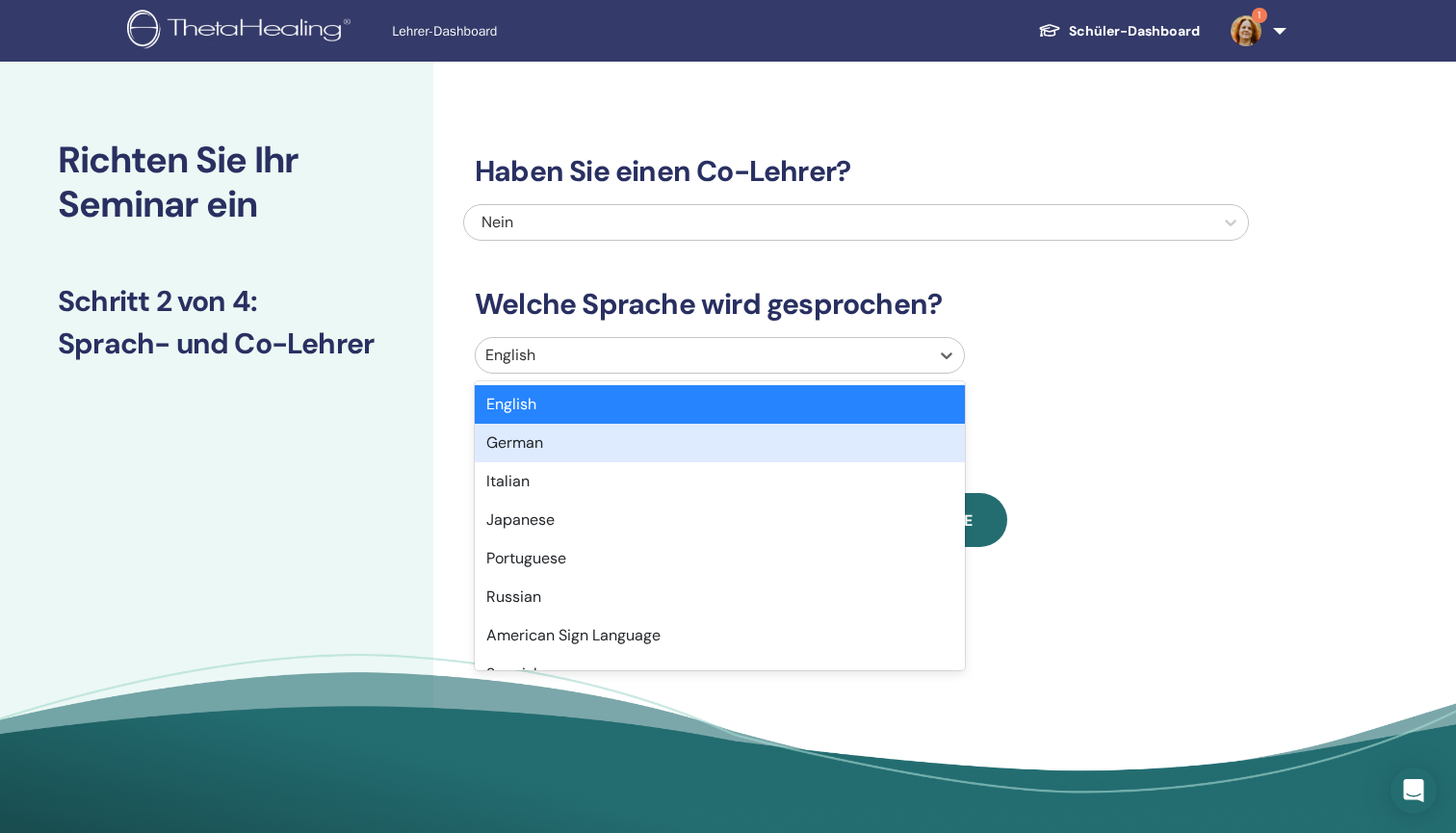 click on "German" at bounding box center (719, 443) 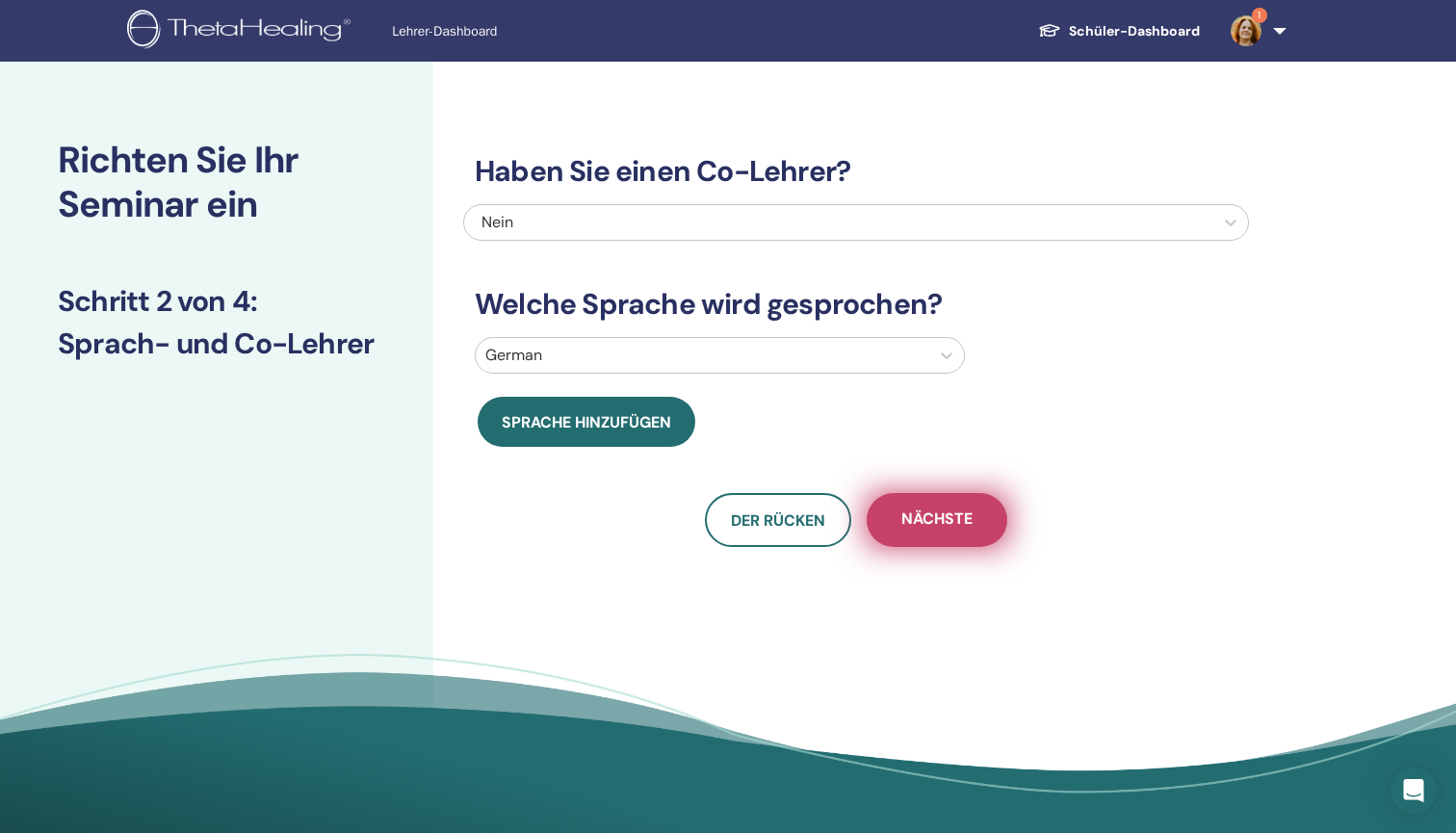 click on "Nächste" at bounding box center (937, 520) 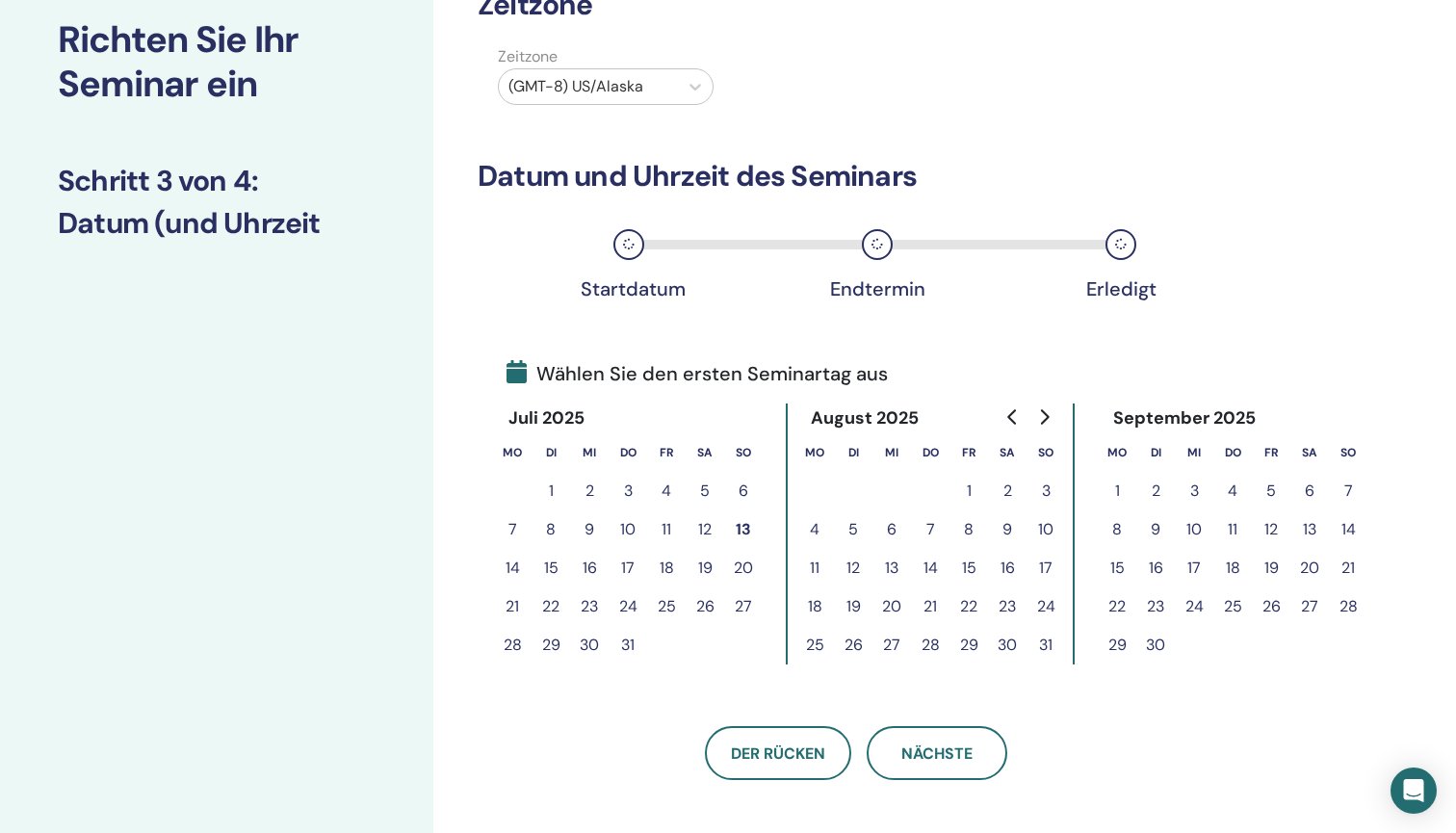 scroll, scrollTop: 144, scrollLeft: 0, axis: vertical 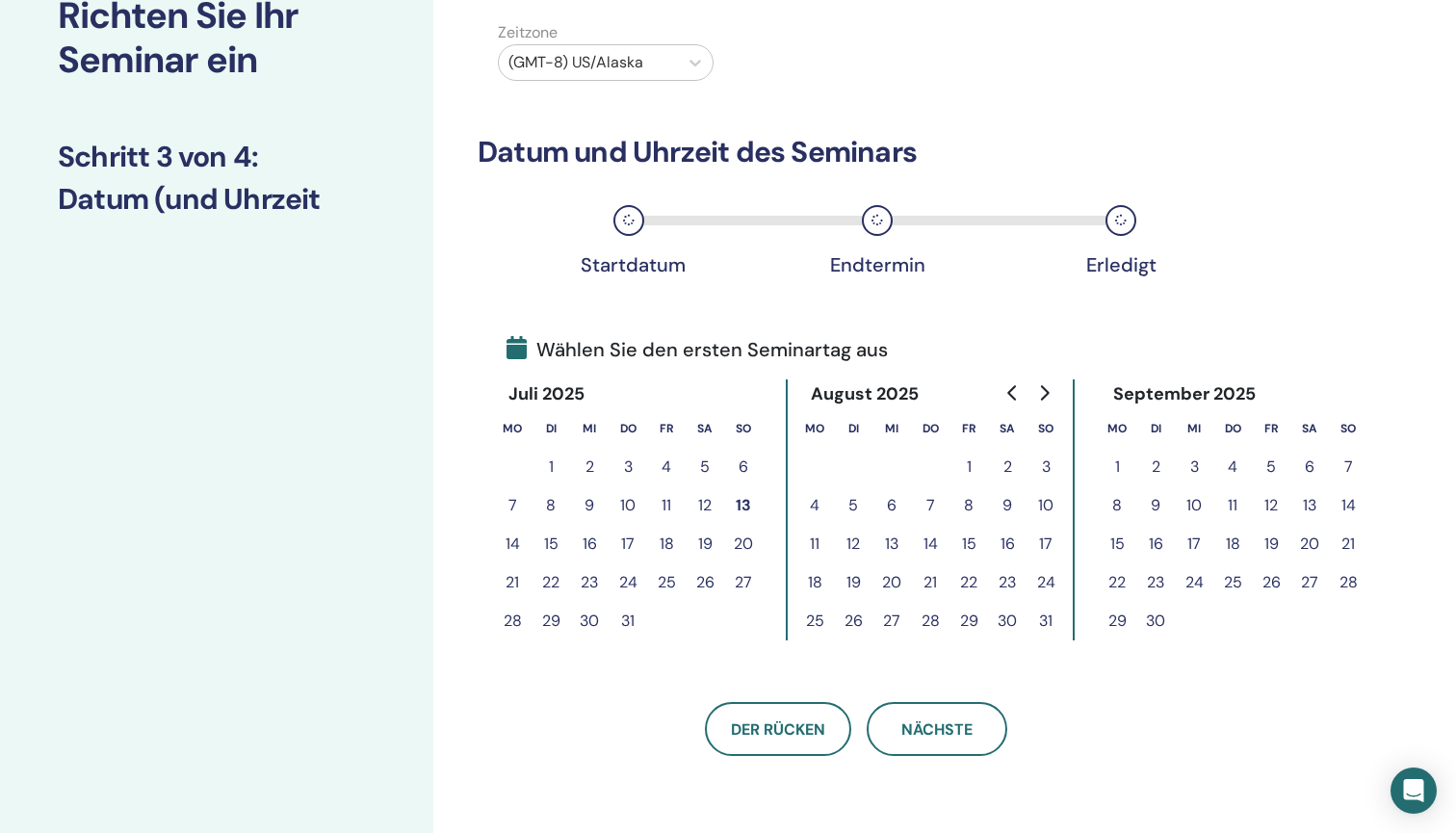 click at bounding box center [1044, 393] 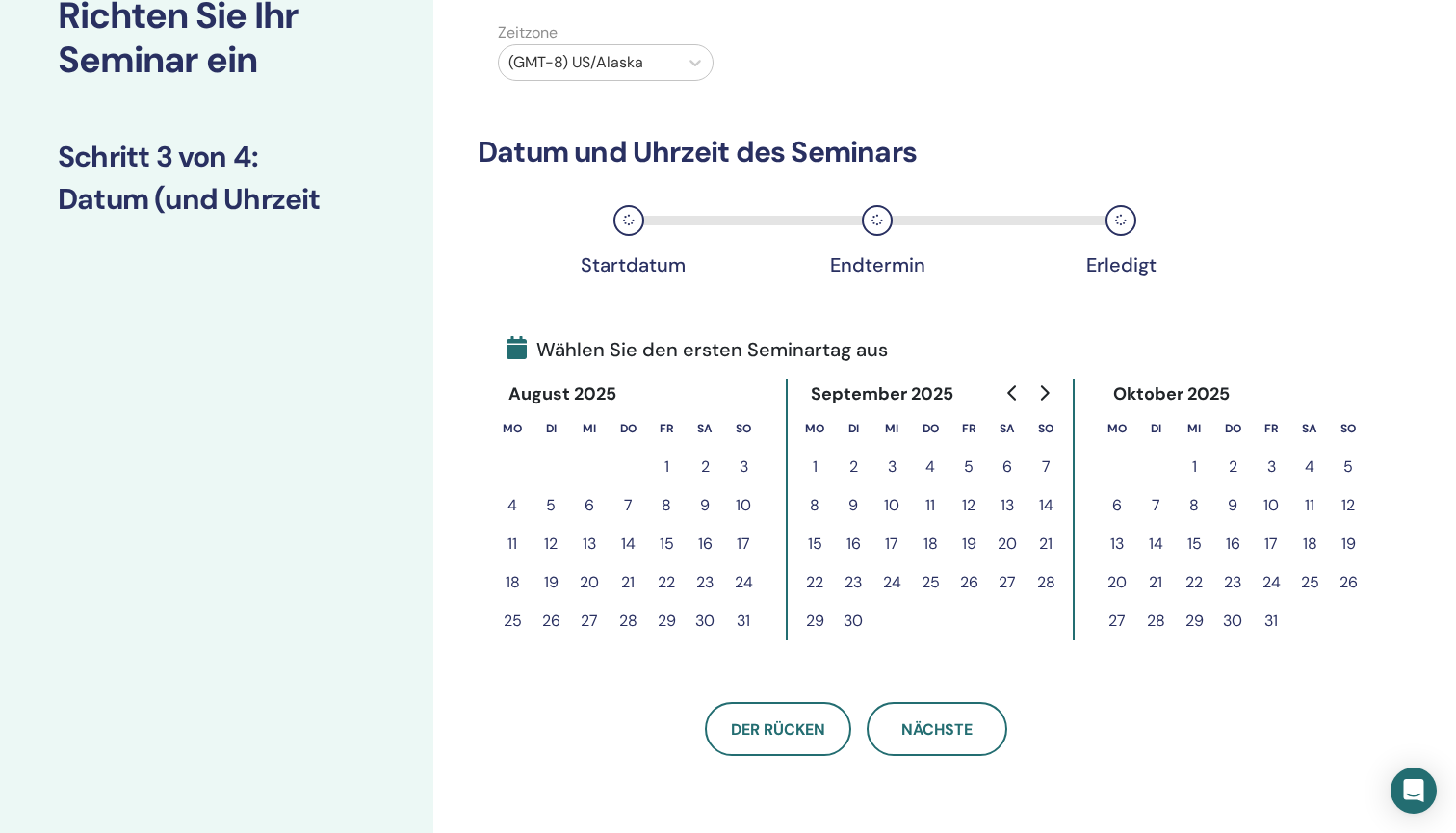 click at bounding box center (1044, 393) 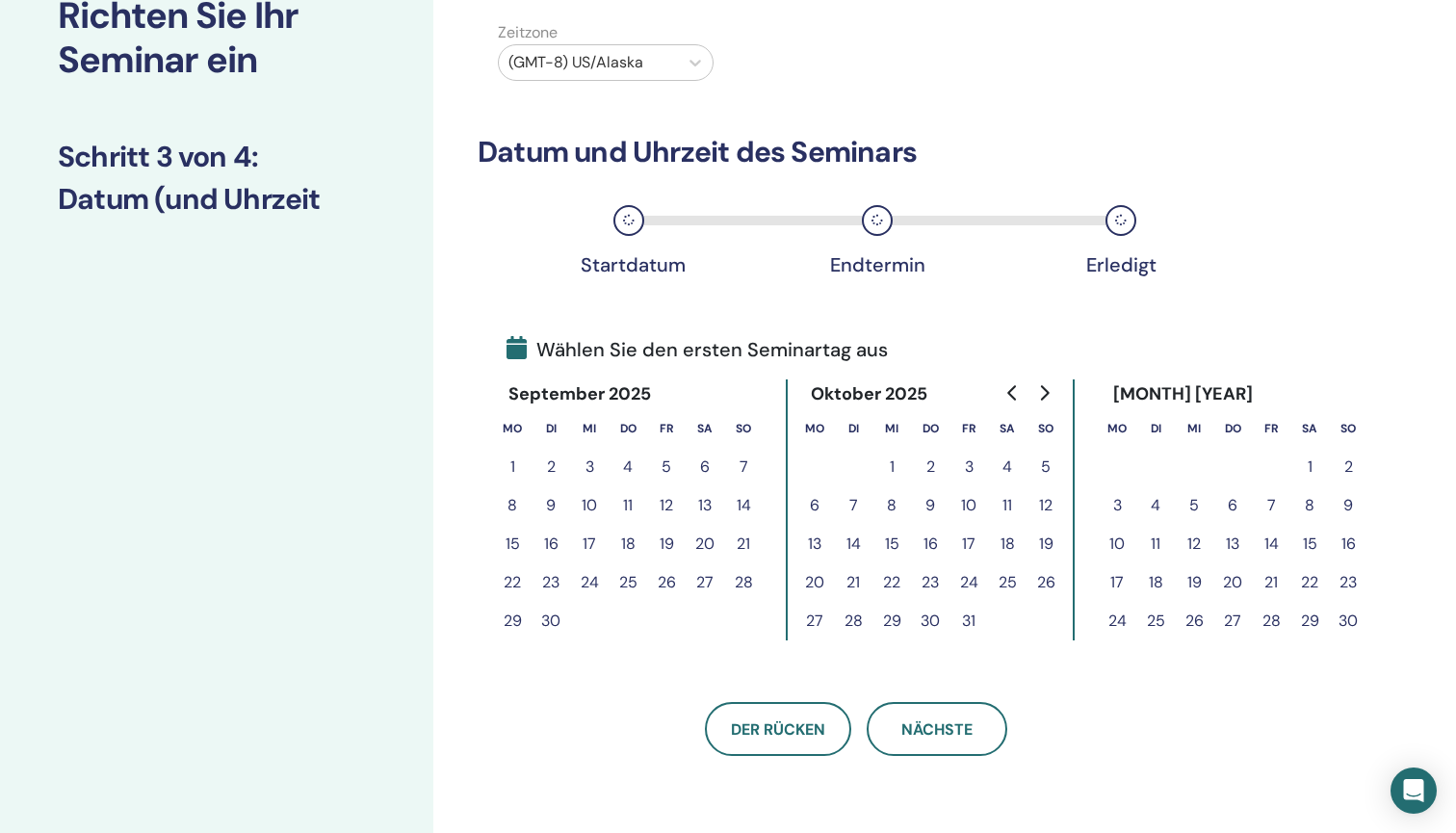 click on "31" at bounding box center [969, 621] 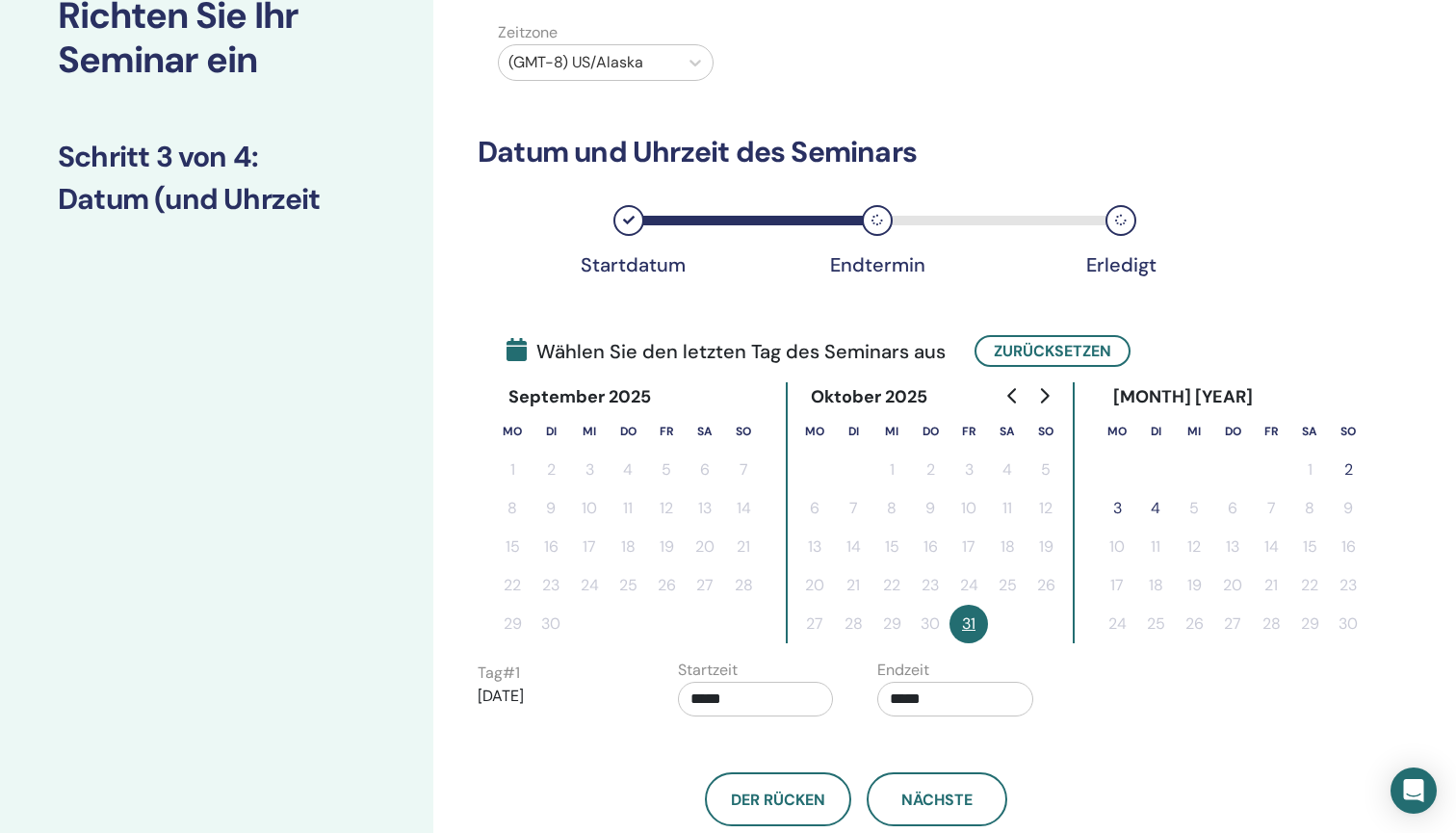 click on "4" at bounding box center [1156, 508] 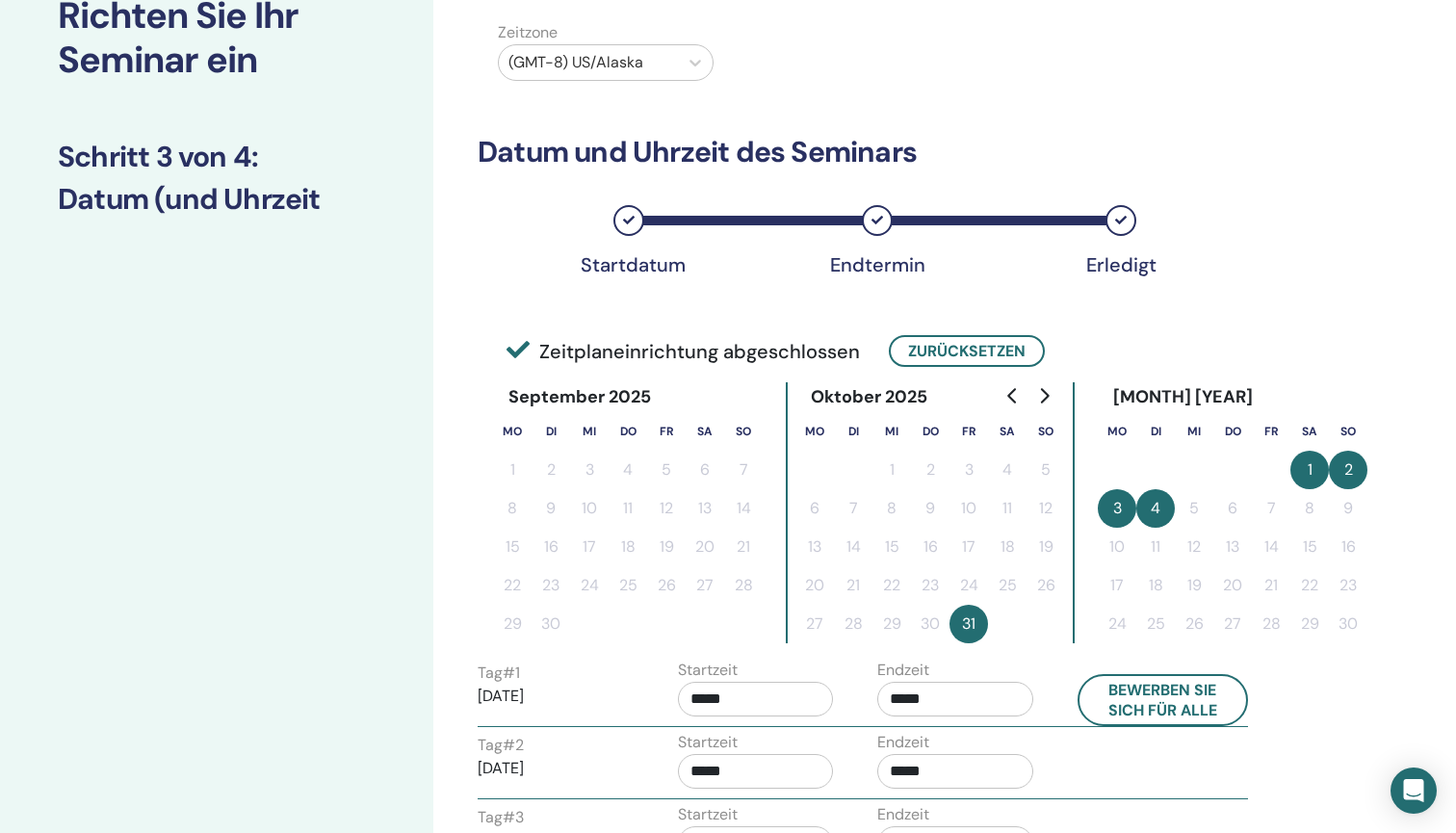 click on "4" at bounding box center [1156, 508] 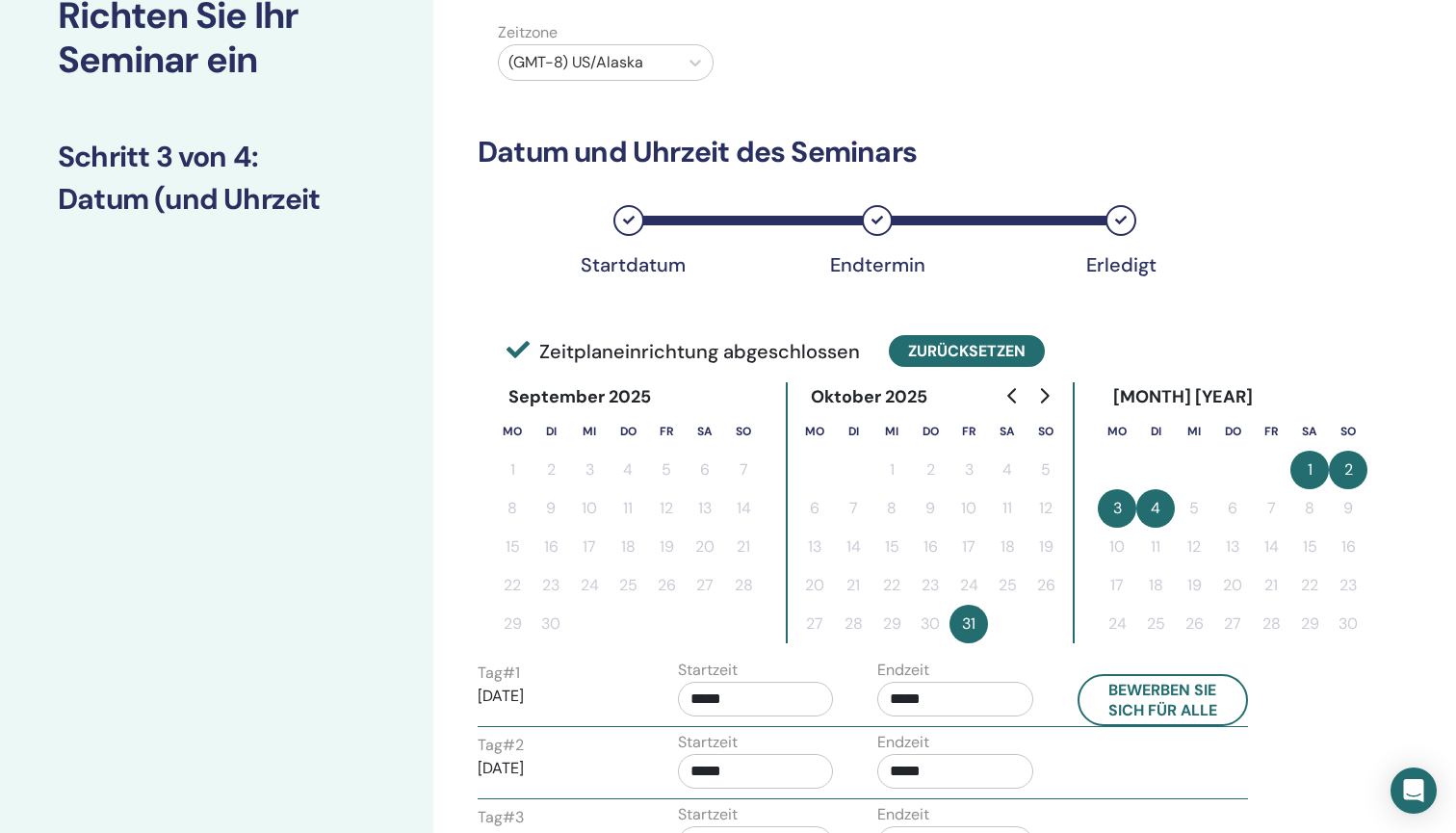 click on "Zurücksetzen" at bounding box center (967, 351) 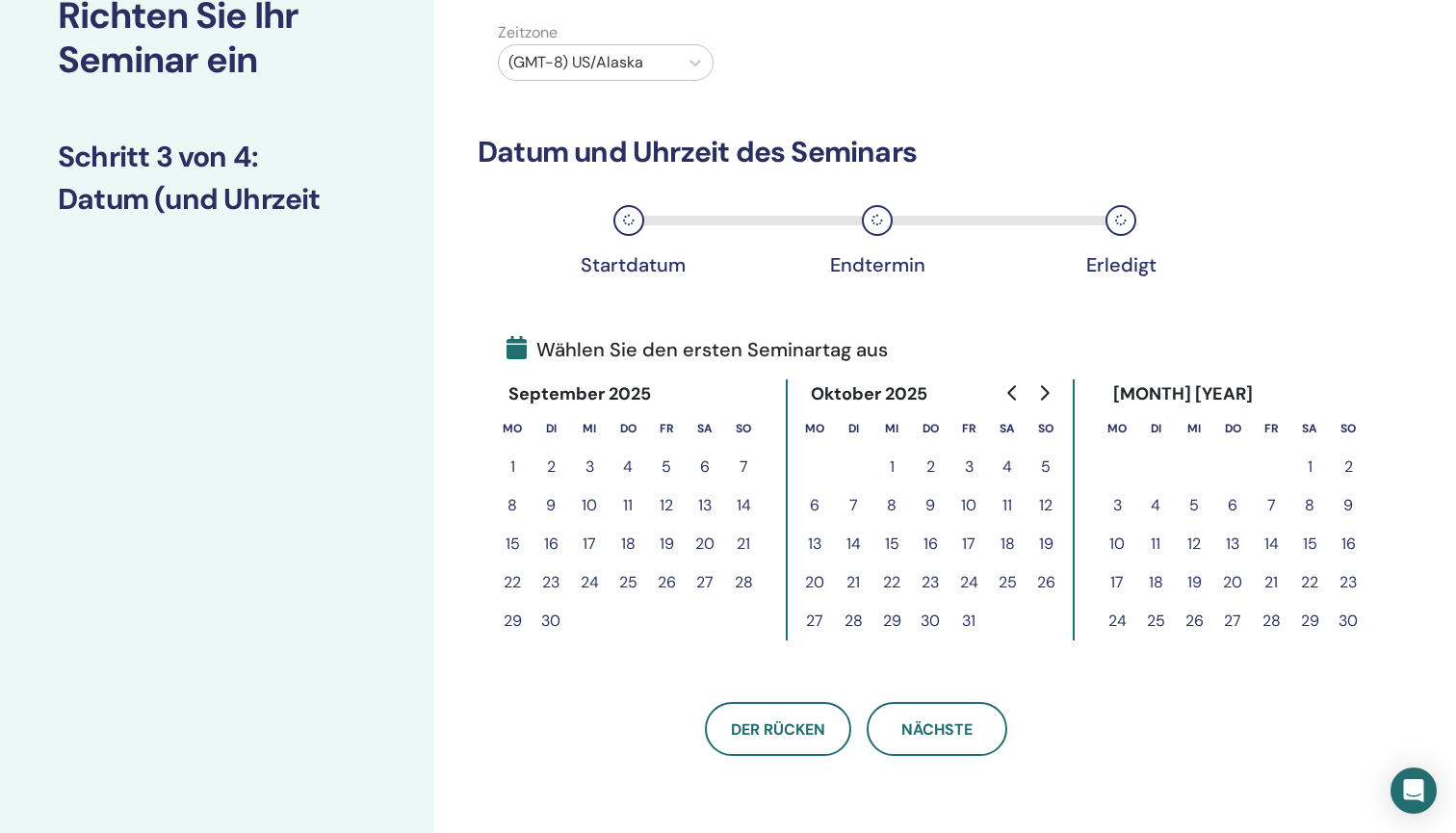 click on "31" at bounding box center [969, 621] 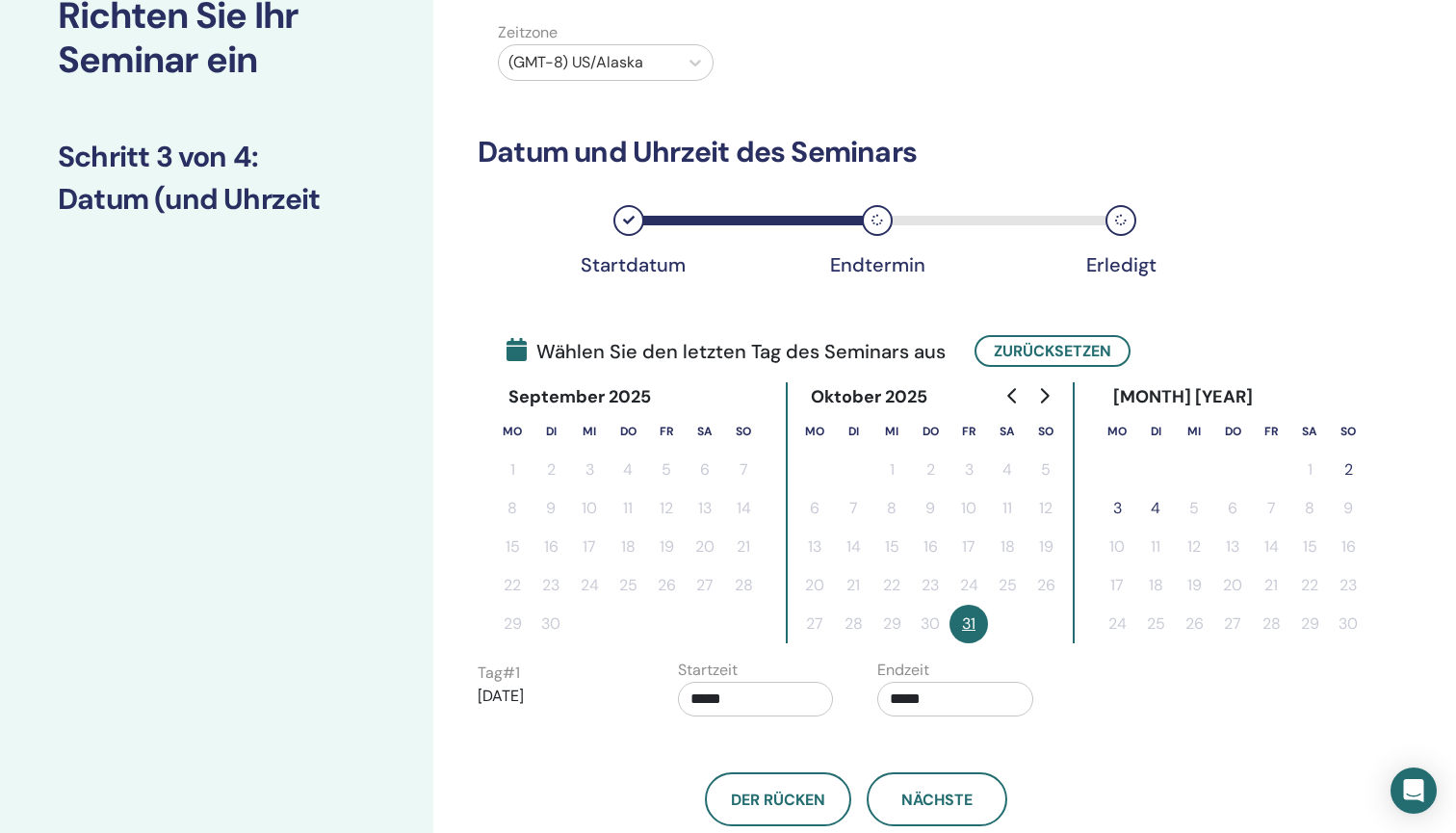 click on "2" at bounding box center (1348, 470) 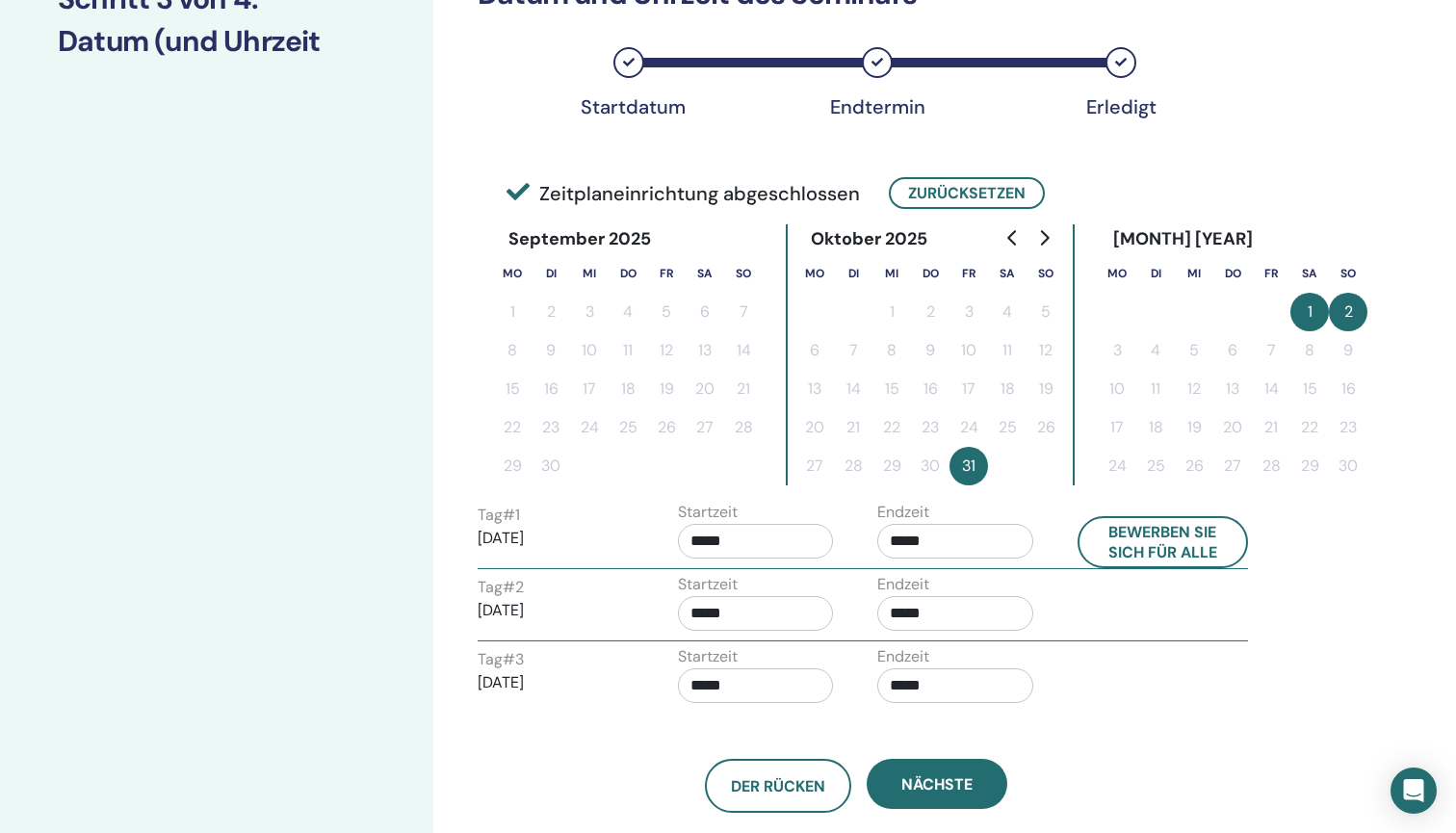 scroll, scrollTop: 319, scrollLeft: 0, axis: vertical 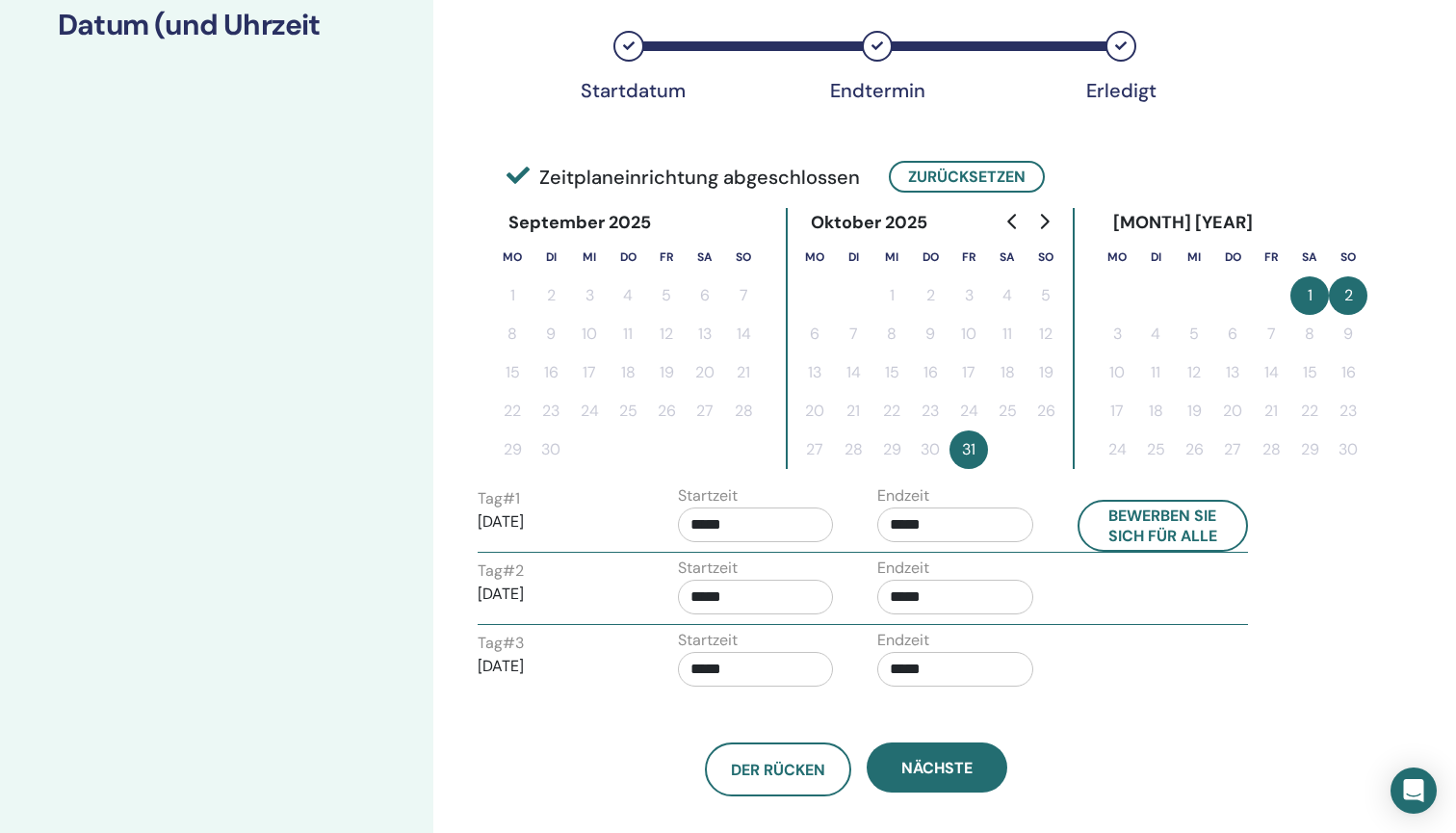 click on "*****" at bounding box center [756, 525] 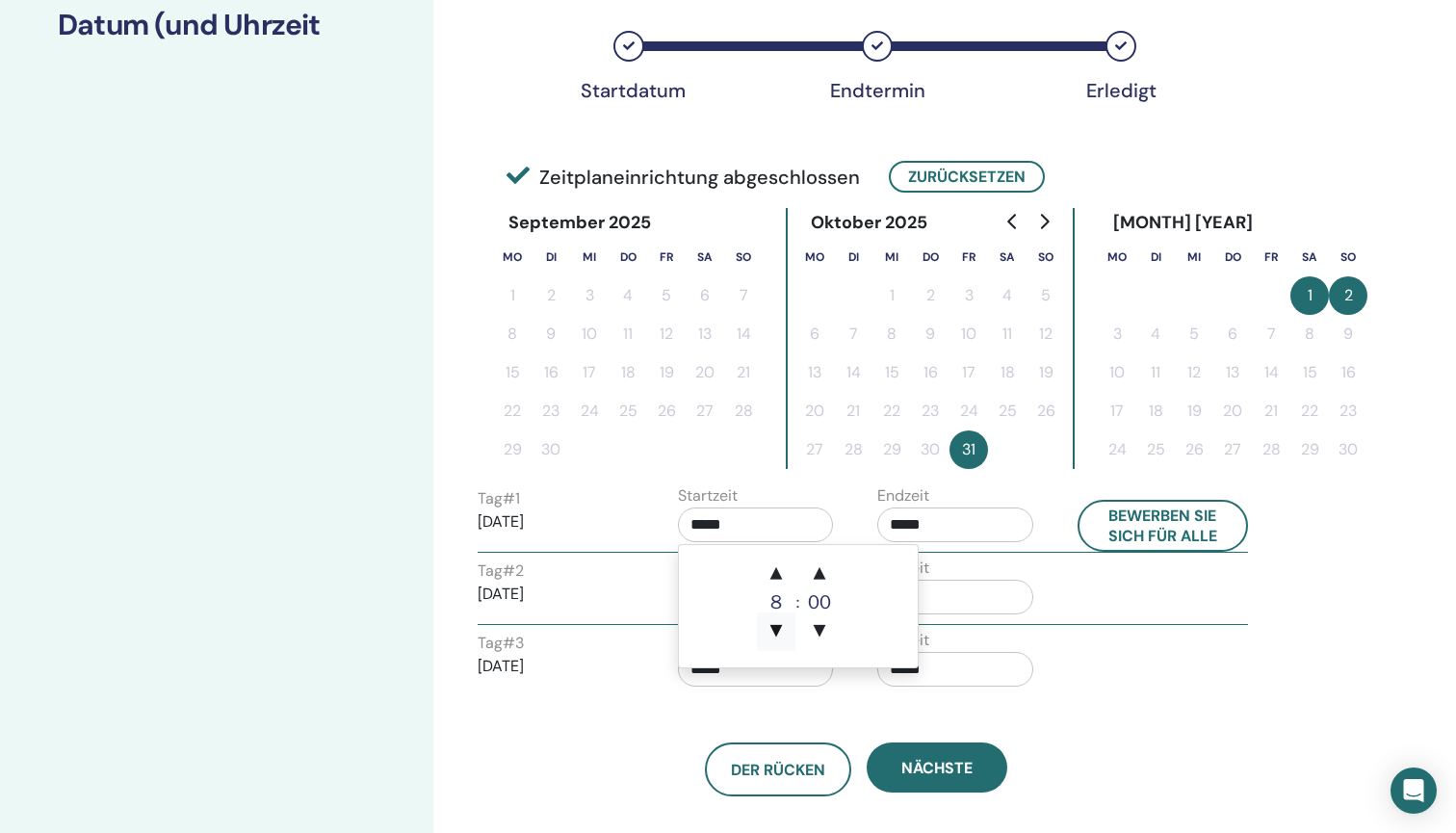 click on "▼" at bounding box center (776, 632) 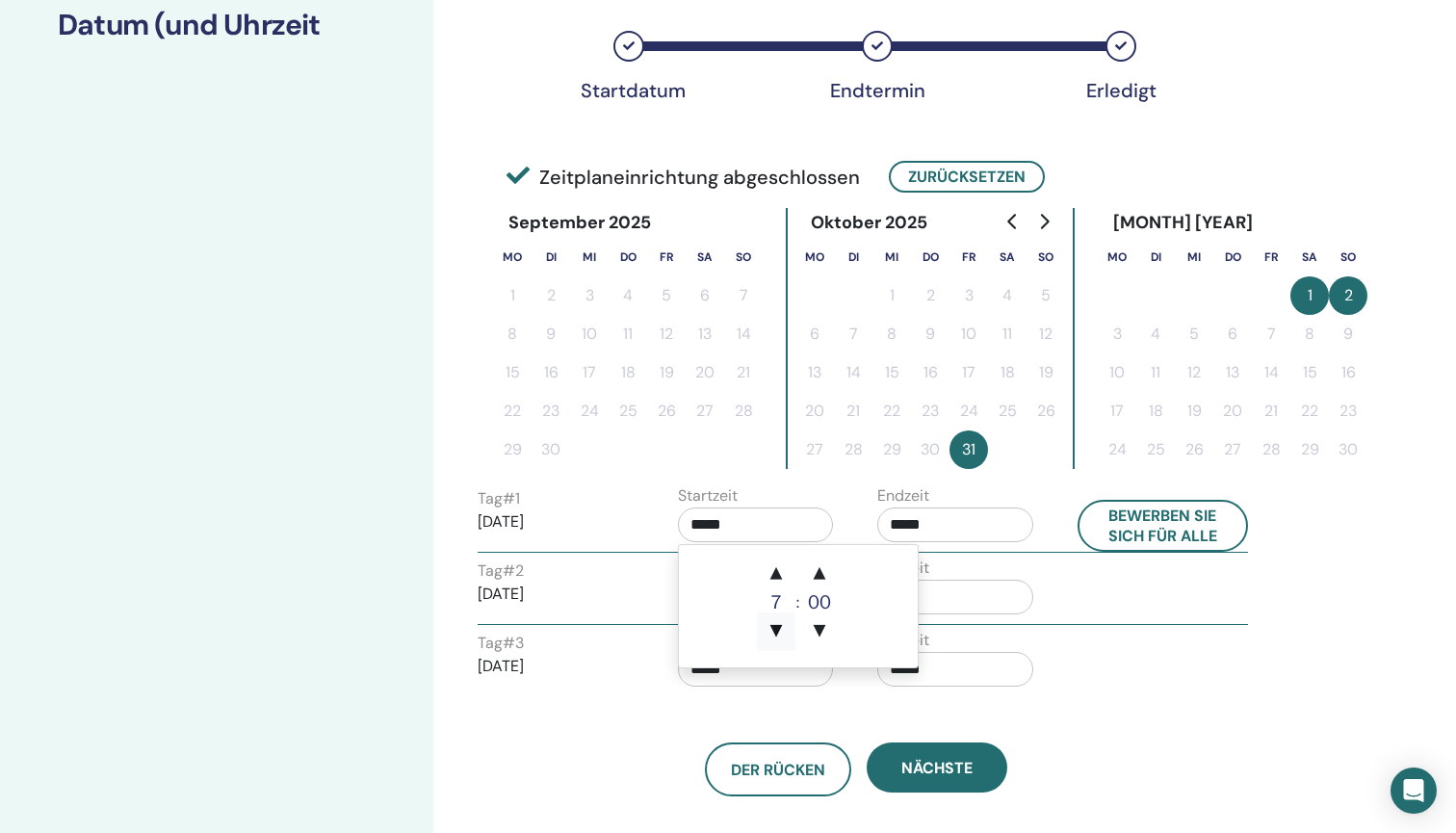 click on "▼" at bounding box center [776, 632] 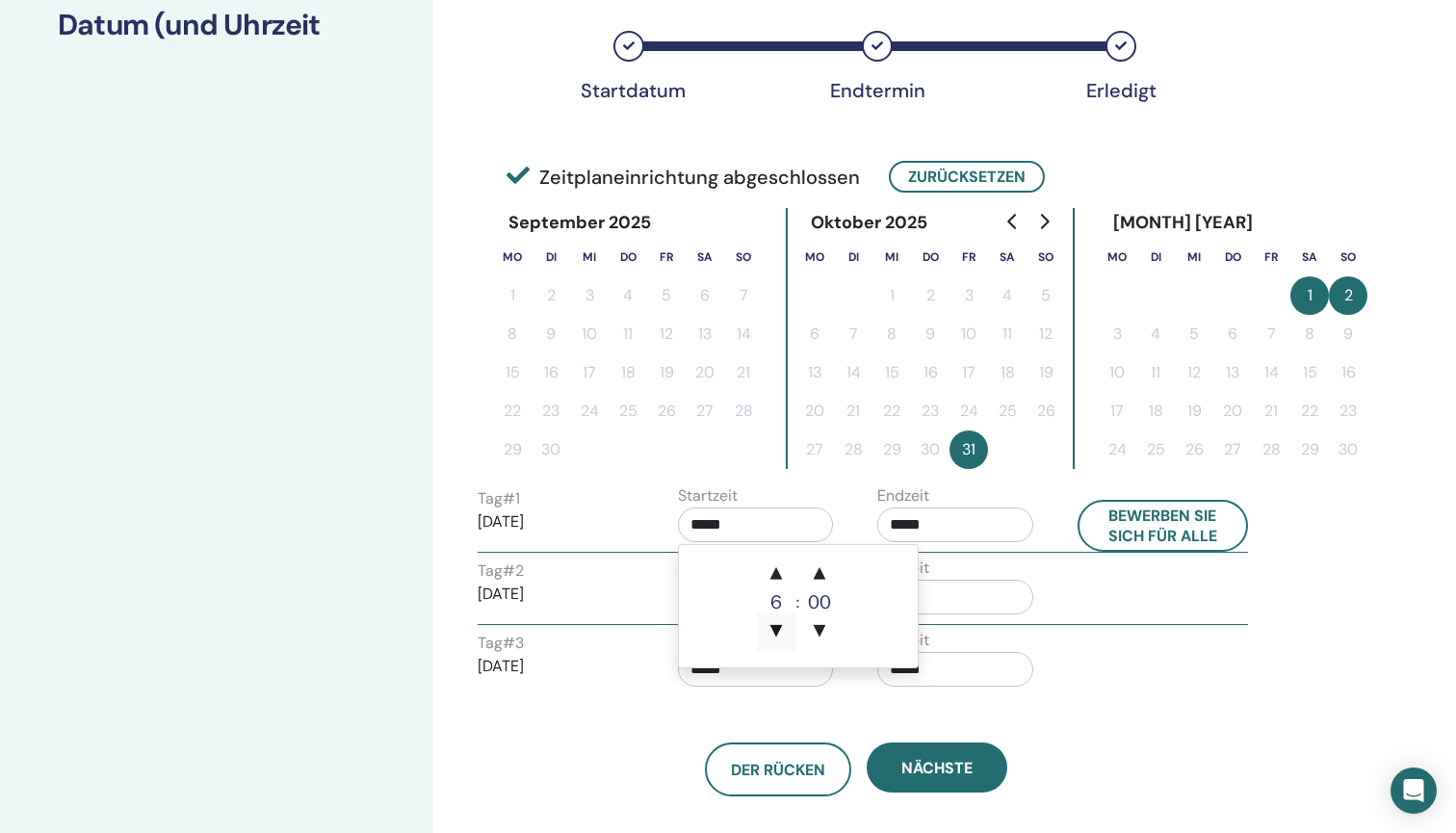 click on "▼" at bounding box center (776, 632) 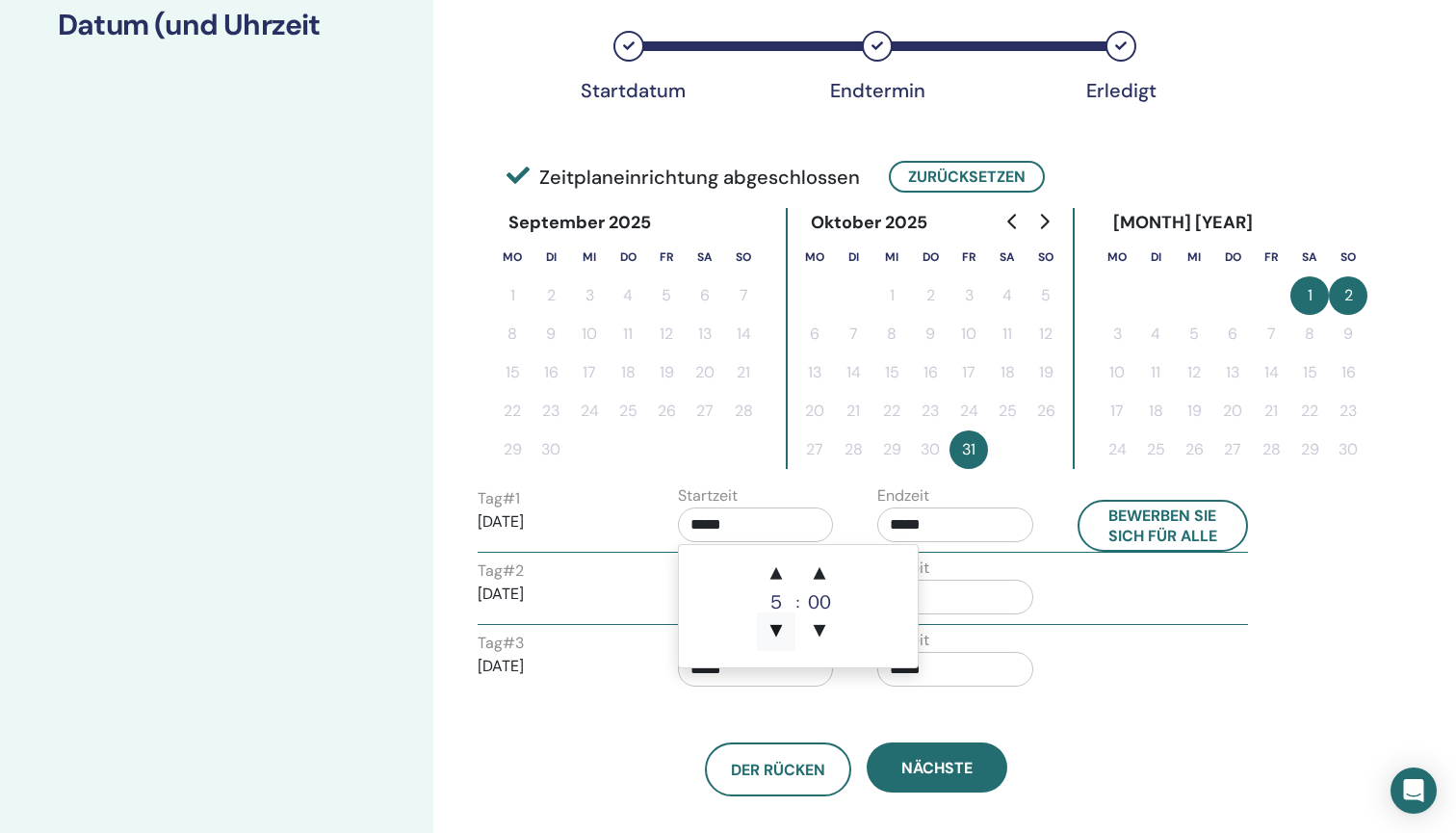 click on "▼" at bounding box center (776, 632) 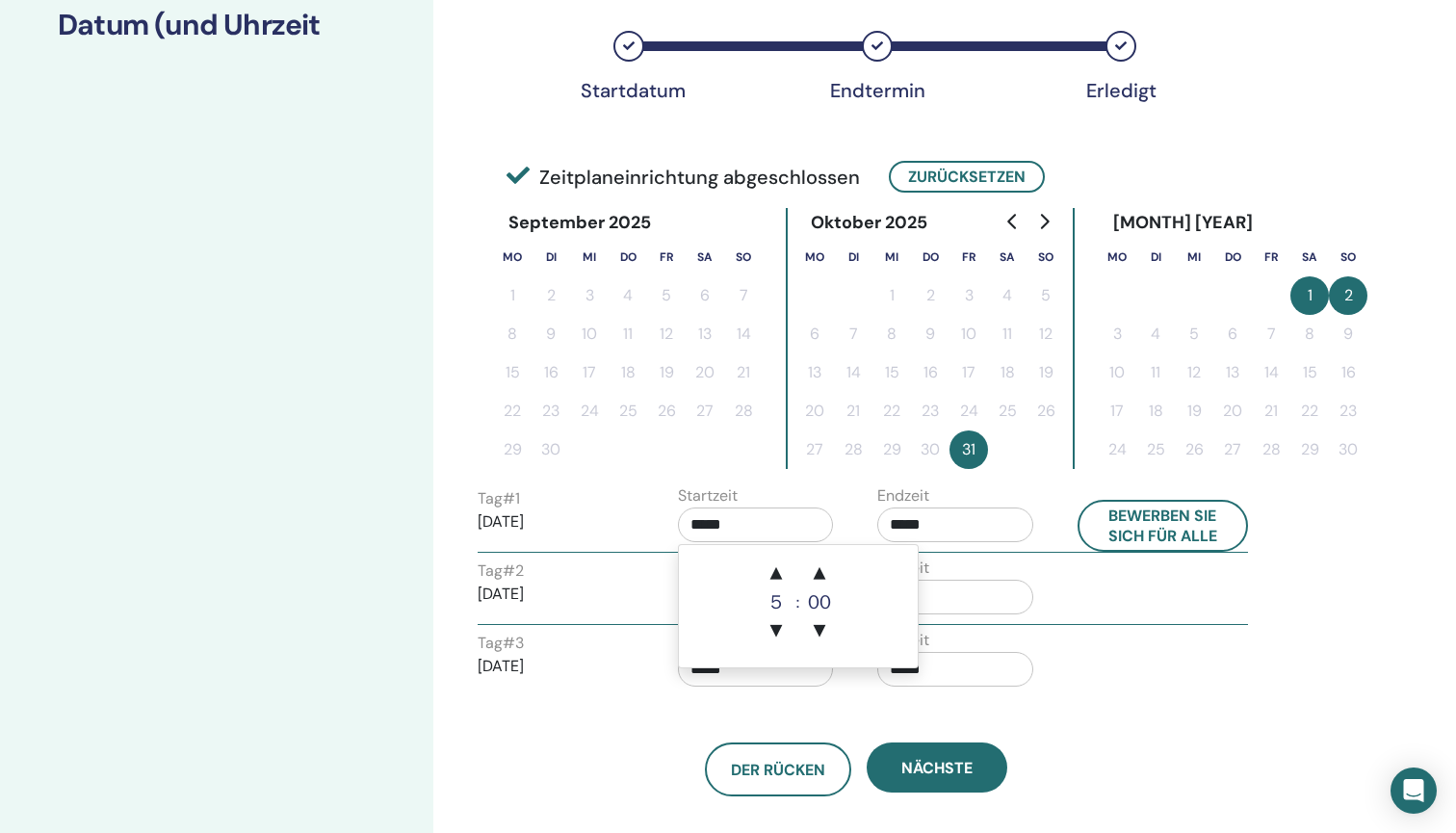 click on "*****" at bounding box center (955, 525) 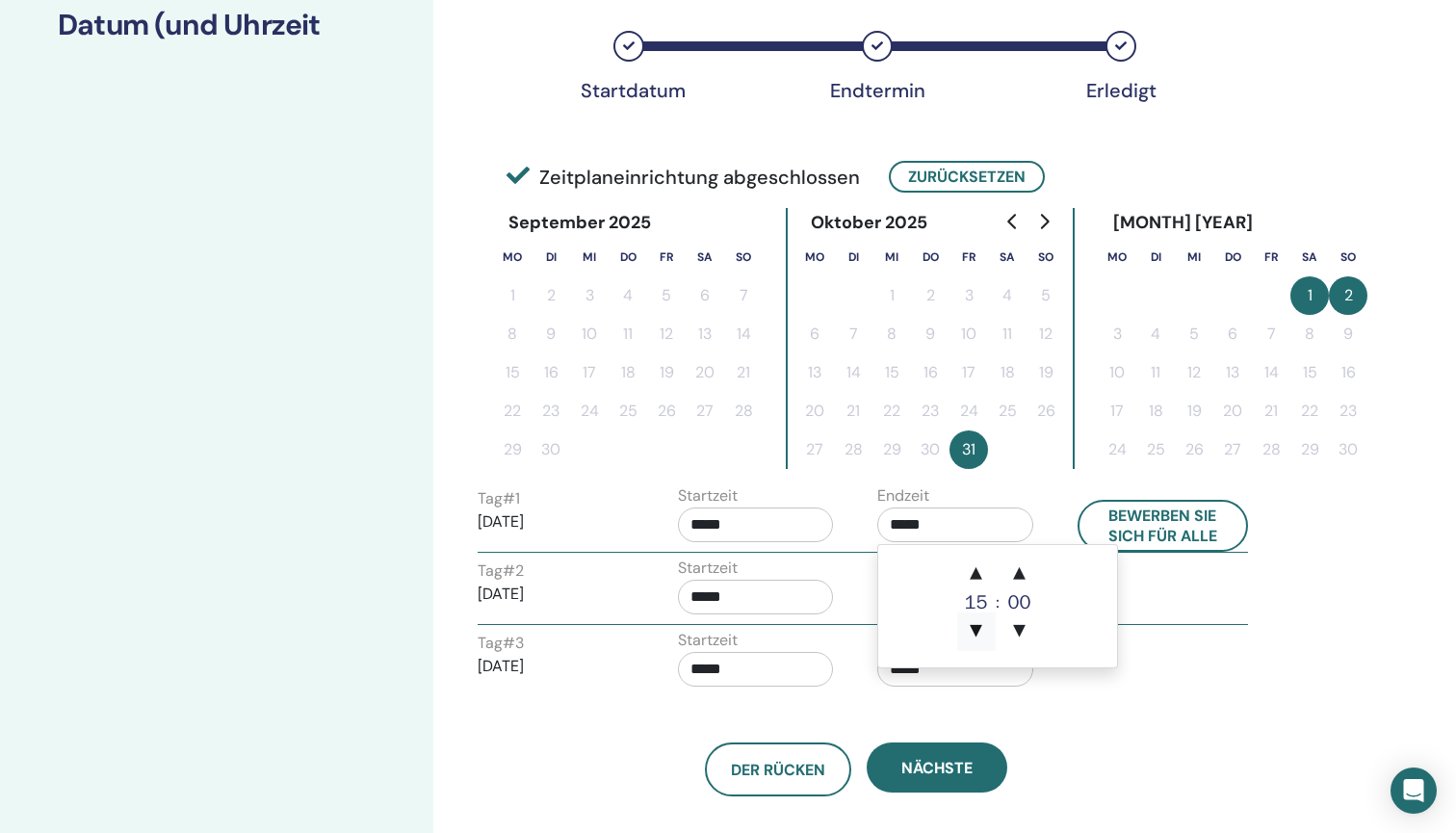 click on "▼" at bounding box center [976, 632] 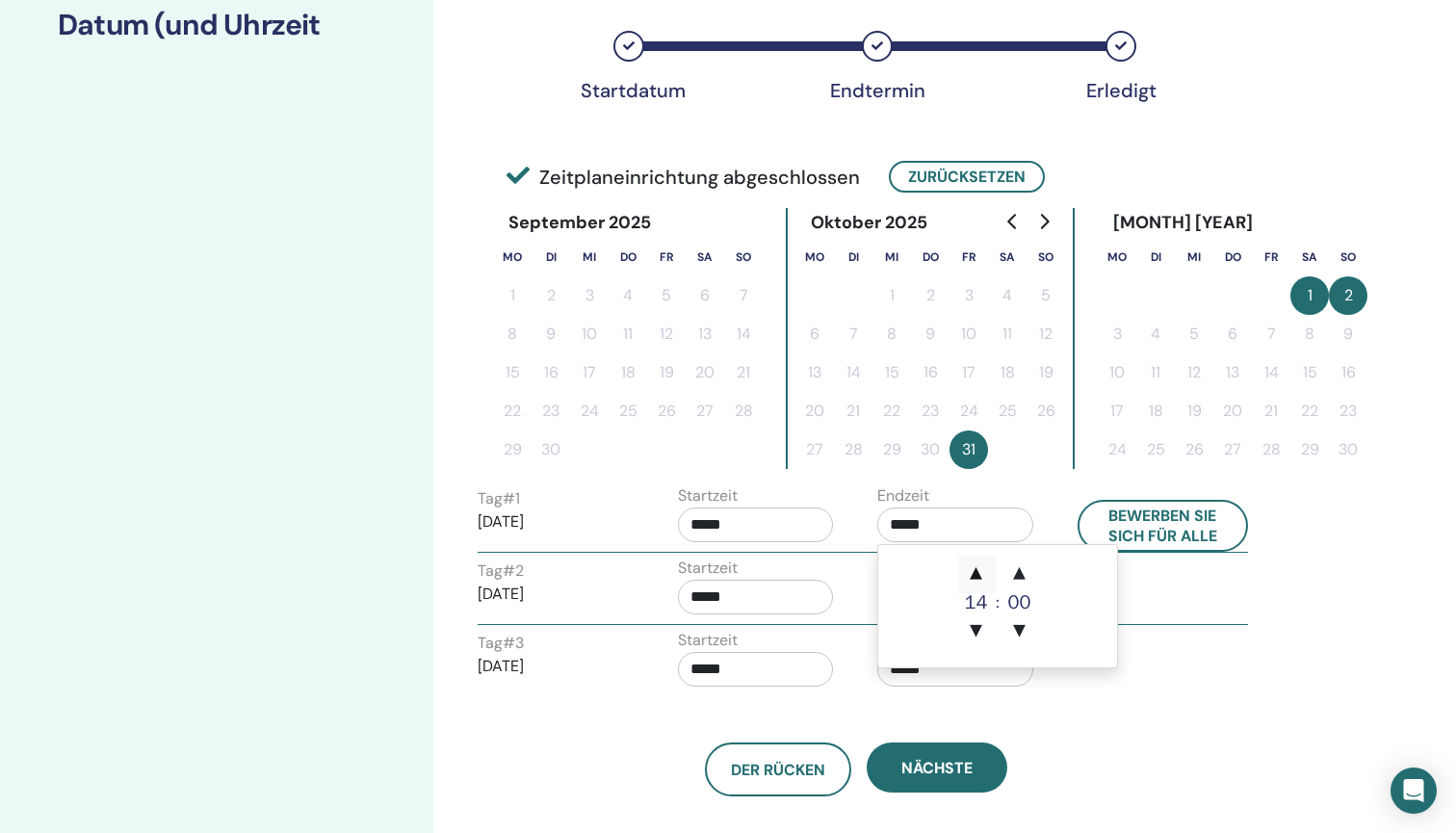 click on "▲" at bounding box center (976, 574) 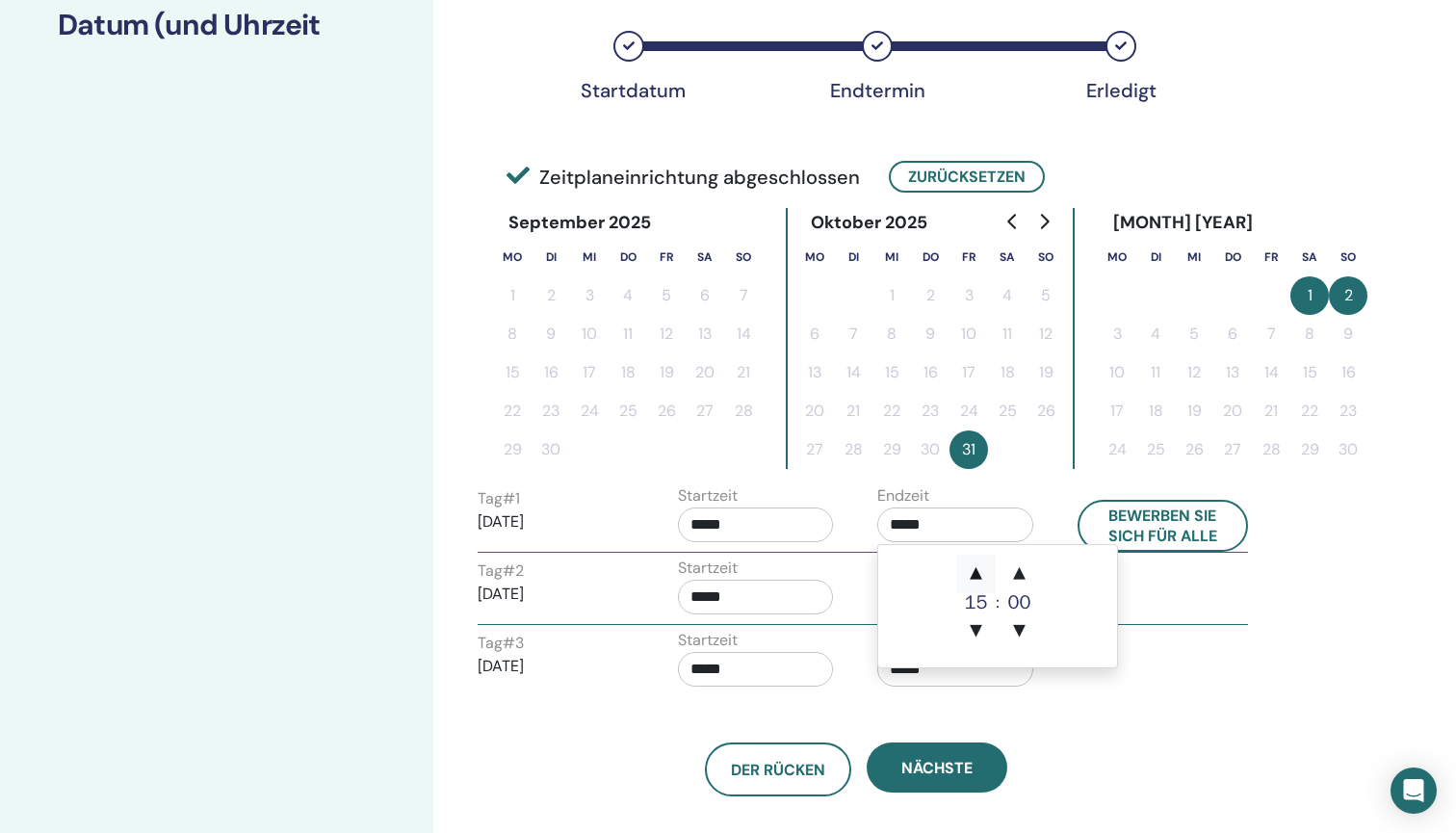 click on "▲" at bounding box center (976, 574) 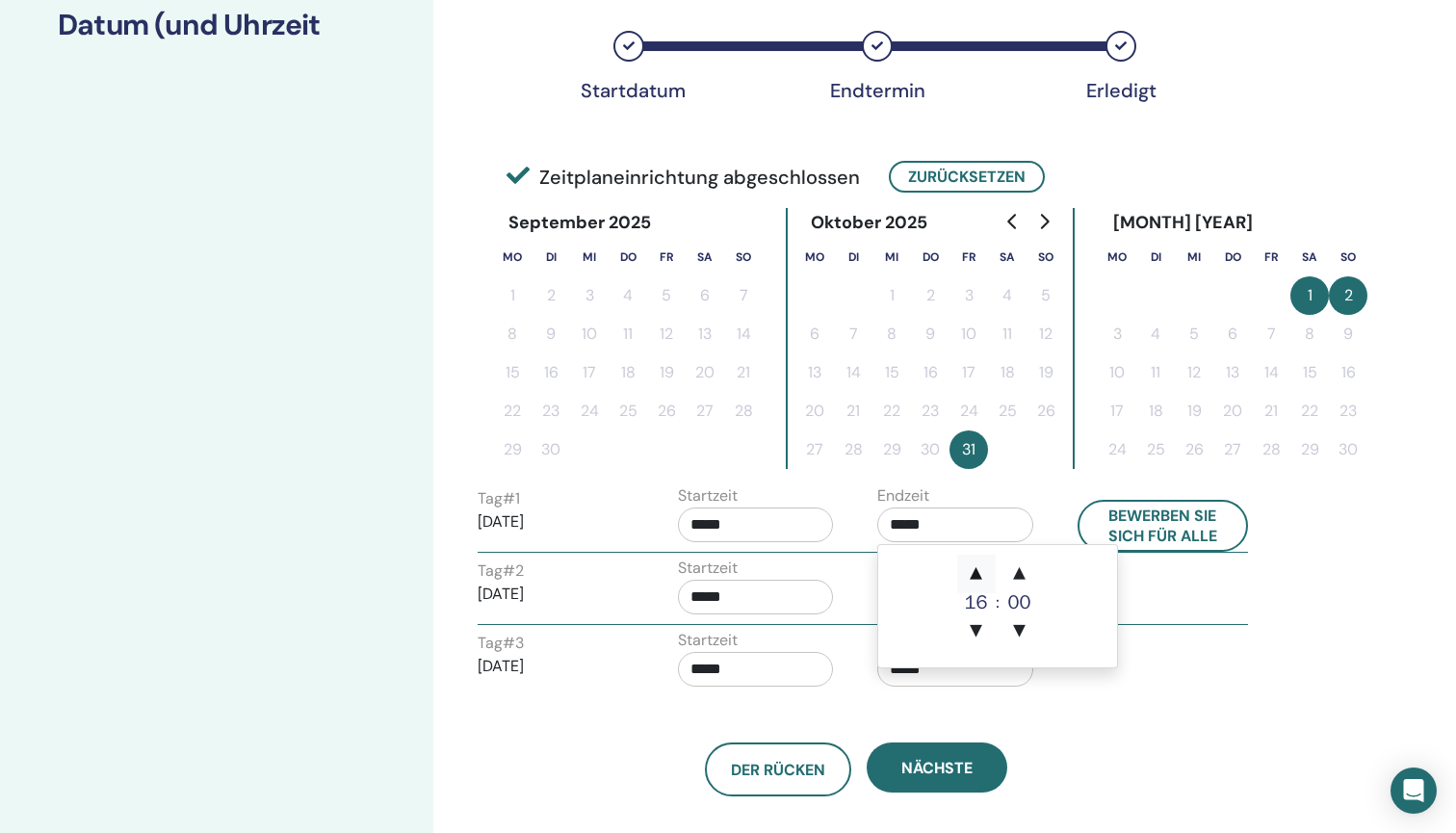 click on "▲" at bounding box center (976, 574) 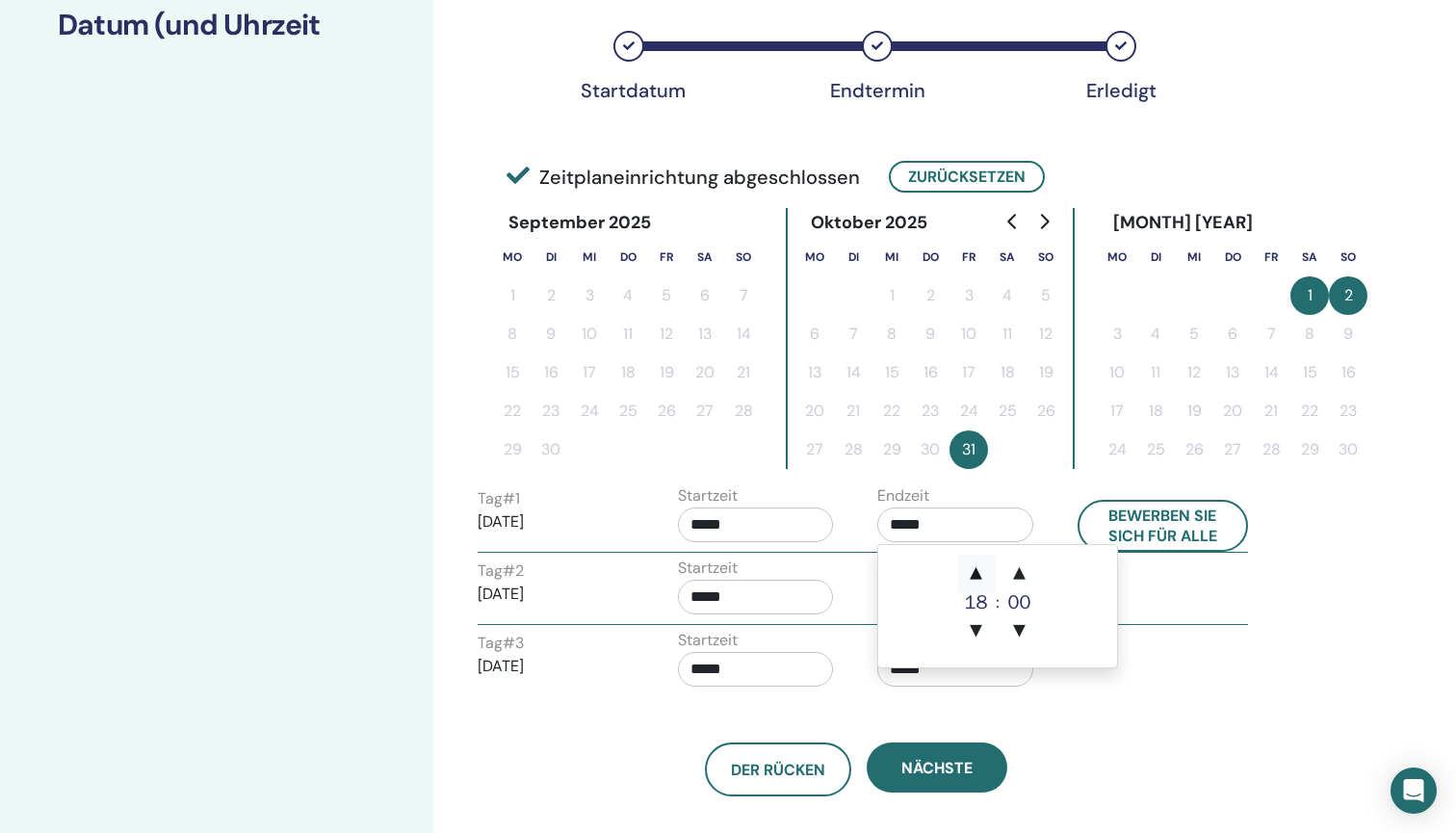 click on "▲" at bounding box center (976, 574) 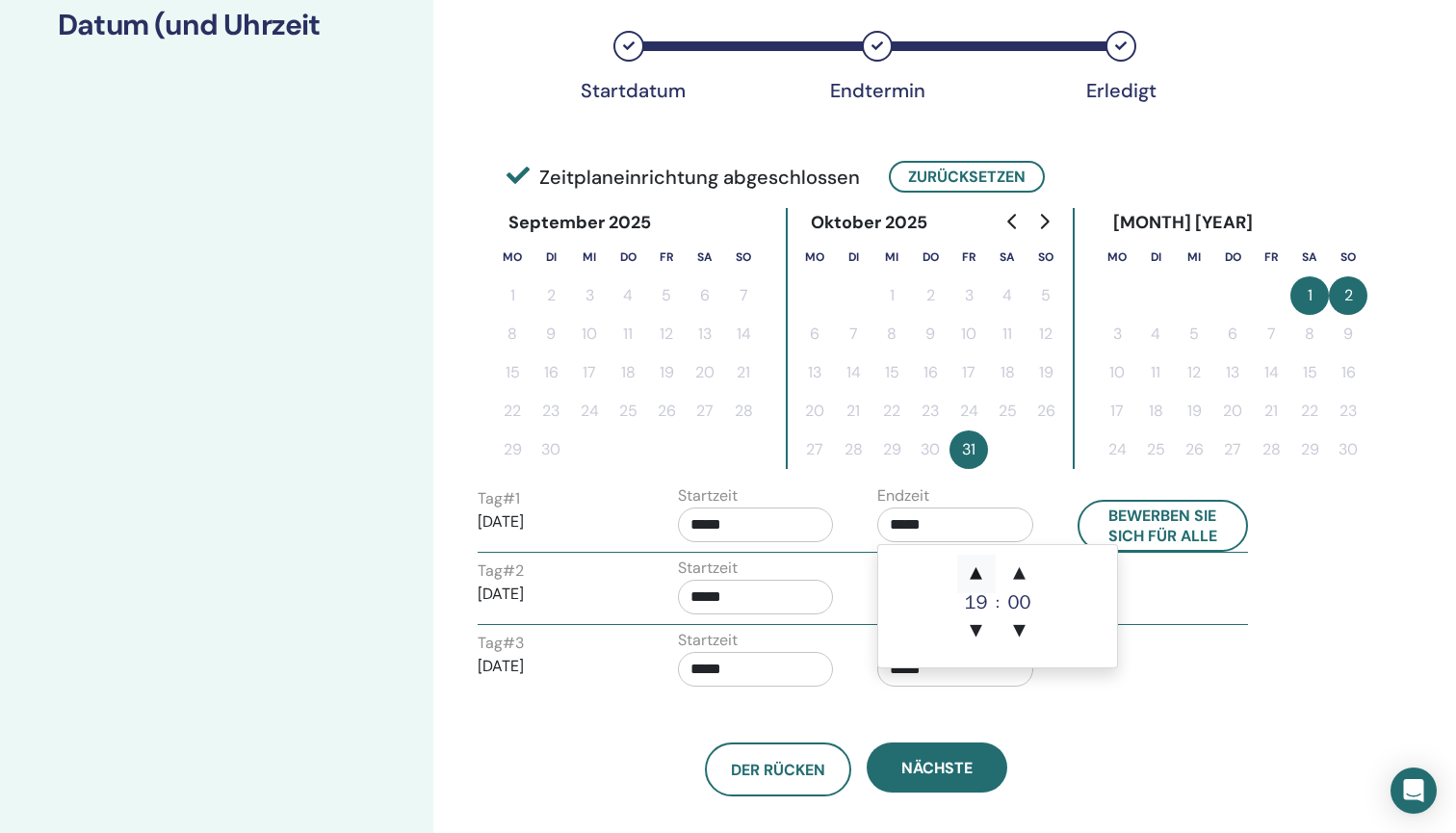 click on "▲" at bounding box center (976, 574) 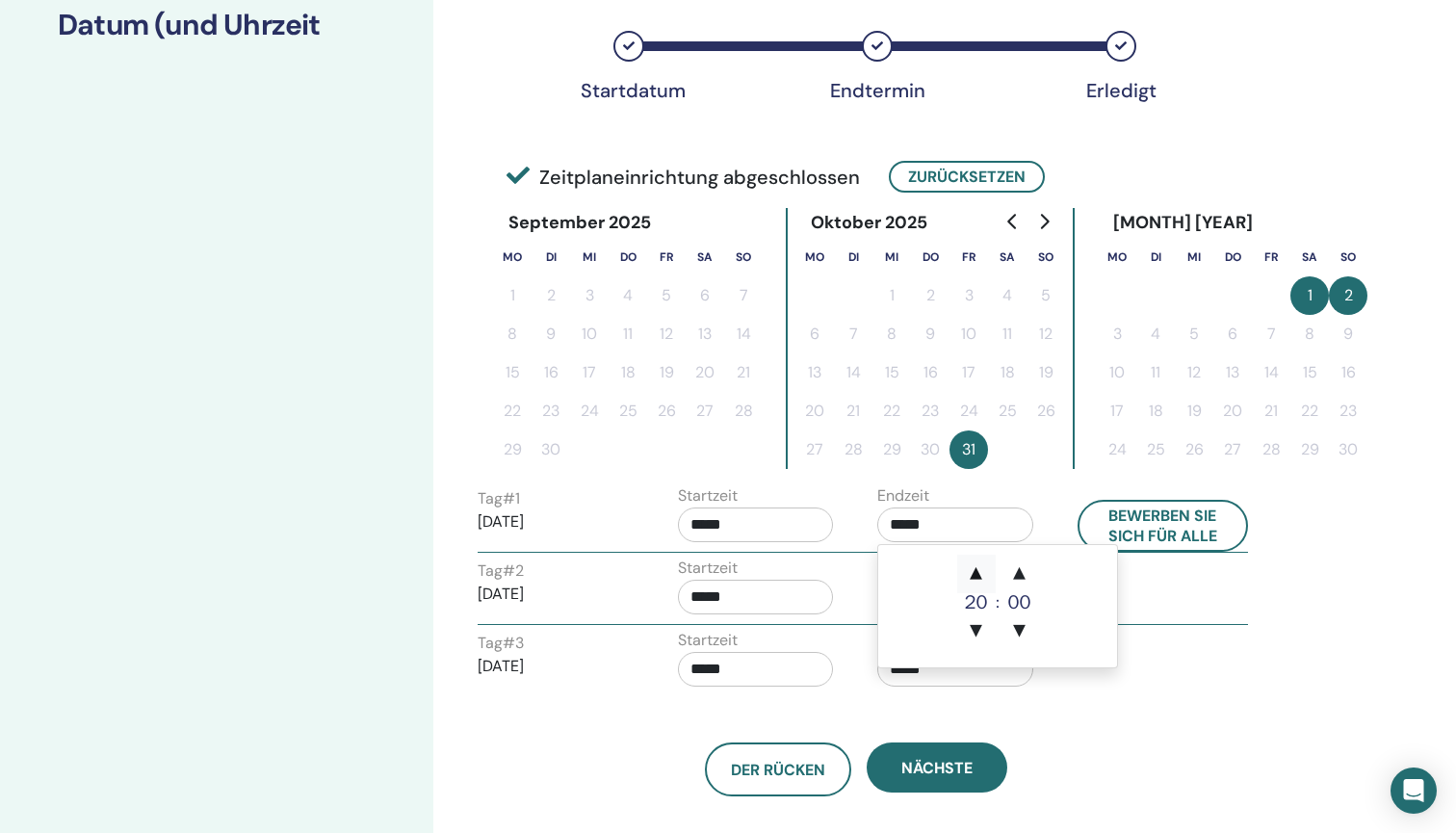 click on "▲" at bounding box center [976, 574] 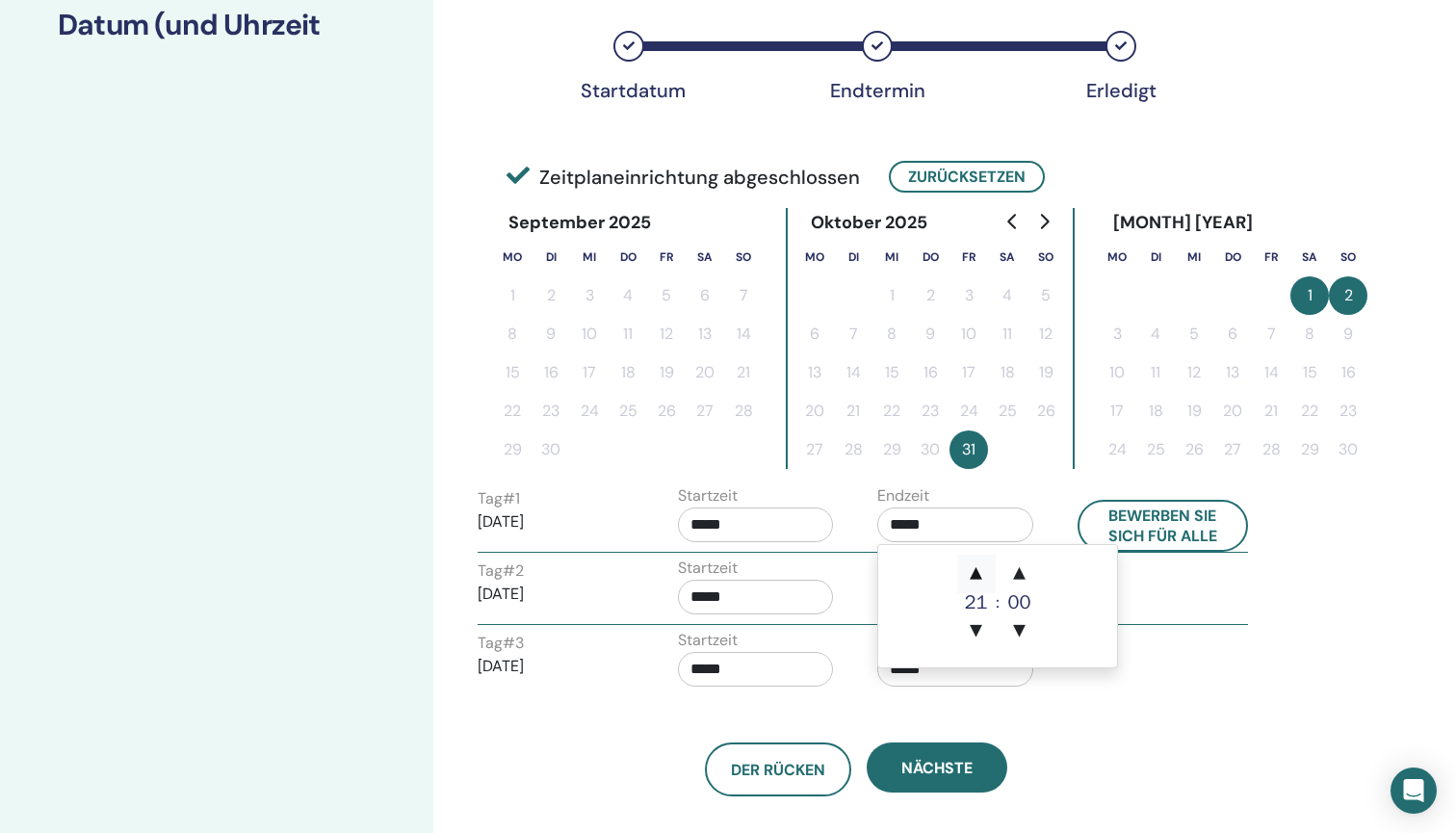 click on "▲" at bounding box center [976, 574] 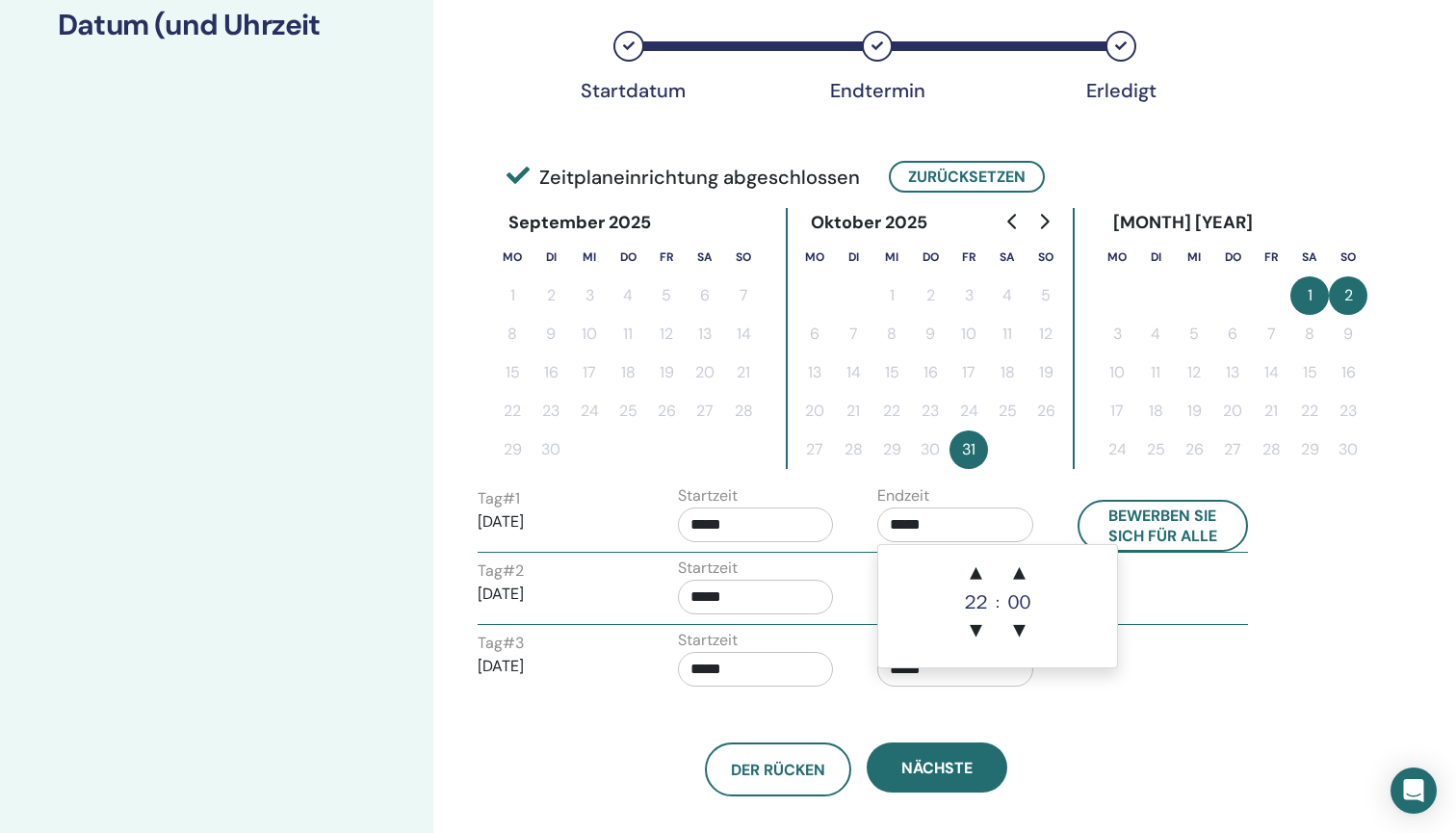 click on "*****" at bounding box center [756, 525] 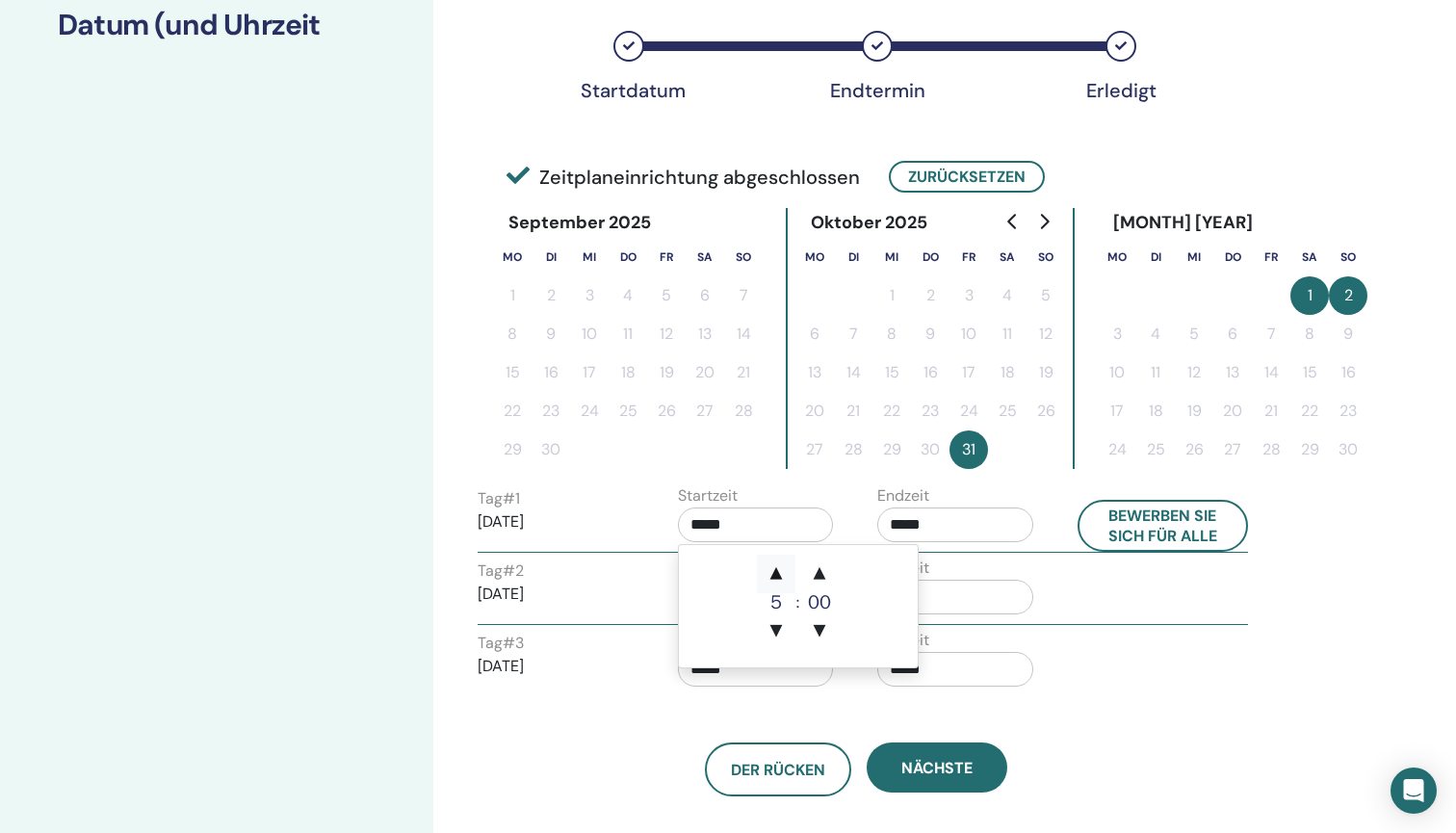 click on "▲" at bounding box center (776, 574) 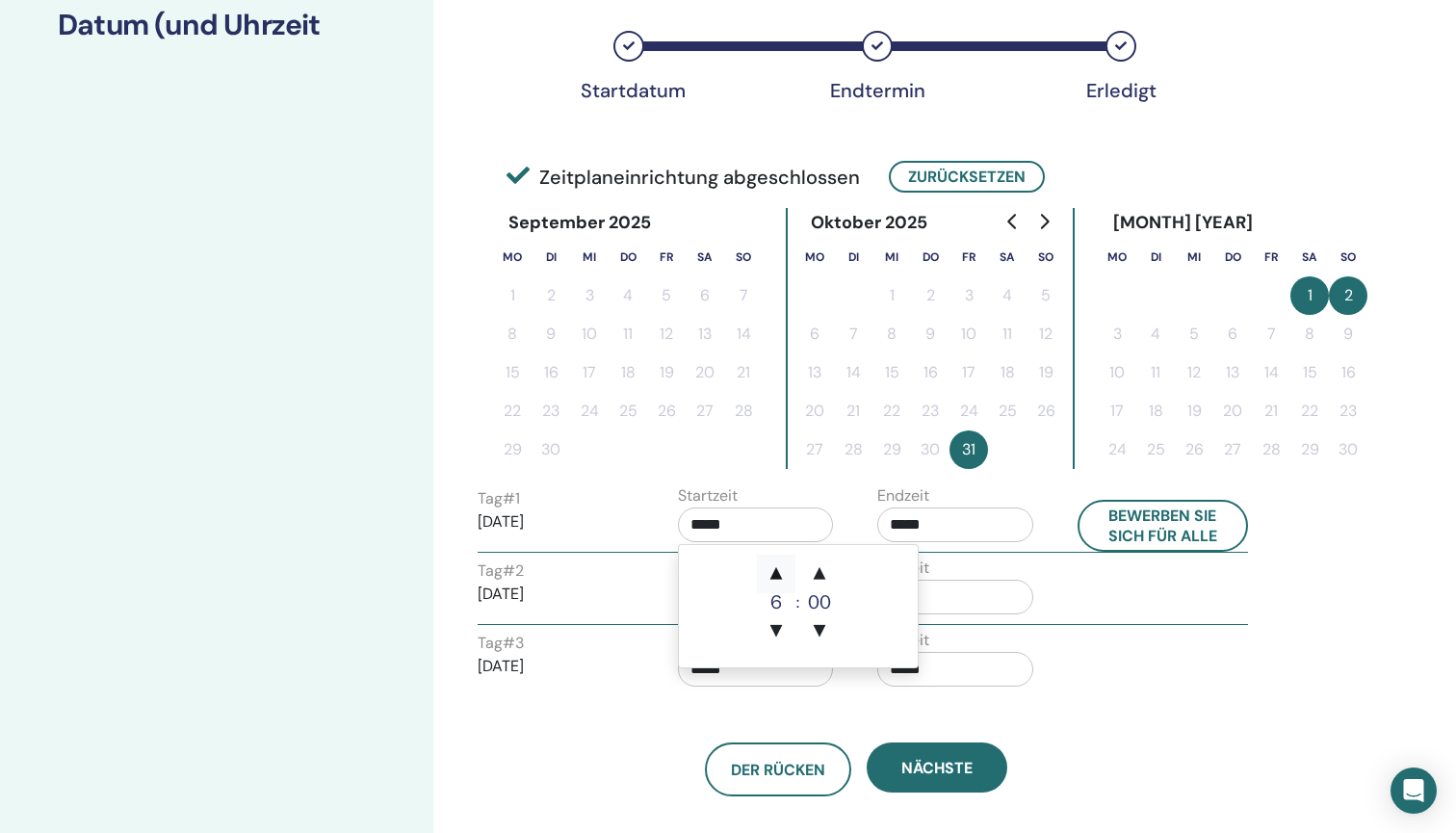 click on "▲" at bounding box center (776, 574) 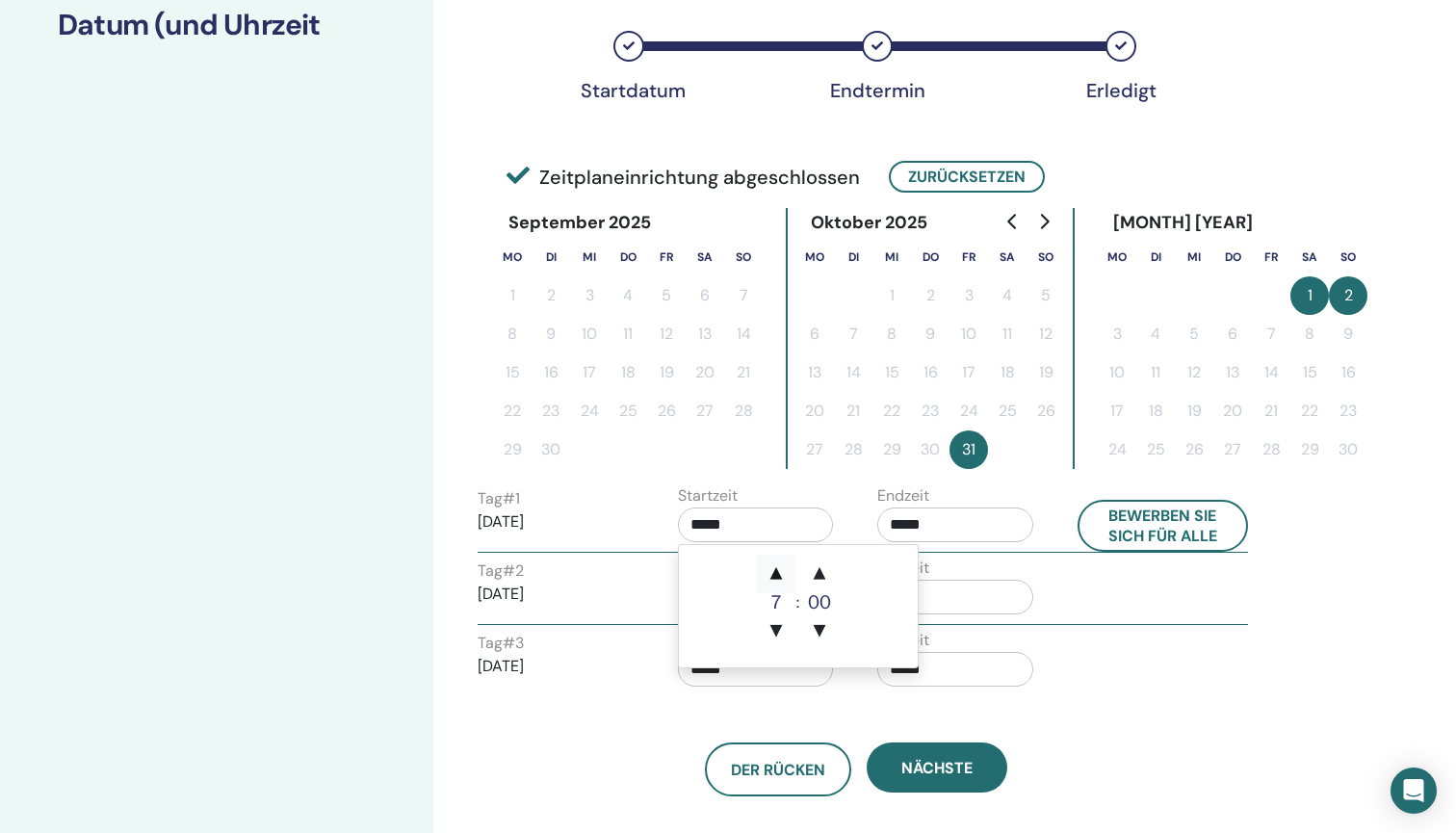 click on "▲" at bounding box center (776, 574) 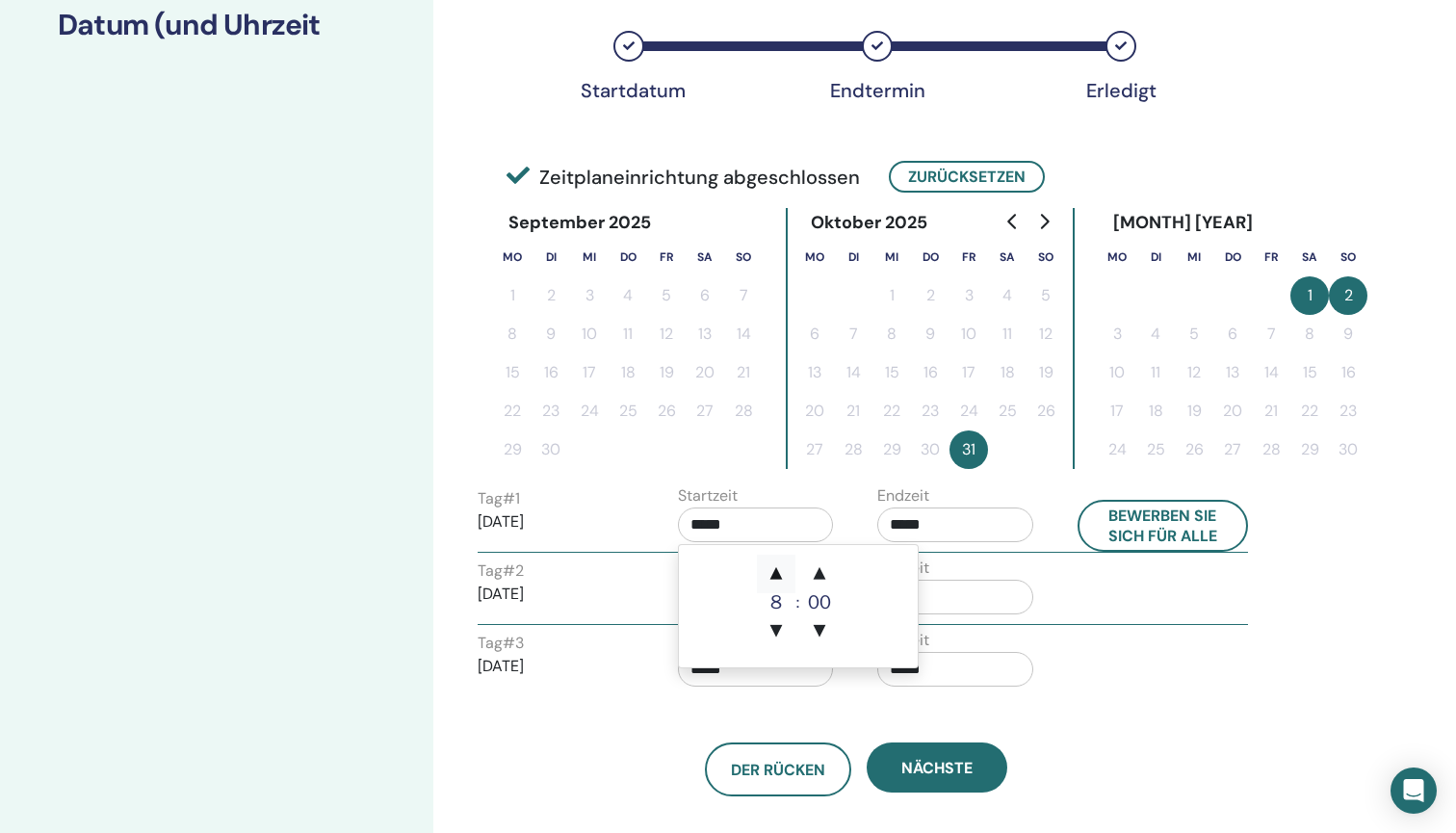click on "▲" at bounding box center (776, 574) 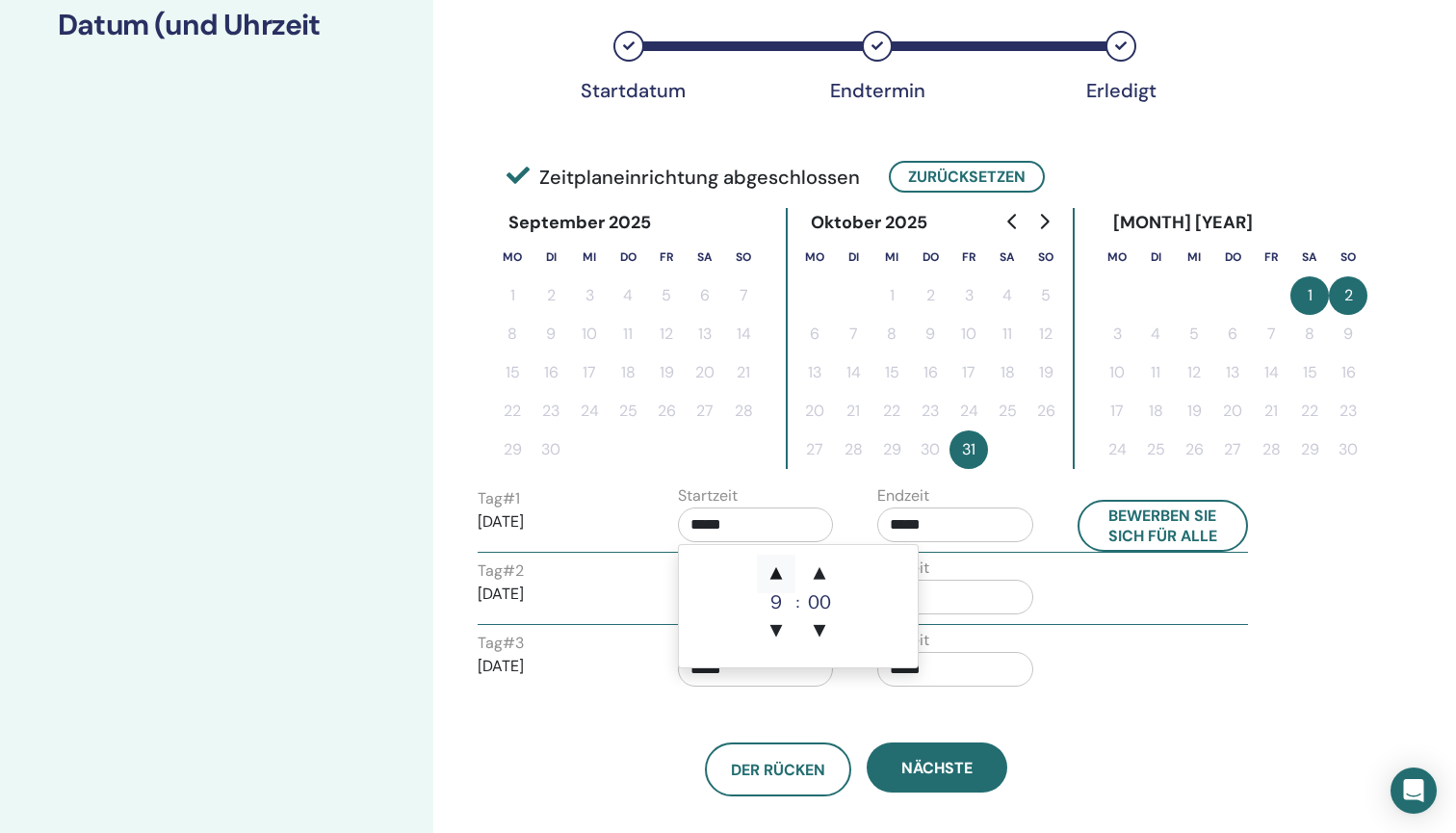 click on "▲" at bounding box center (776, 574) 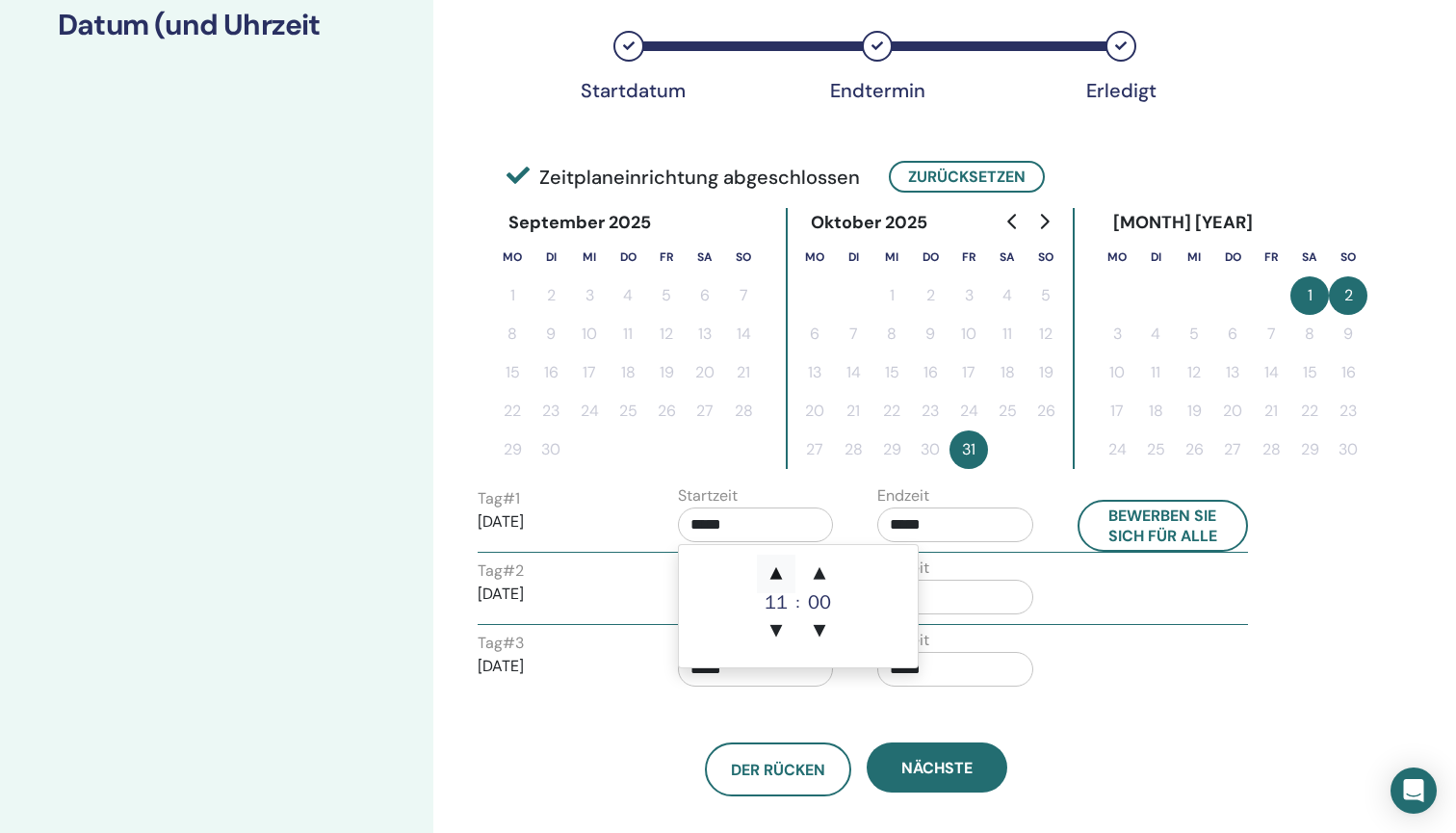 click on "▲" at bounding box center [776, 574] 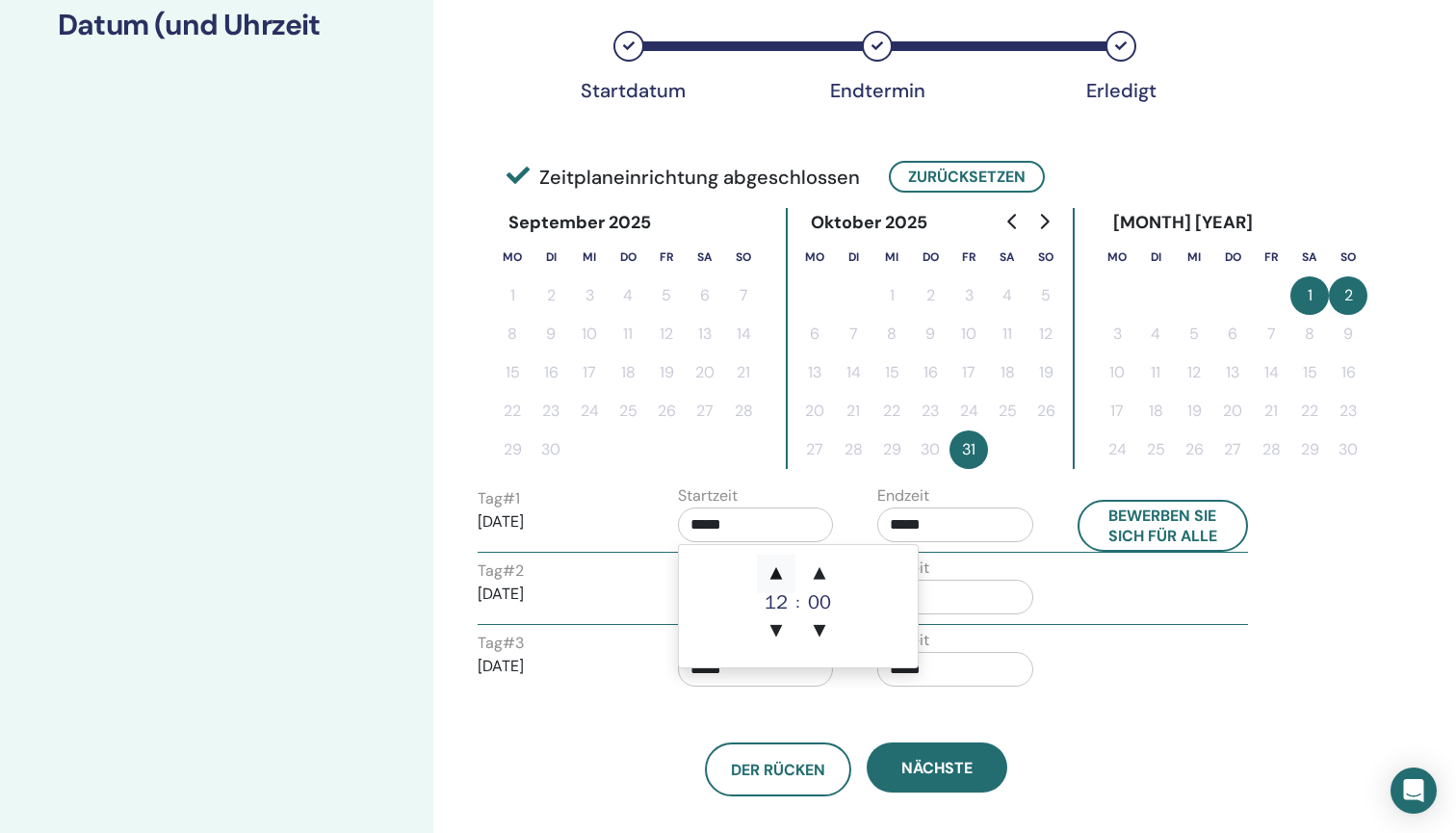 click on "▲" at bounding box center (776, 574) 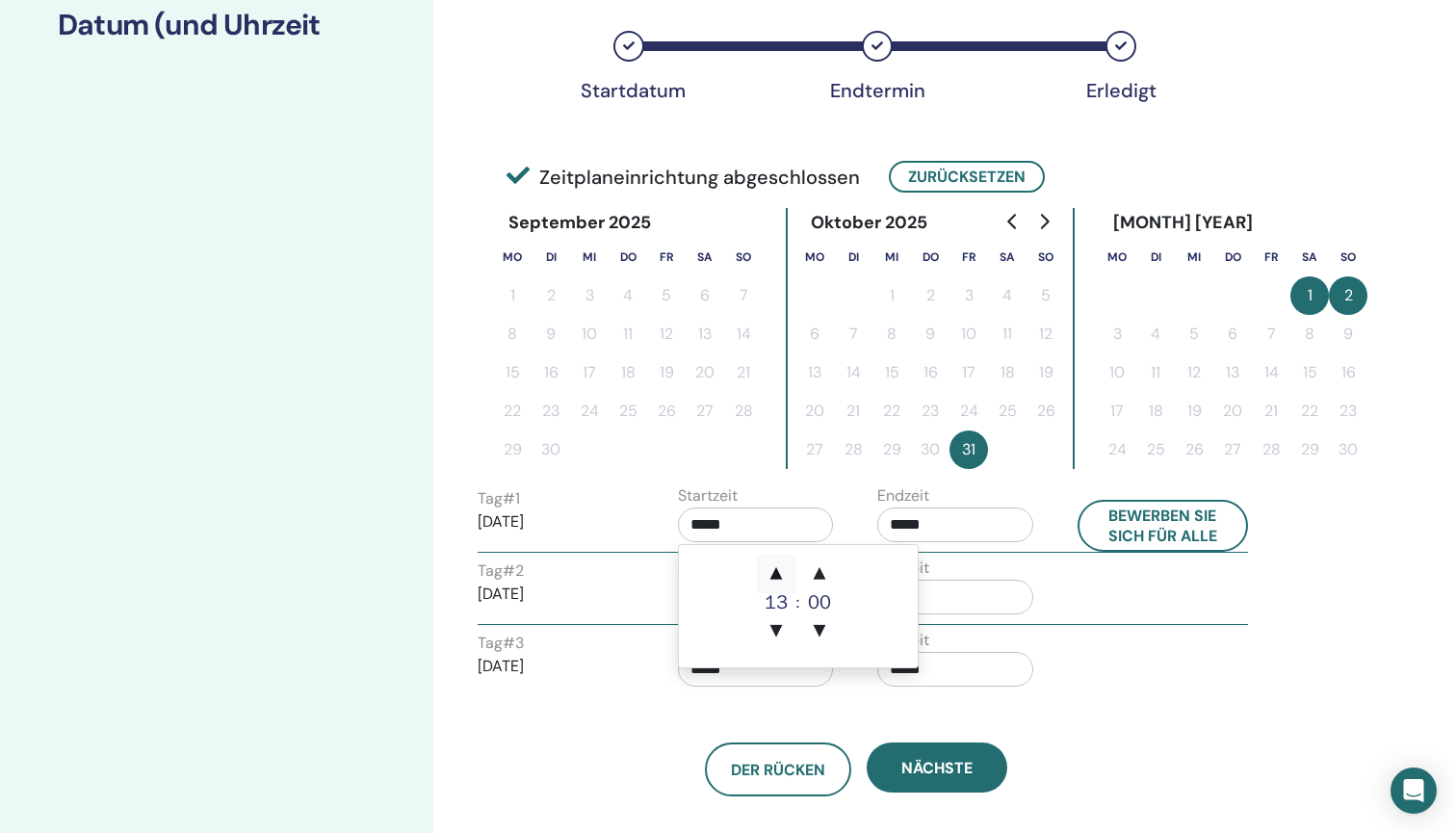 click on "▲" at bounding box center [776, 574] 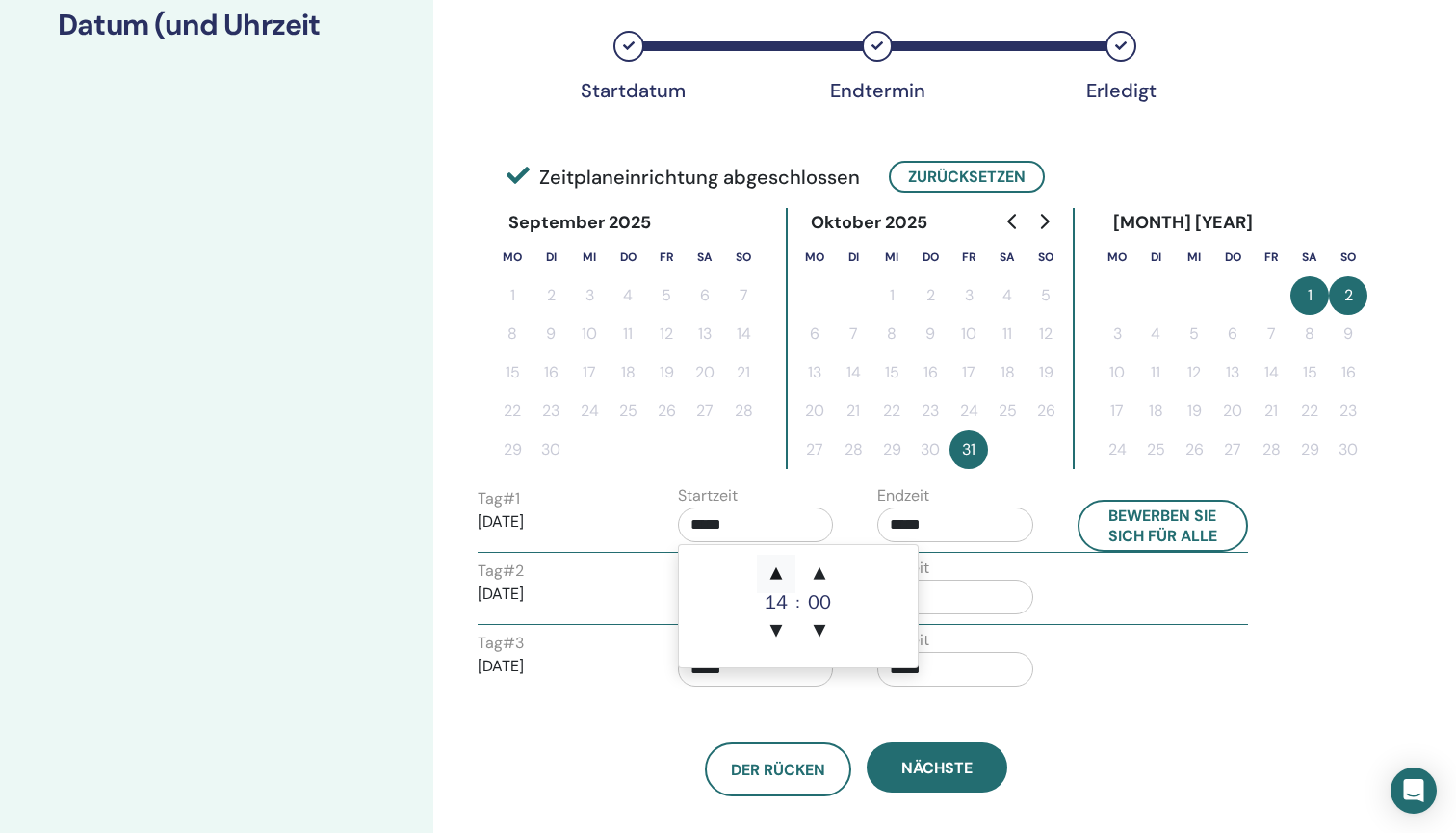 click on "▲" at bounding box center (776, 574) 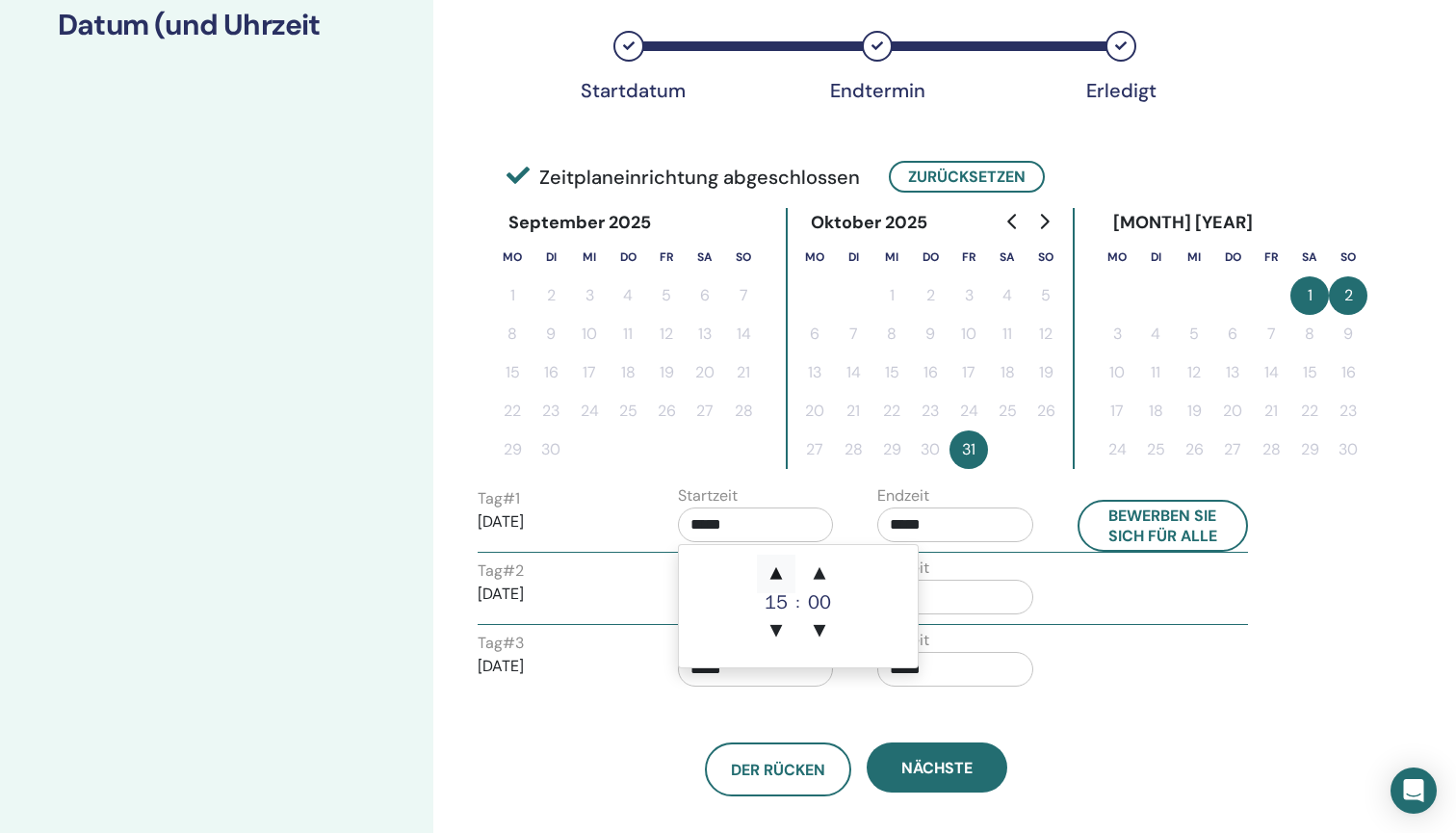 click on "▲" at bounding box center (776, 574) 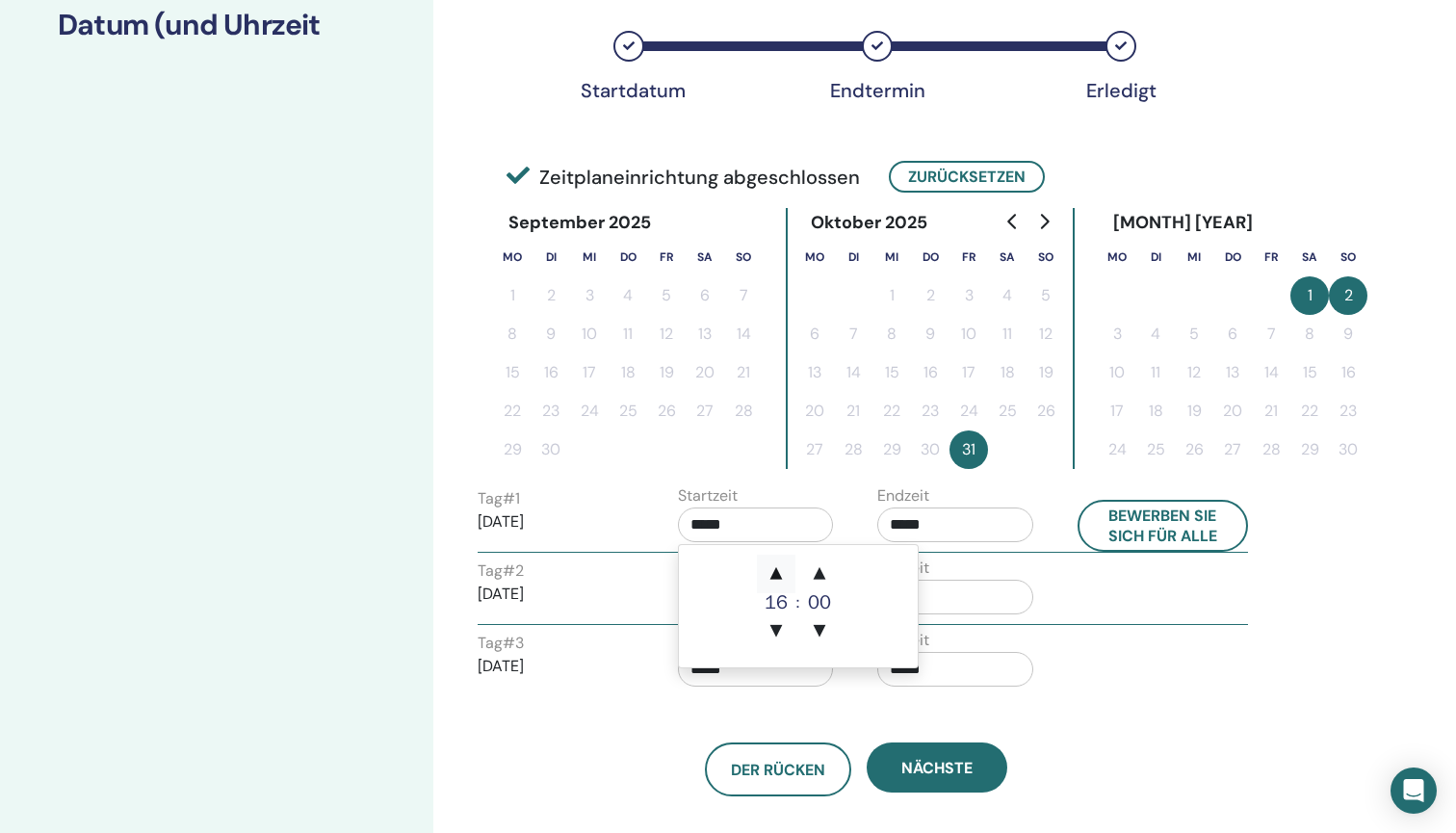 click on "▲" at bounding box center (776, 574) 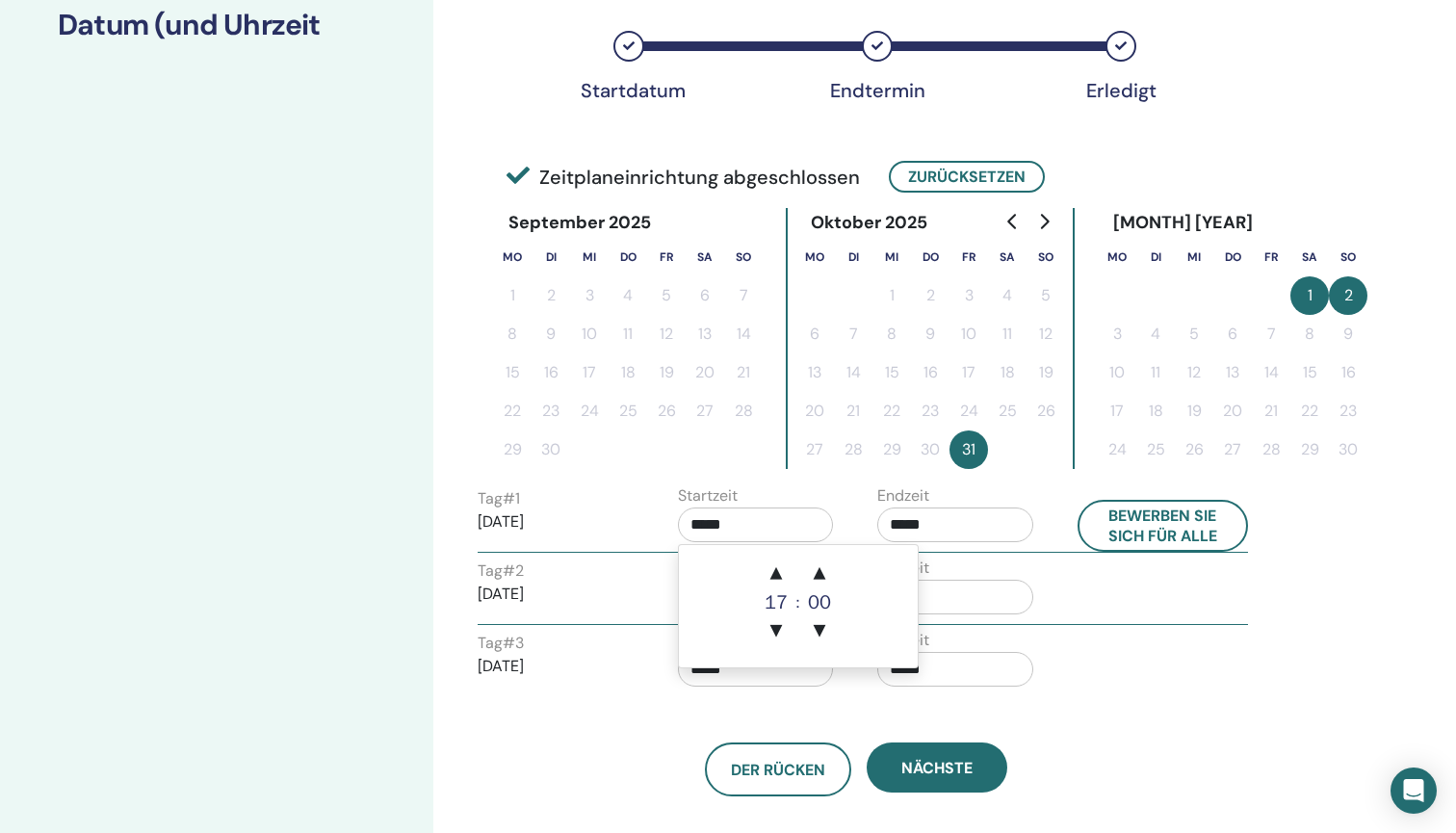 click on "Tag  # 2 2025/11/01 Startzeit ***** Endzeit *****" at bounding box center (863, 590) 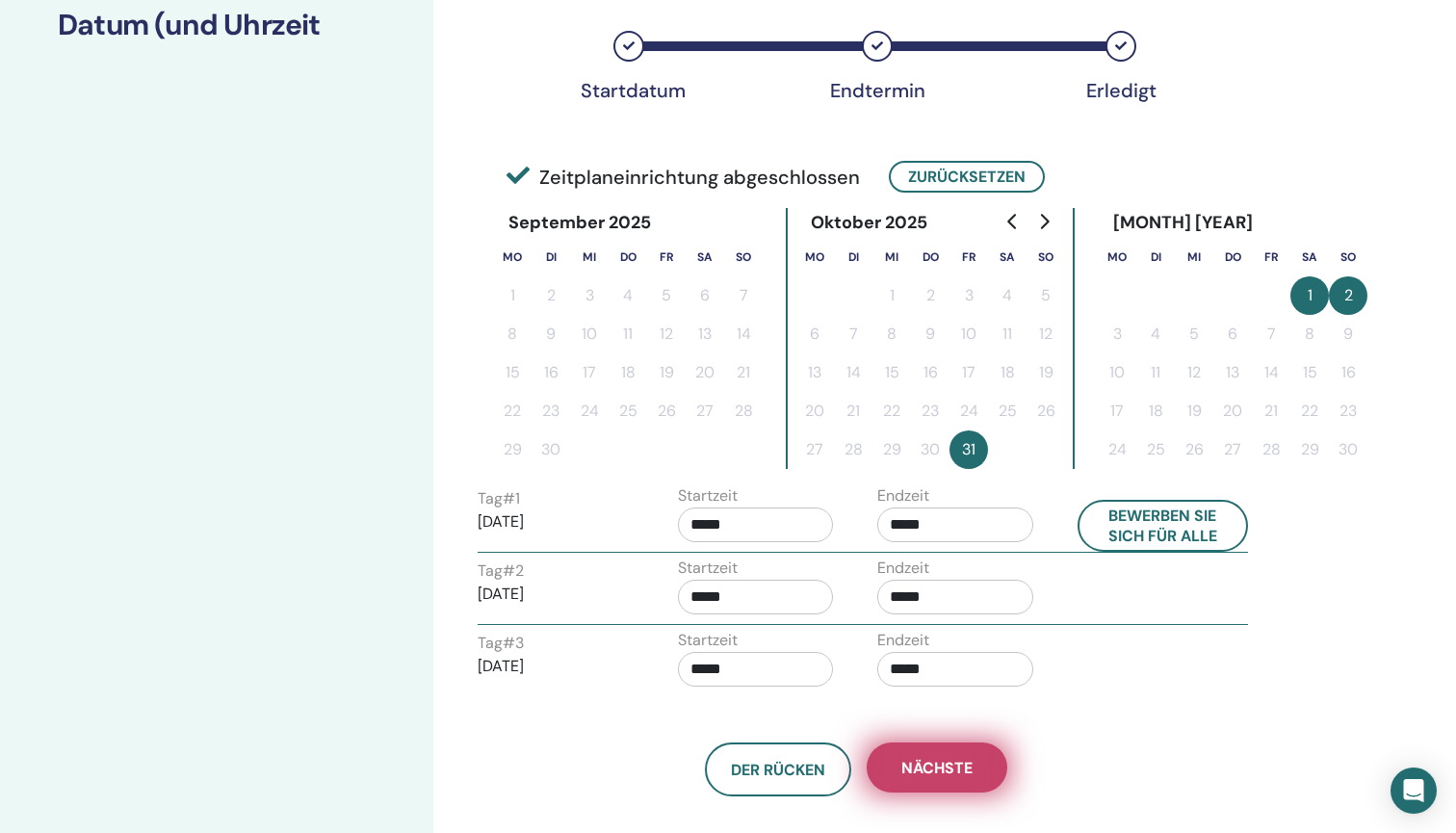 click on "Nächste" at bounding box center [937, 768] 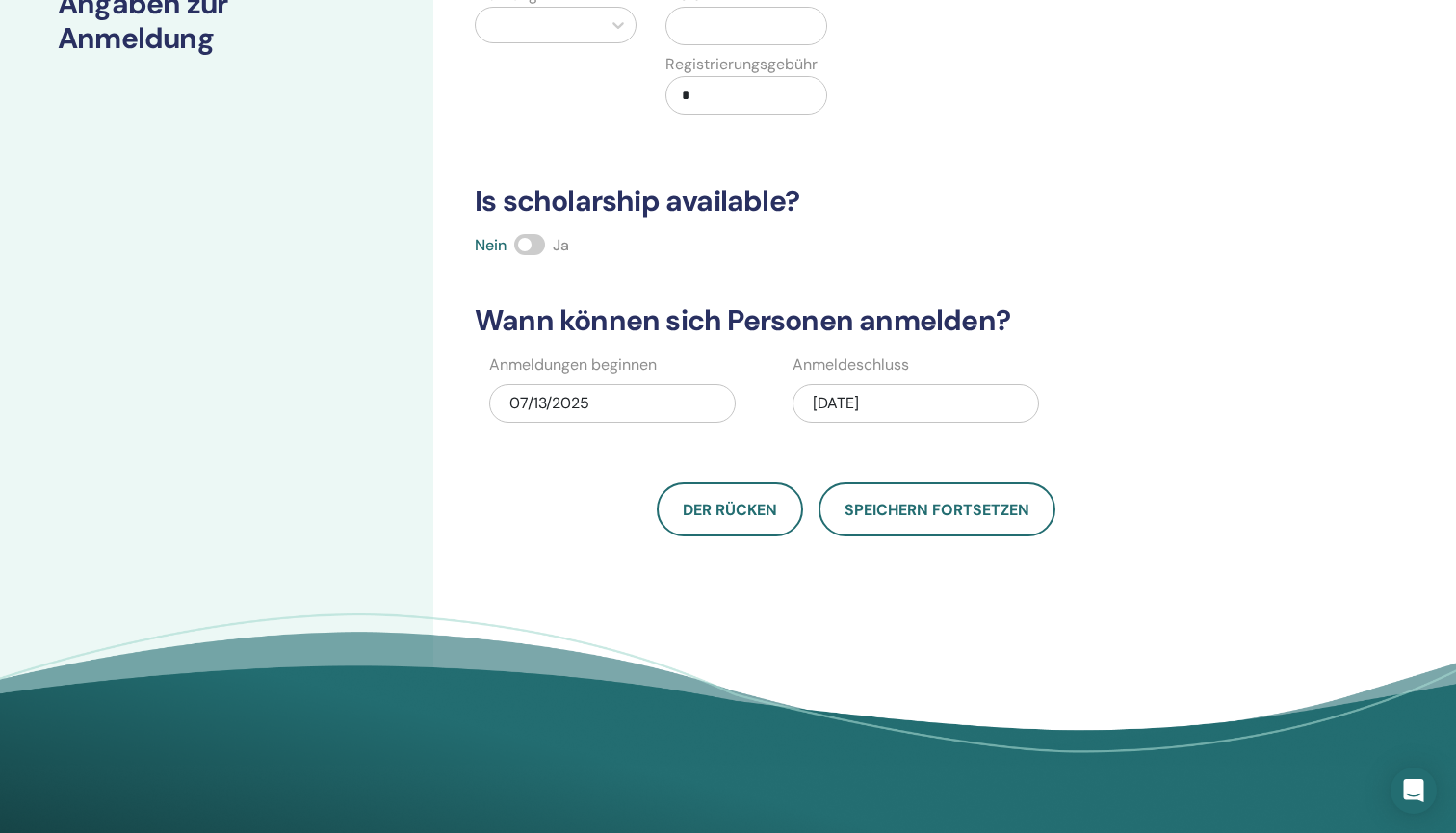 scroll, scrollTop: 351, scrollLeft: 0, axis: vertical 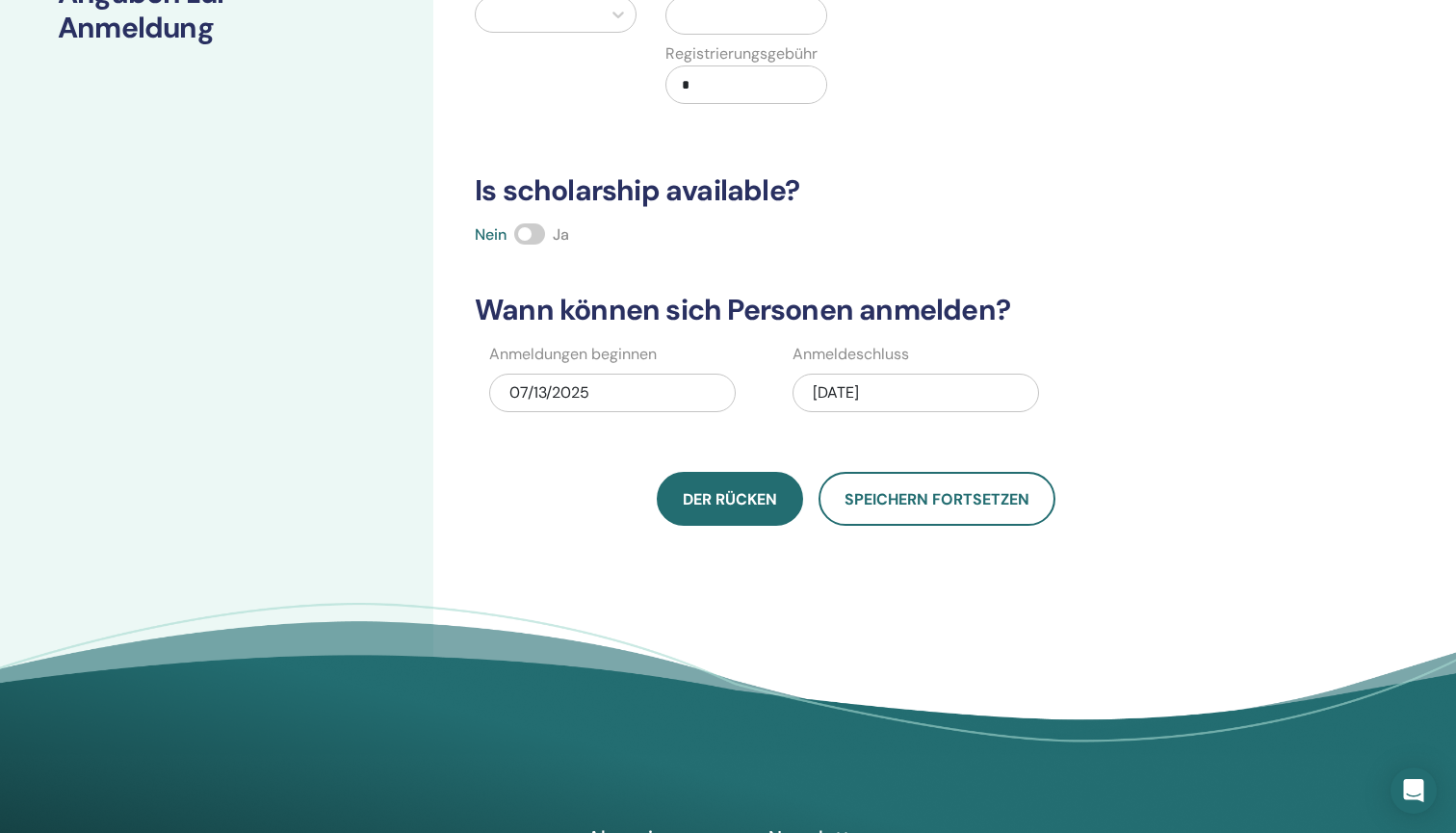 click on "Der Rücken" at bounding box center (730, 499) 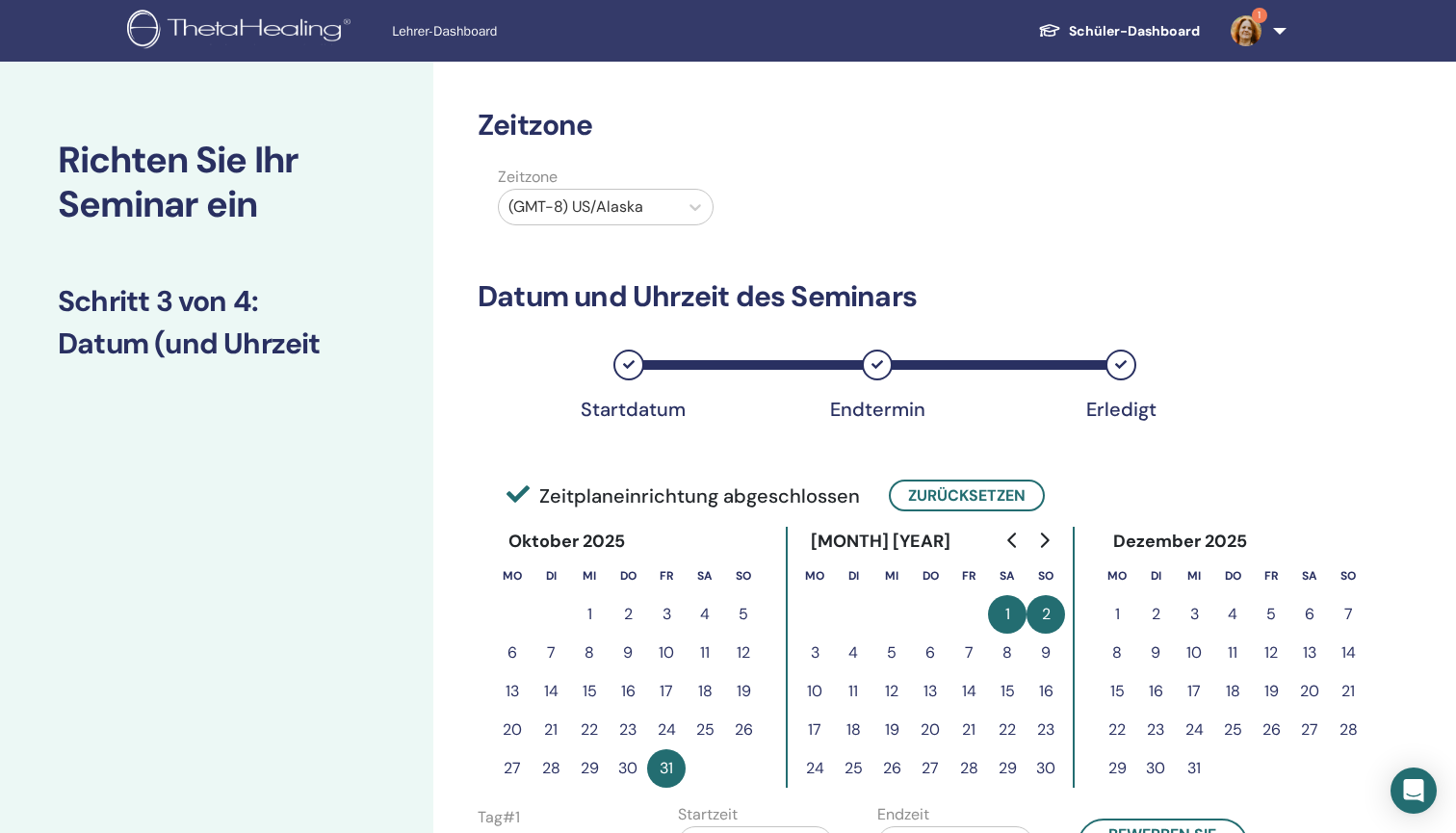 scroll, scrollTop: 0, scrollLeft: 0, axis: both 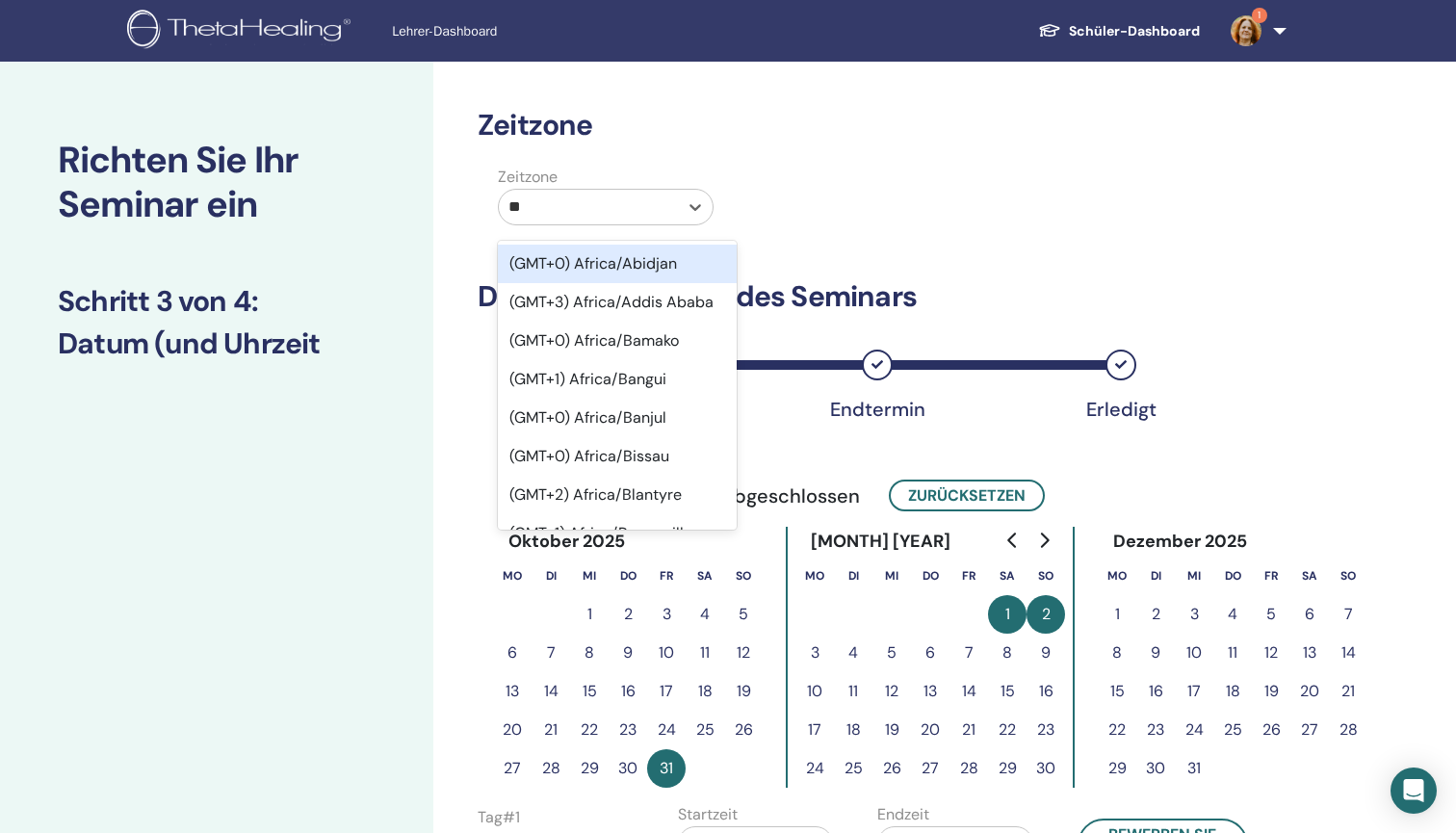 type on "***" 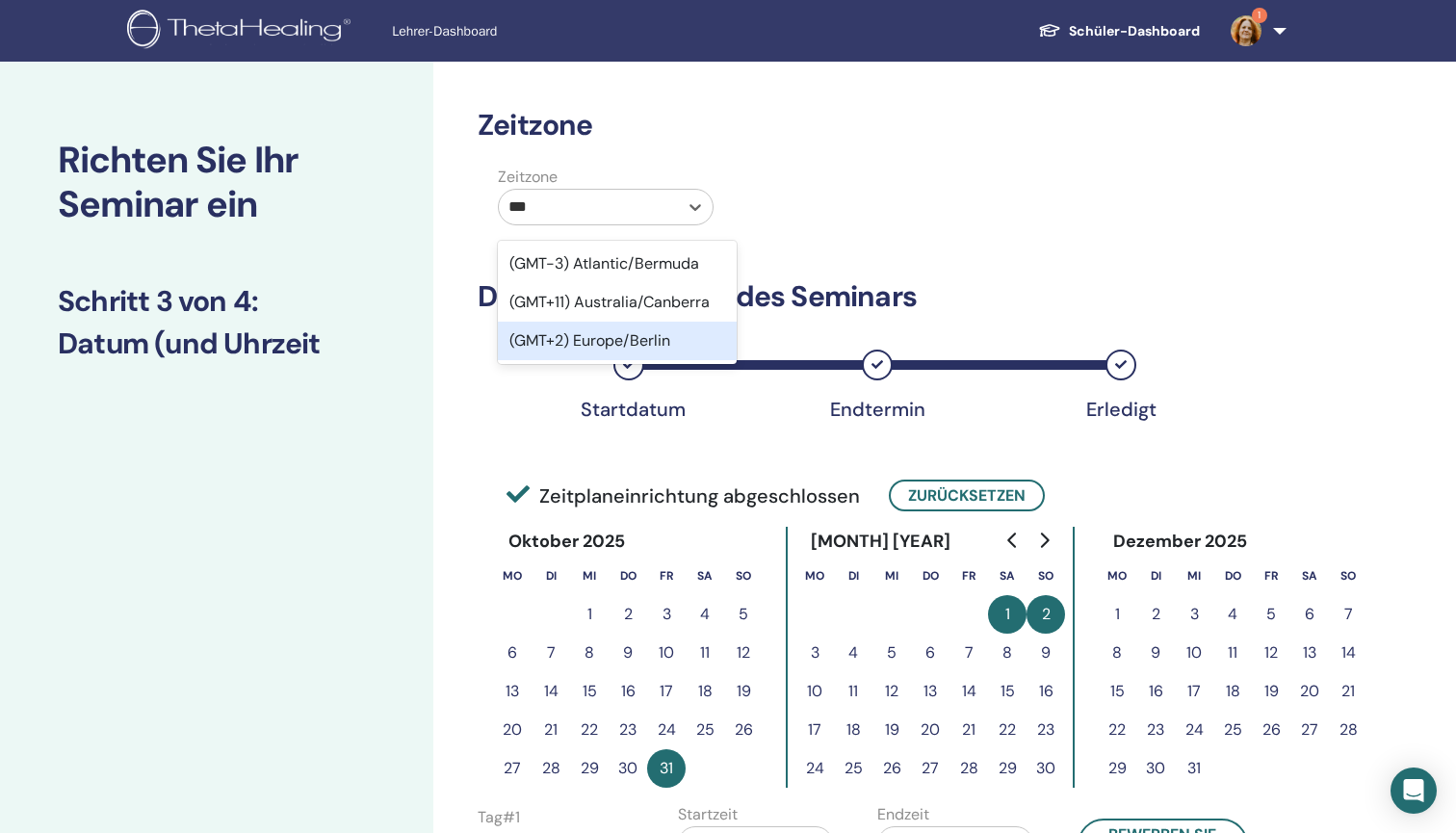 click on "(GMT+2) Europe/Berlin" at bounding box center [617, 341] 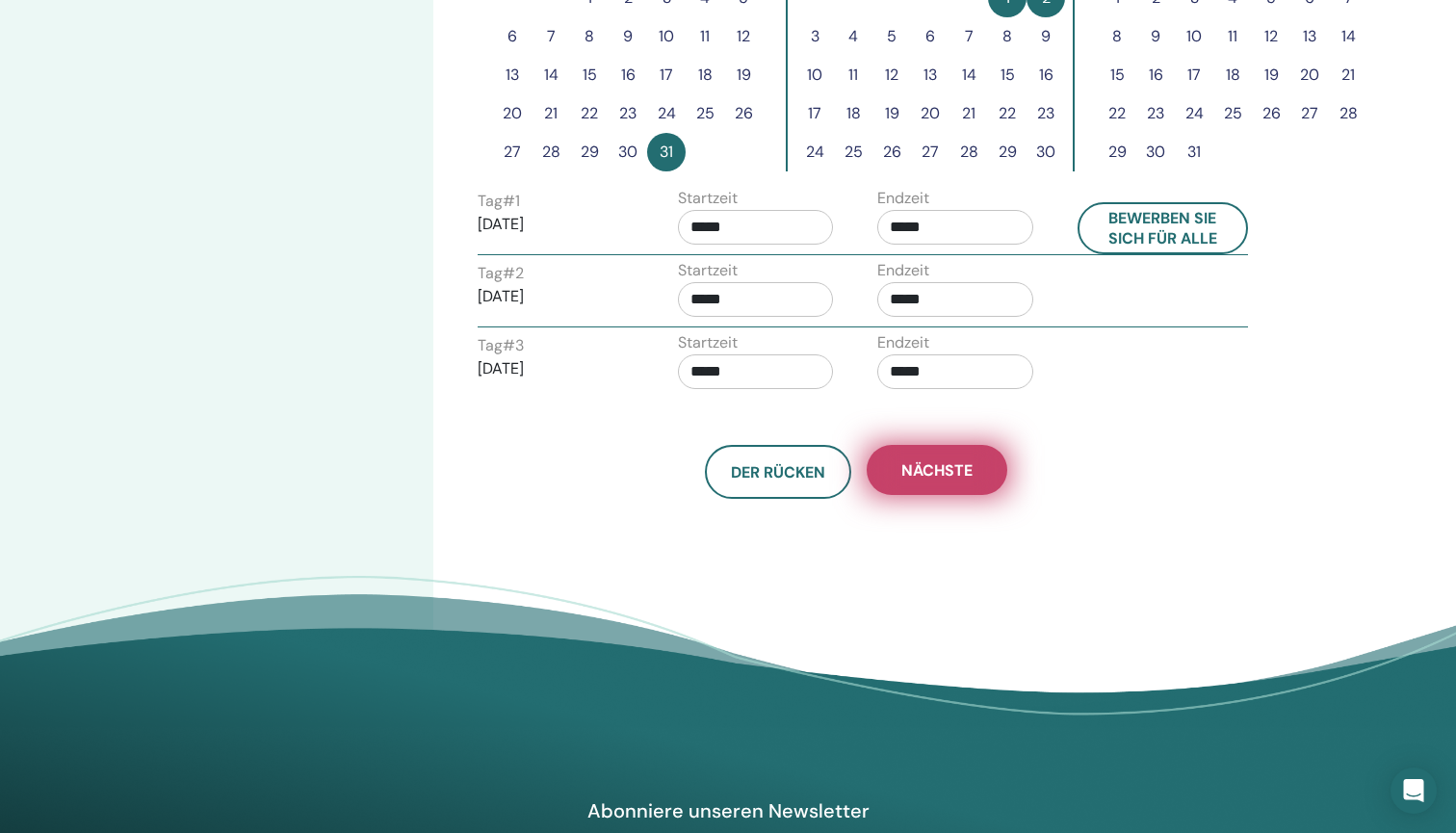 click on "Nächste" at bounding box center (937, 470) 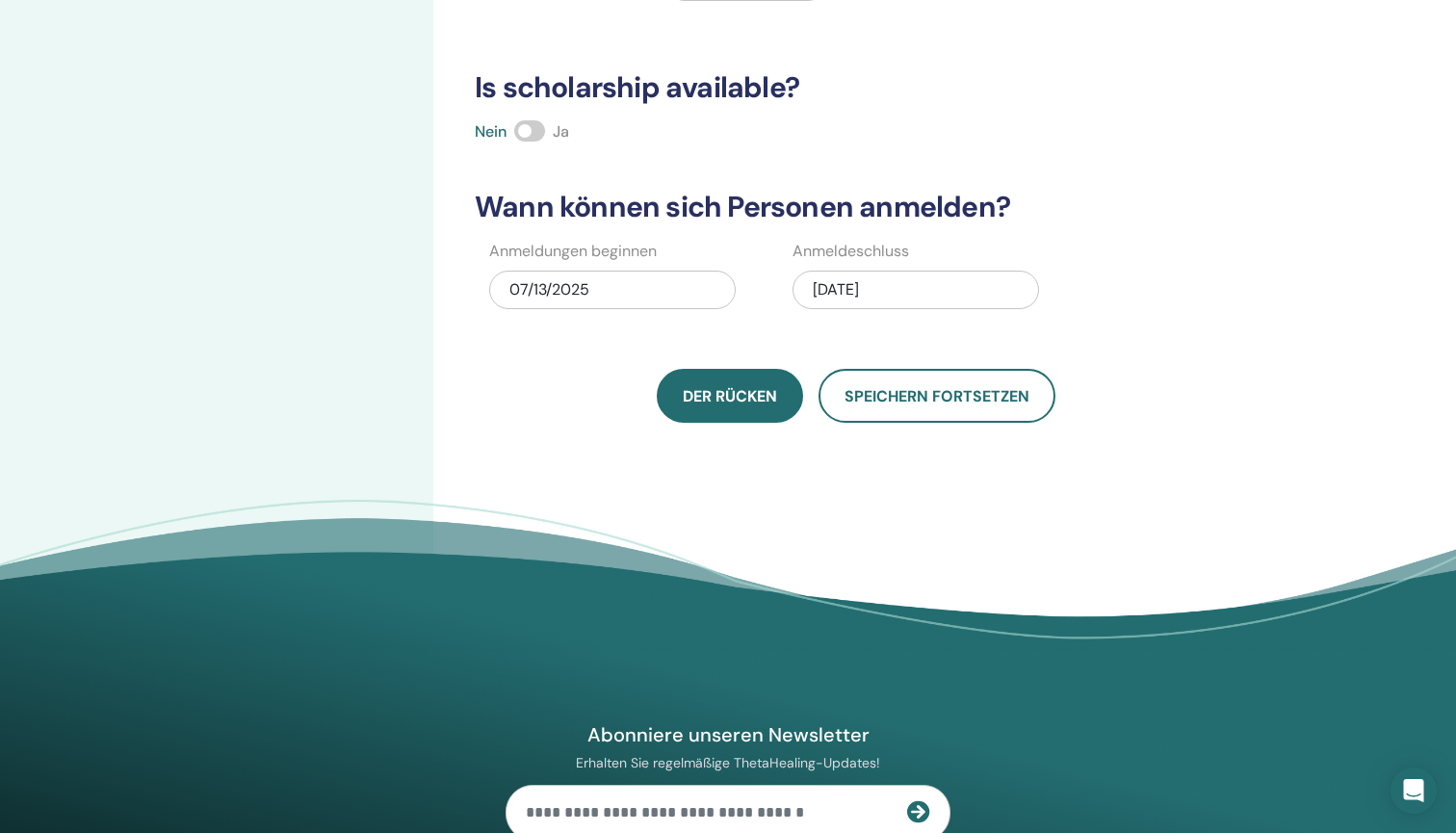 click on "Der Rücken" at bounding box center [730, 396] 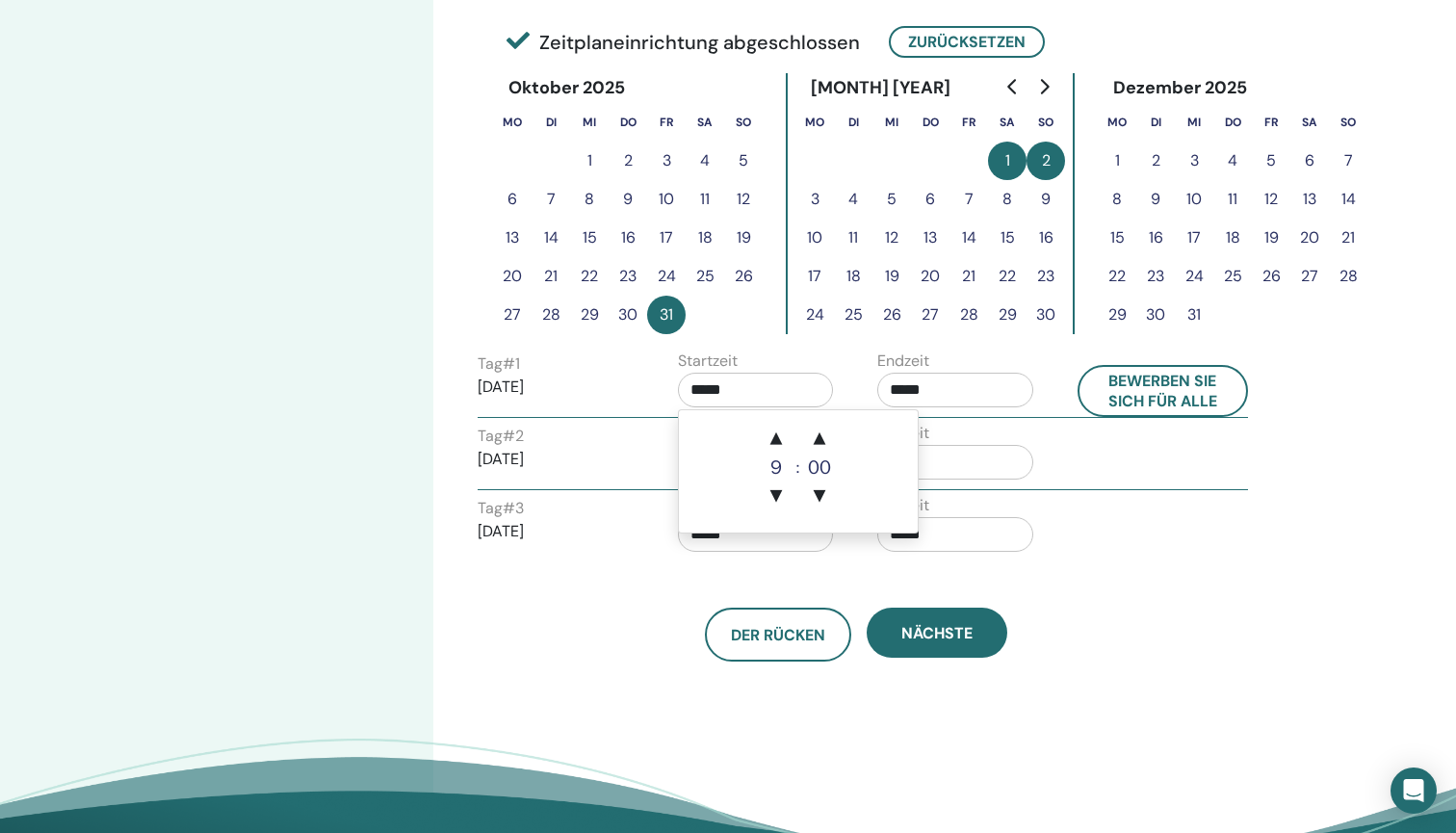 click on "*****" at bounding box center [756, 390] 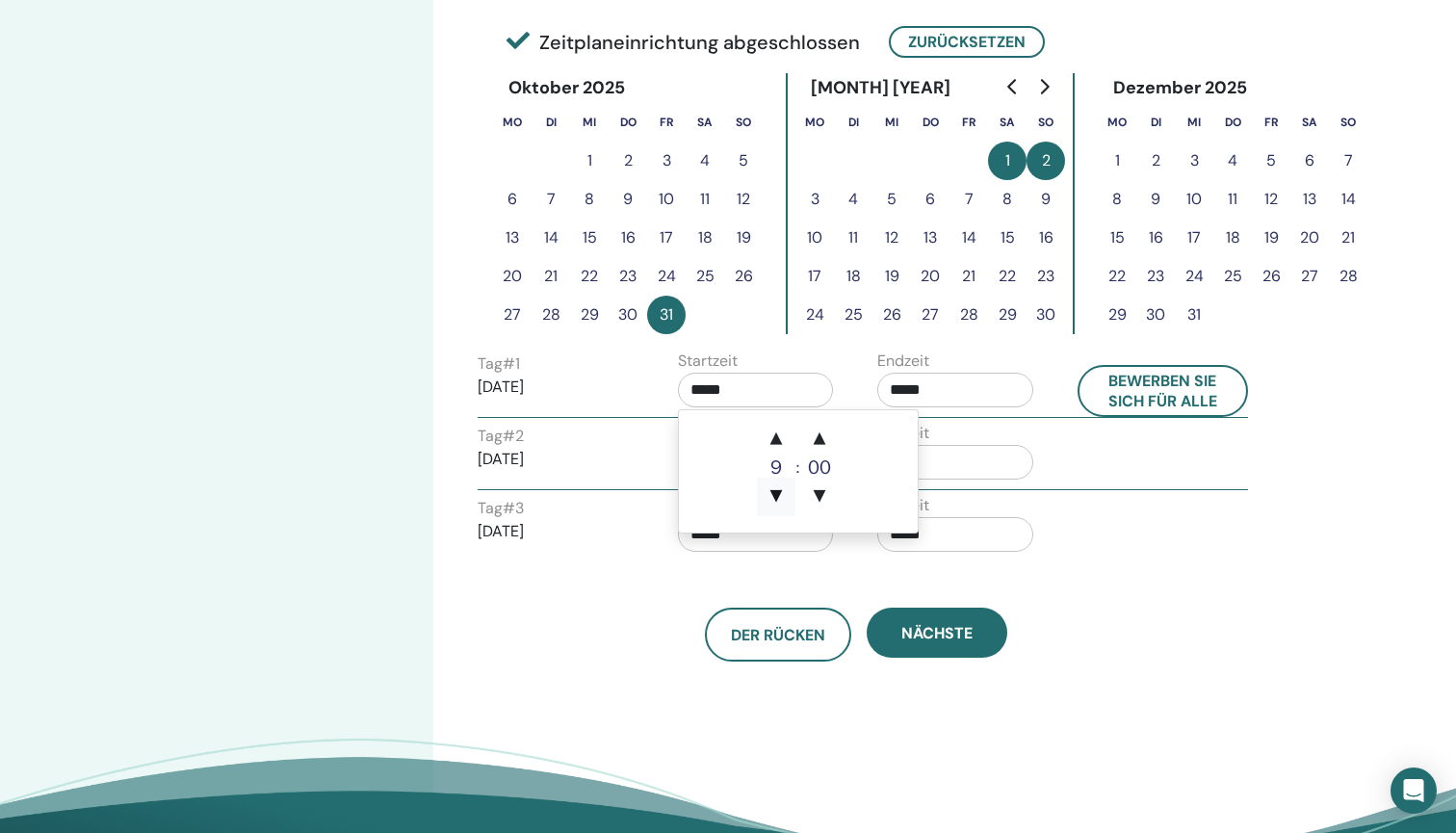 click on "▼" at bounding box center [776, 497] 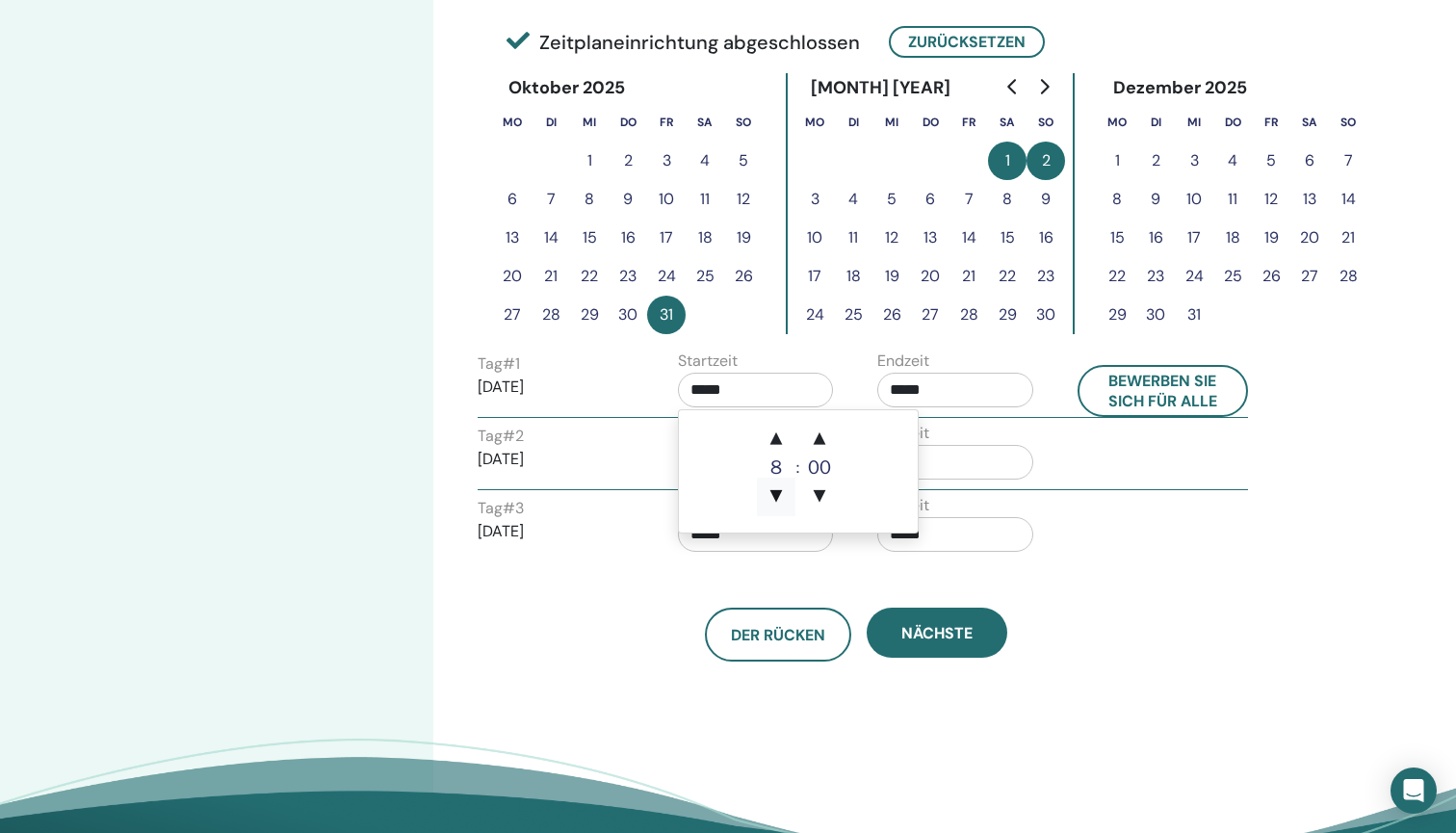 click on "▼" at bounding box center [776, 497] 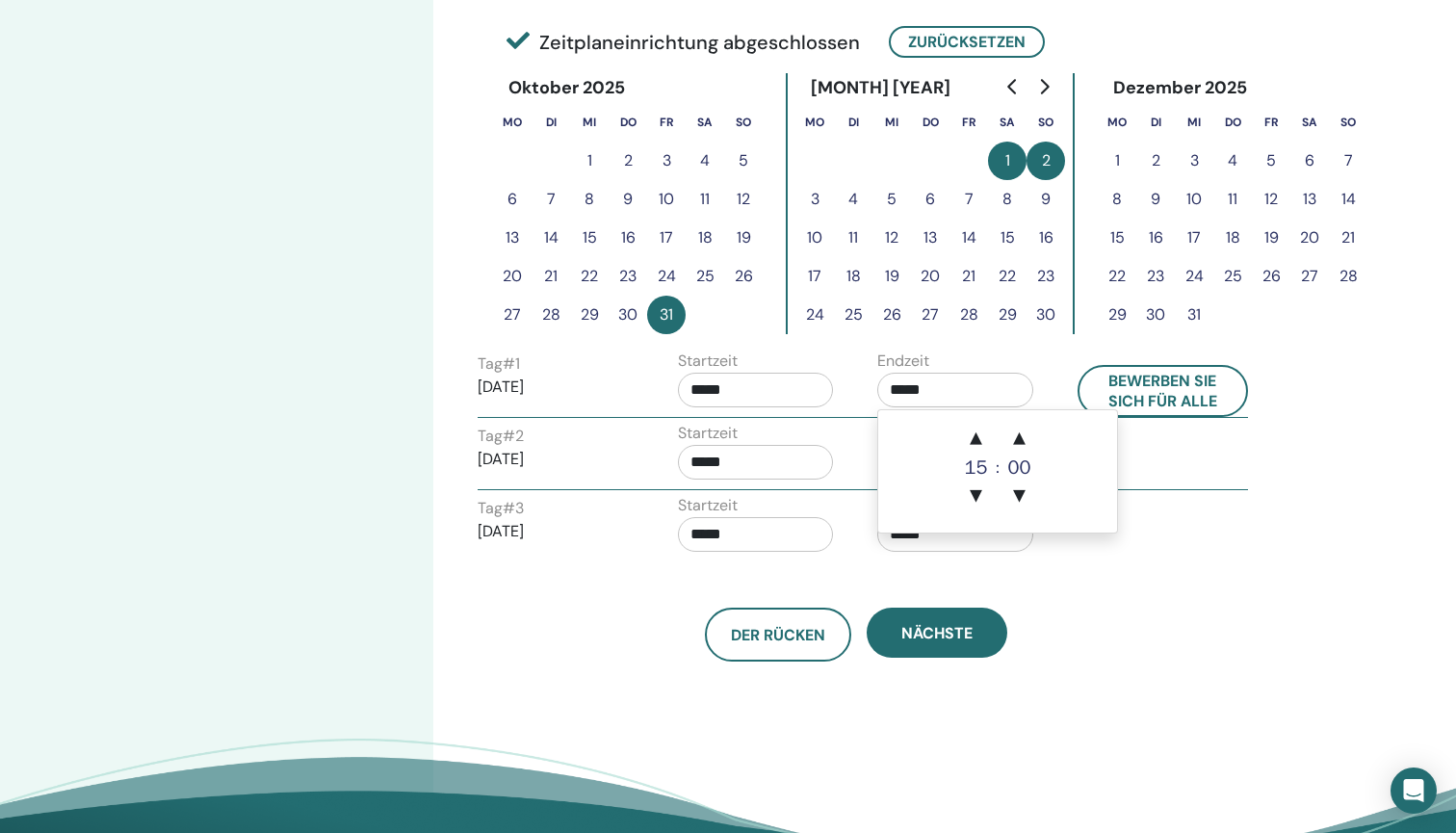 click on "*****" at bounding box center (955, 390) 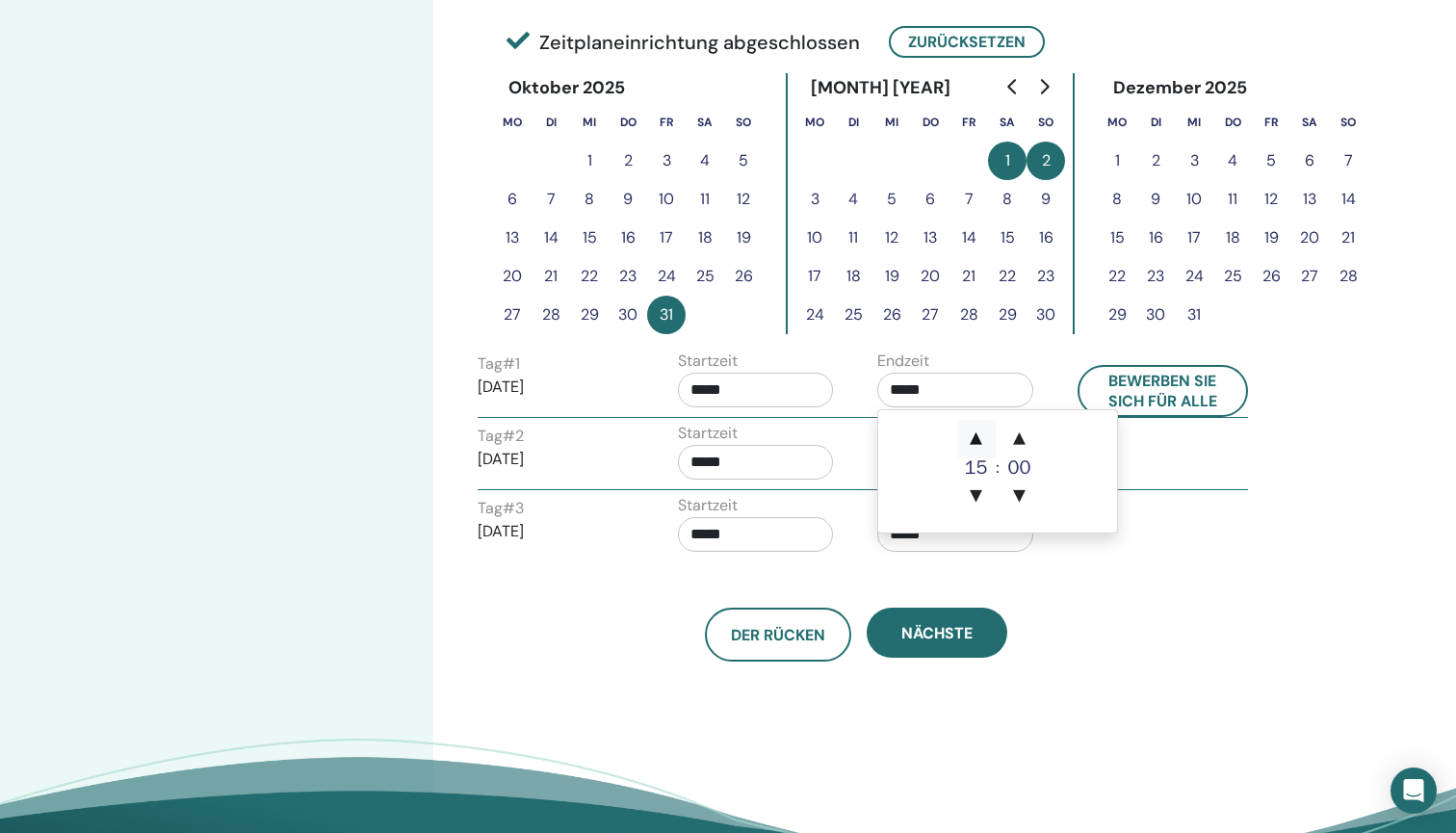 click on "▲" at bounding box center (976, 439) 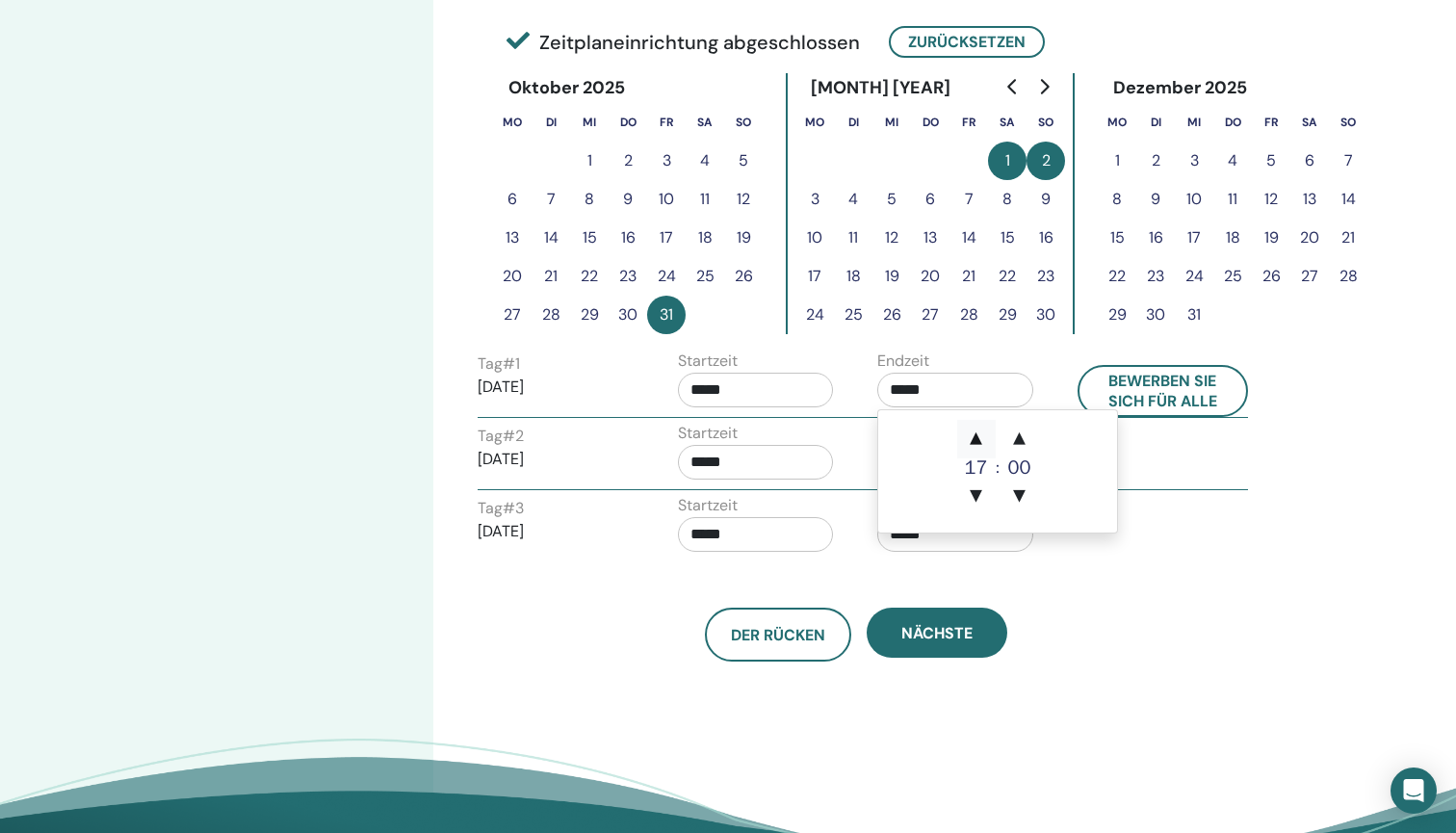click on "▲" at bounding box center (976, 439) 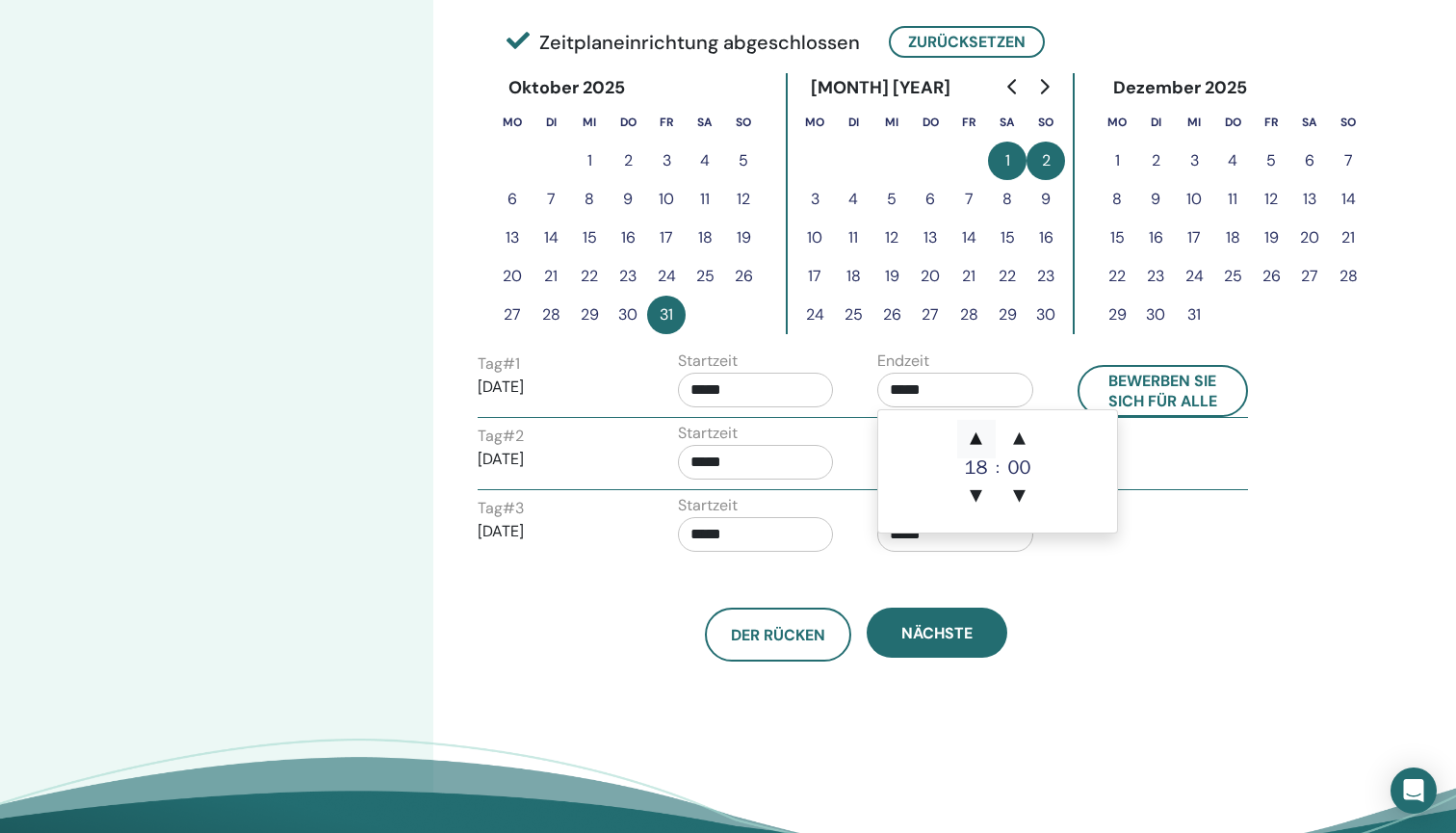 click on "▲" at bounding box center [976, 439] 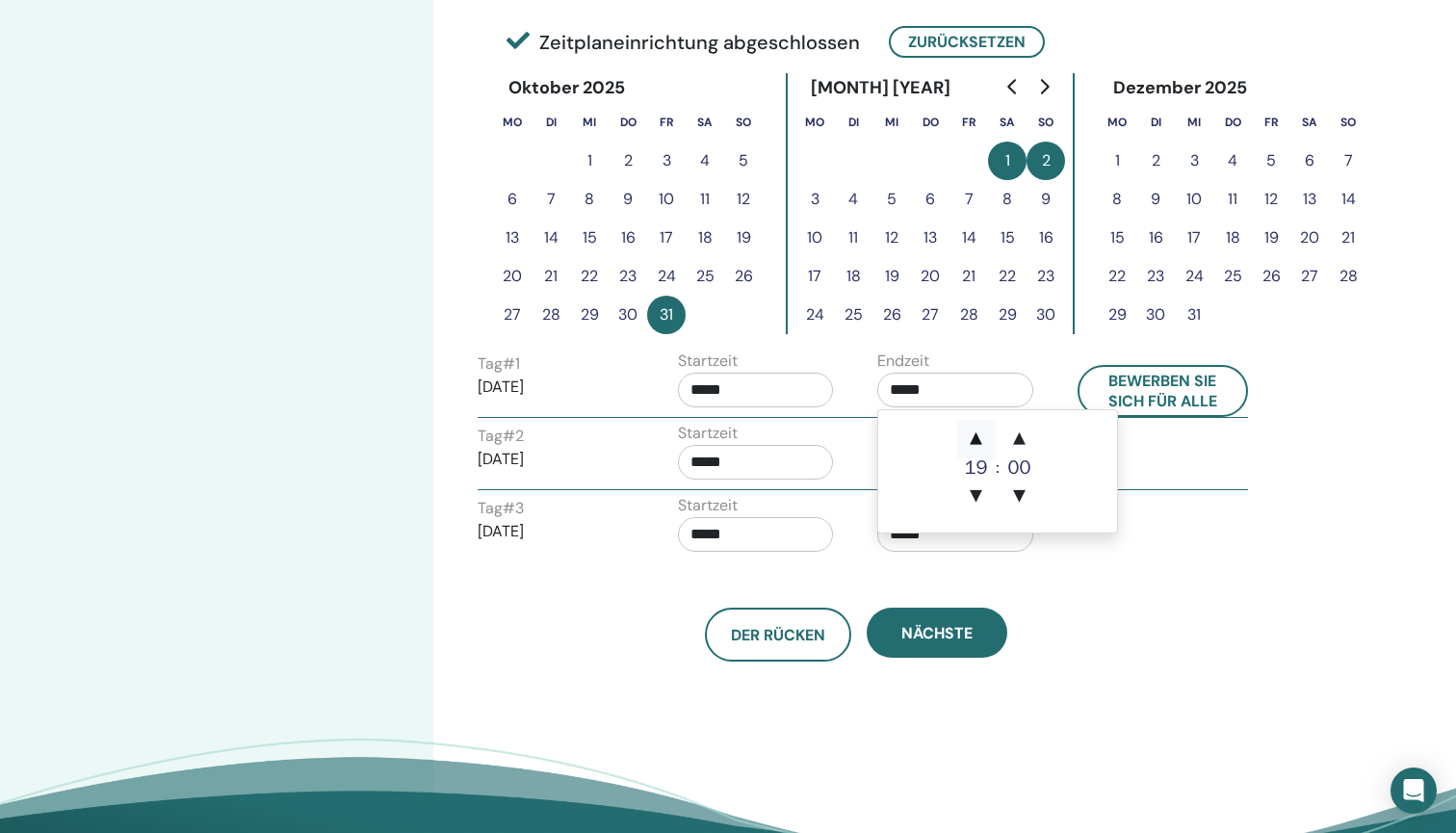 click on "▲" at bounding box center (976, 439) 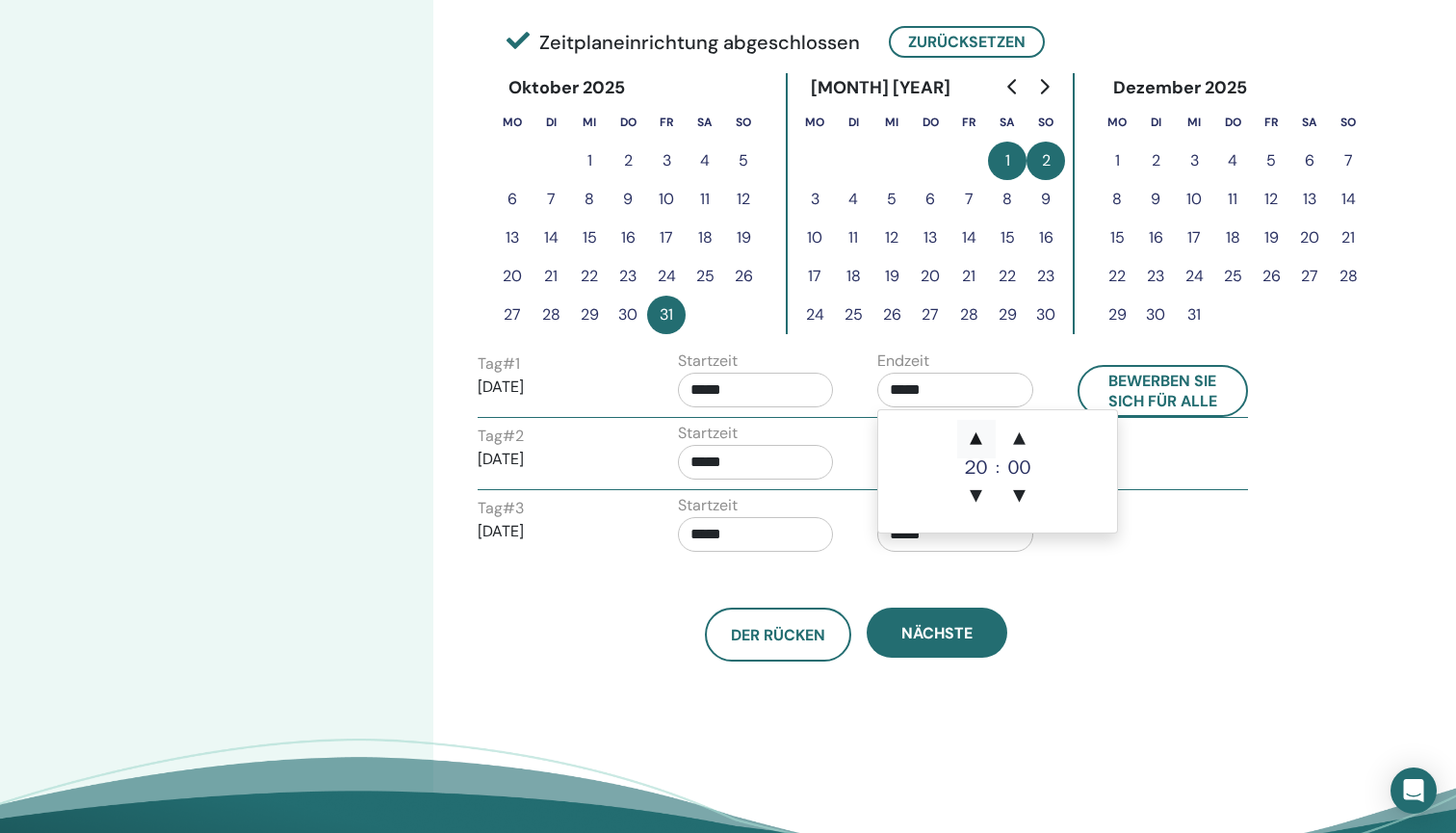 click on "▲" at bounding box center (976, 439) 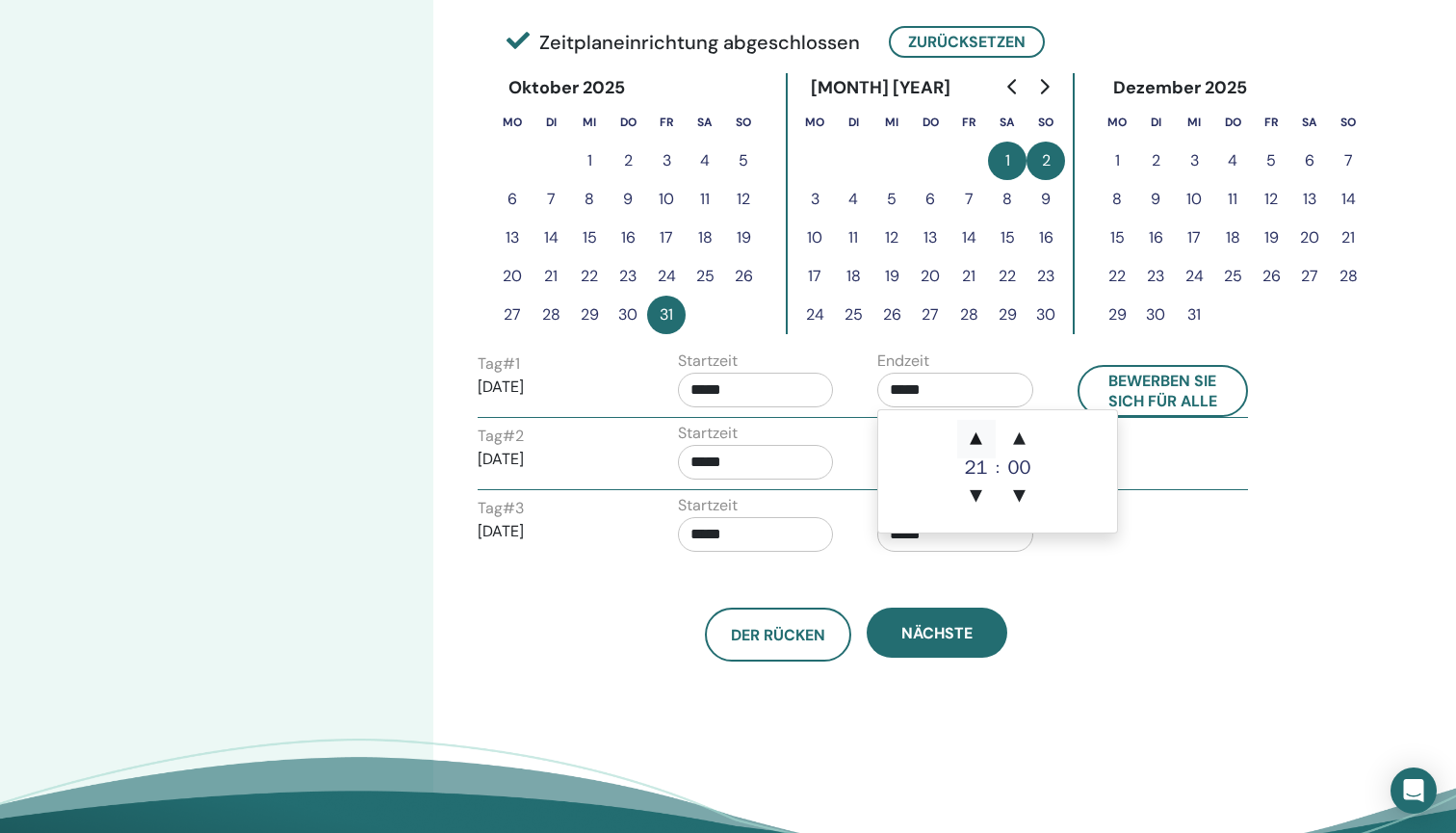 click on "▲" at bounding box center (976, 439) 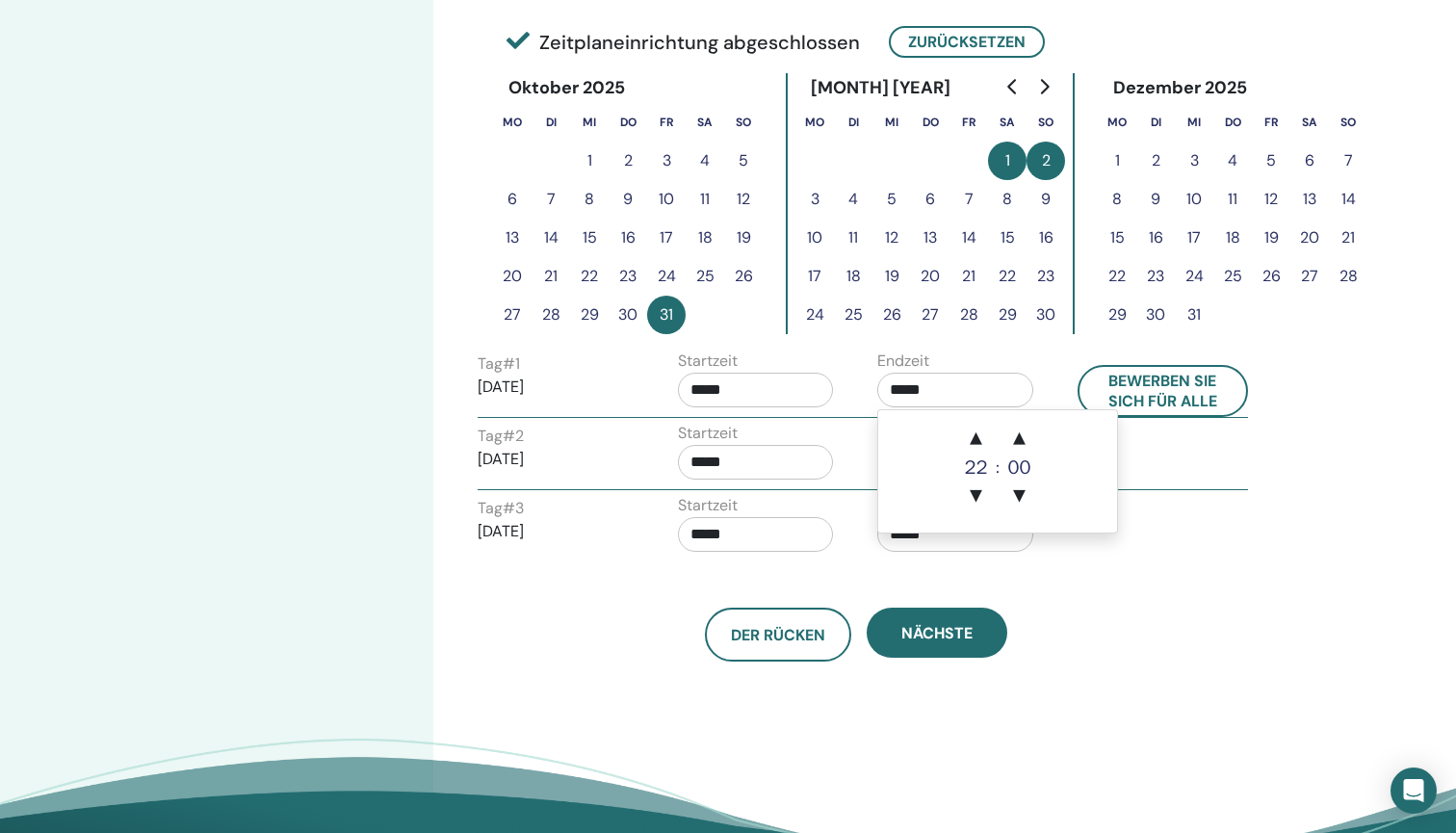 click on "*****" at bounding box center [756, 390] 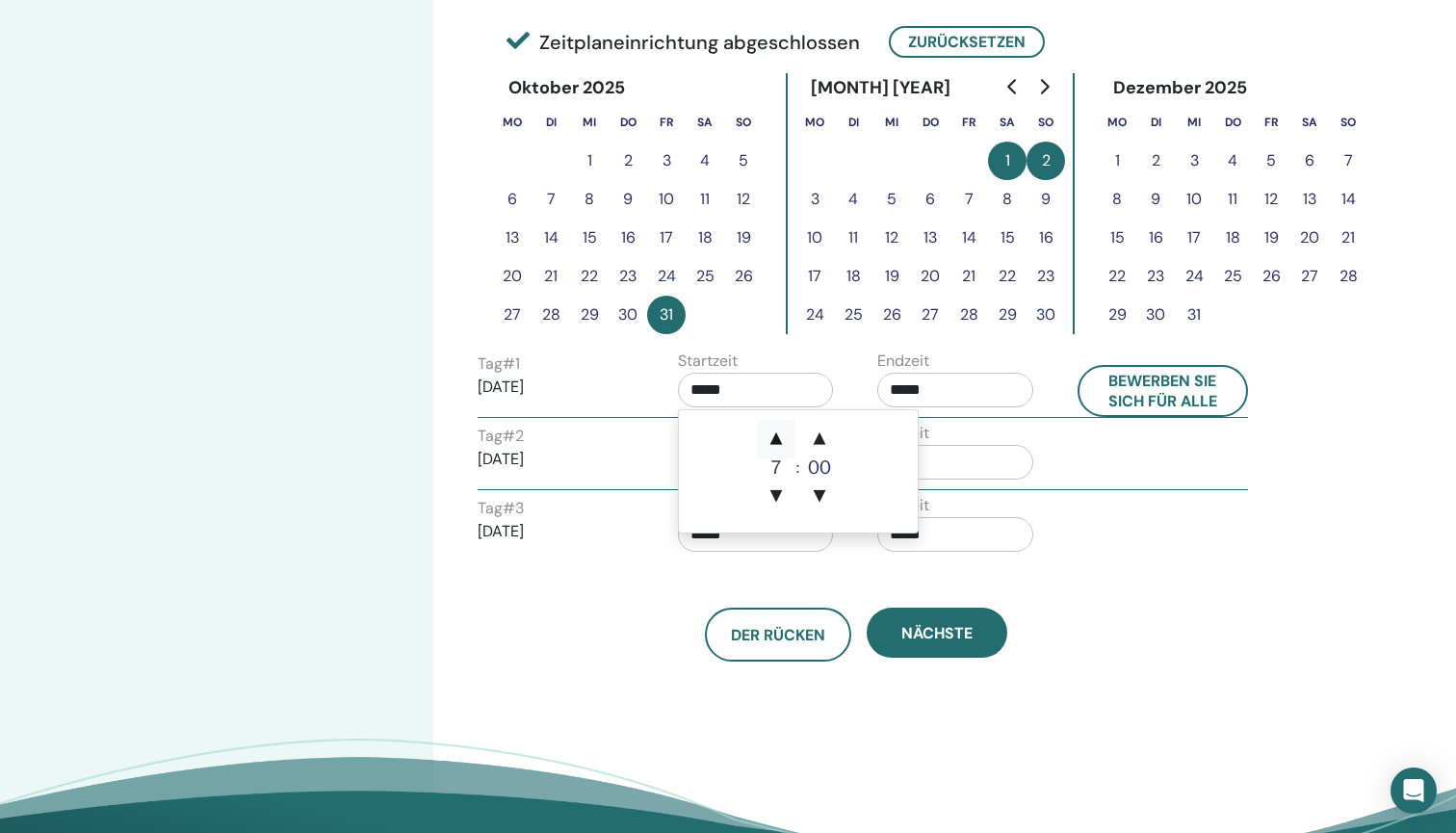 click on "▲" at bounding box center (776, 439) 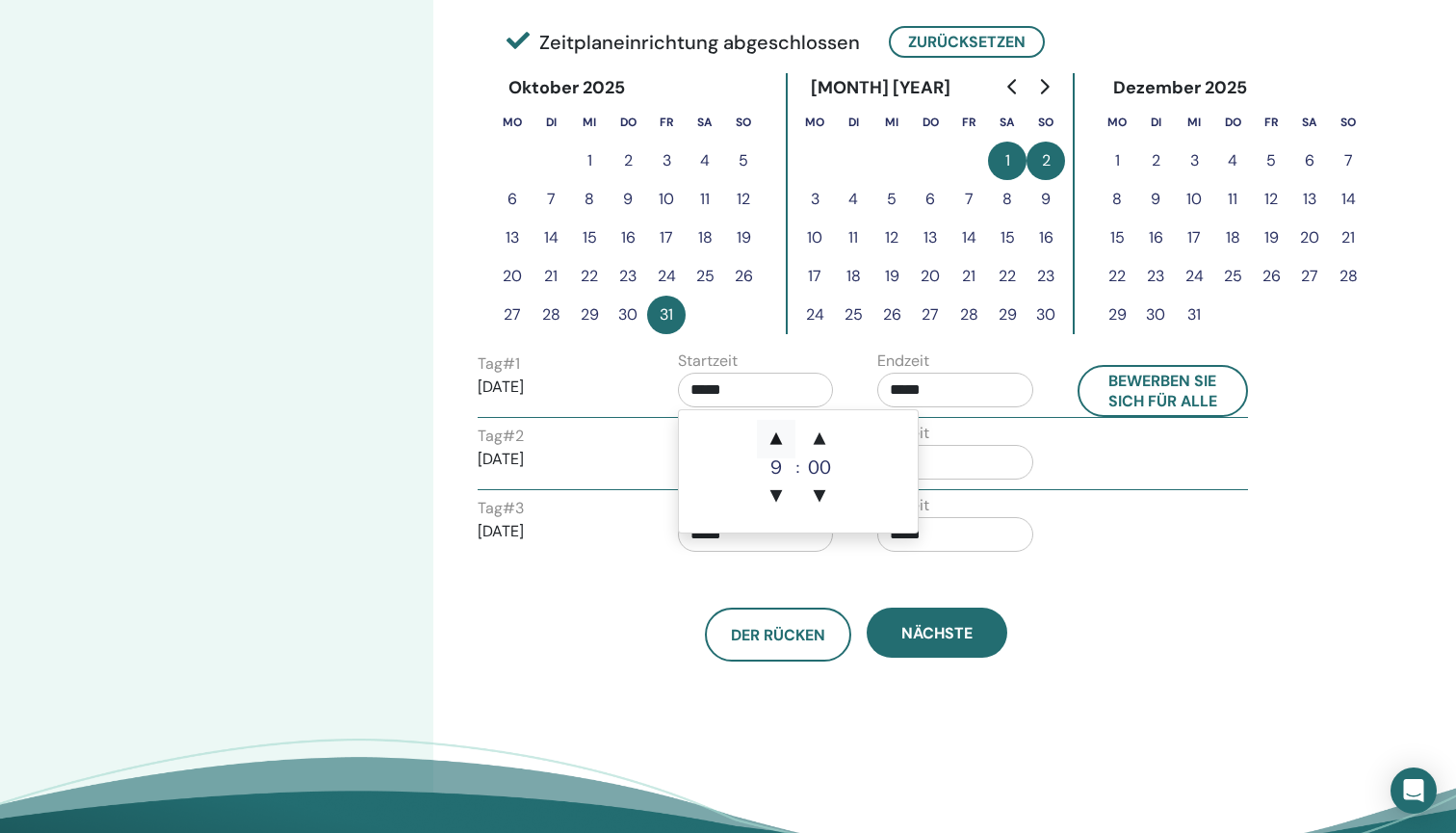 click on "▲" at bounding box center (776, 439) 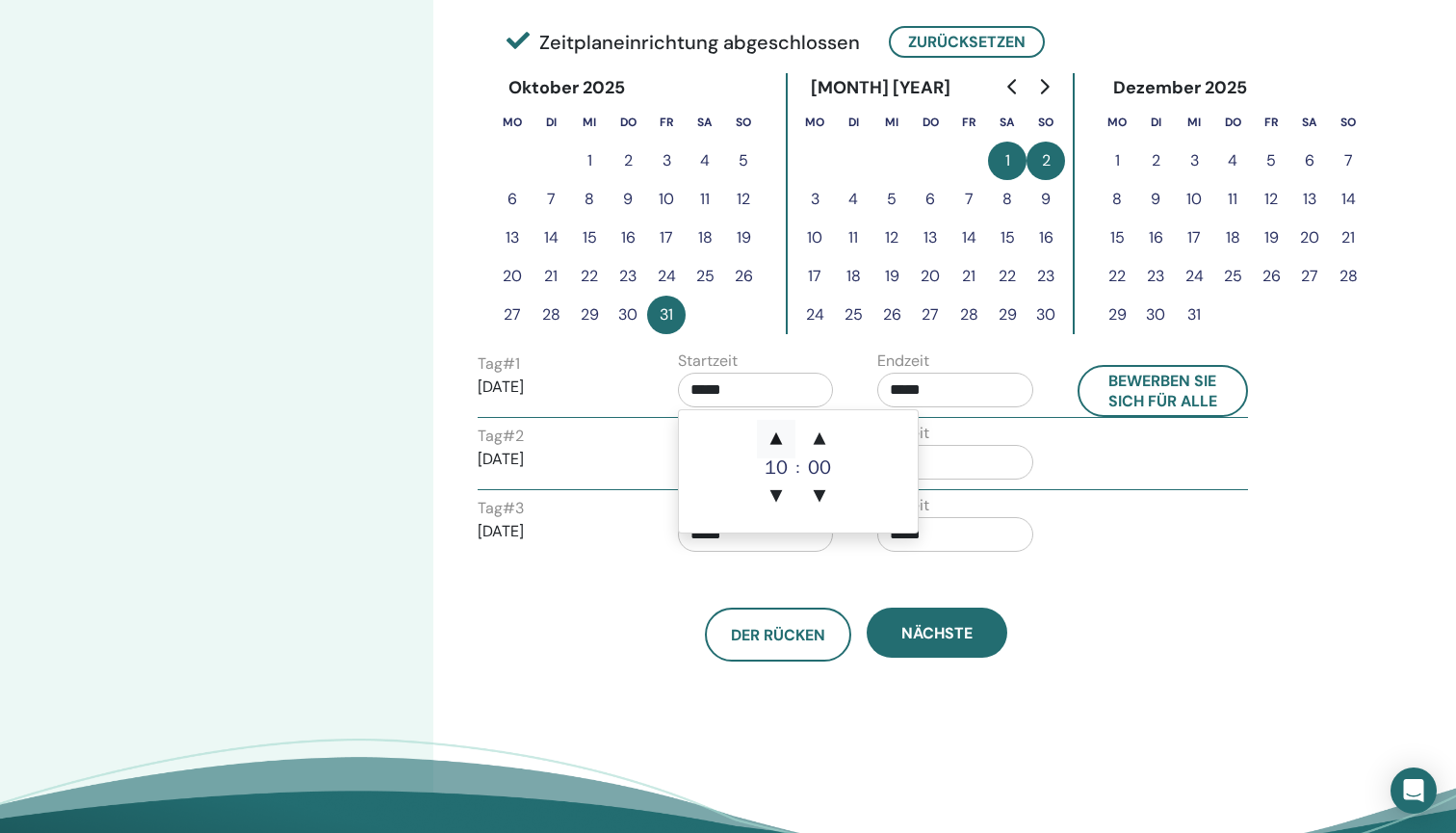 click on "▲" at bounding box center (776, 439) 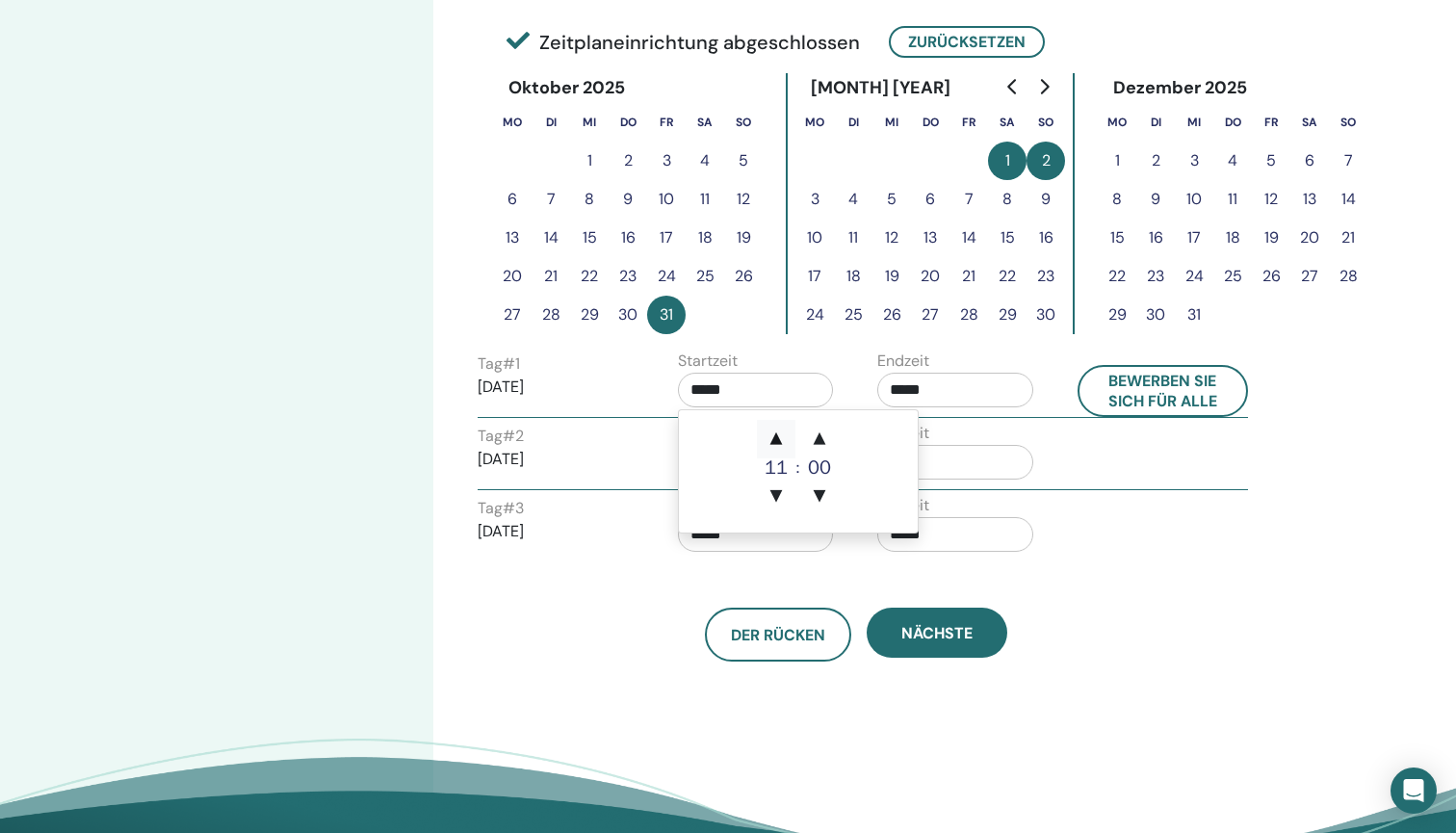 click on "▲" at bounding box center (776, 439) 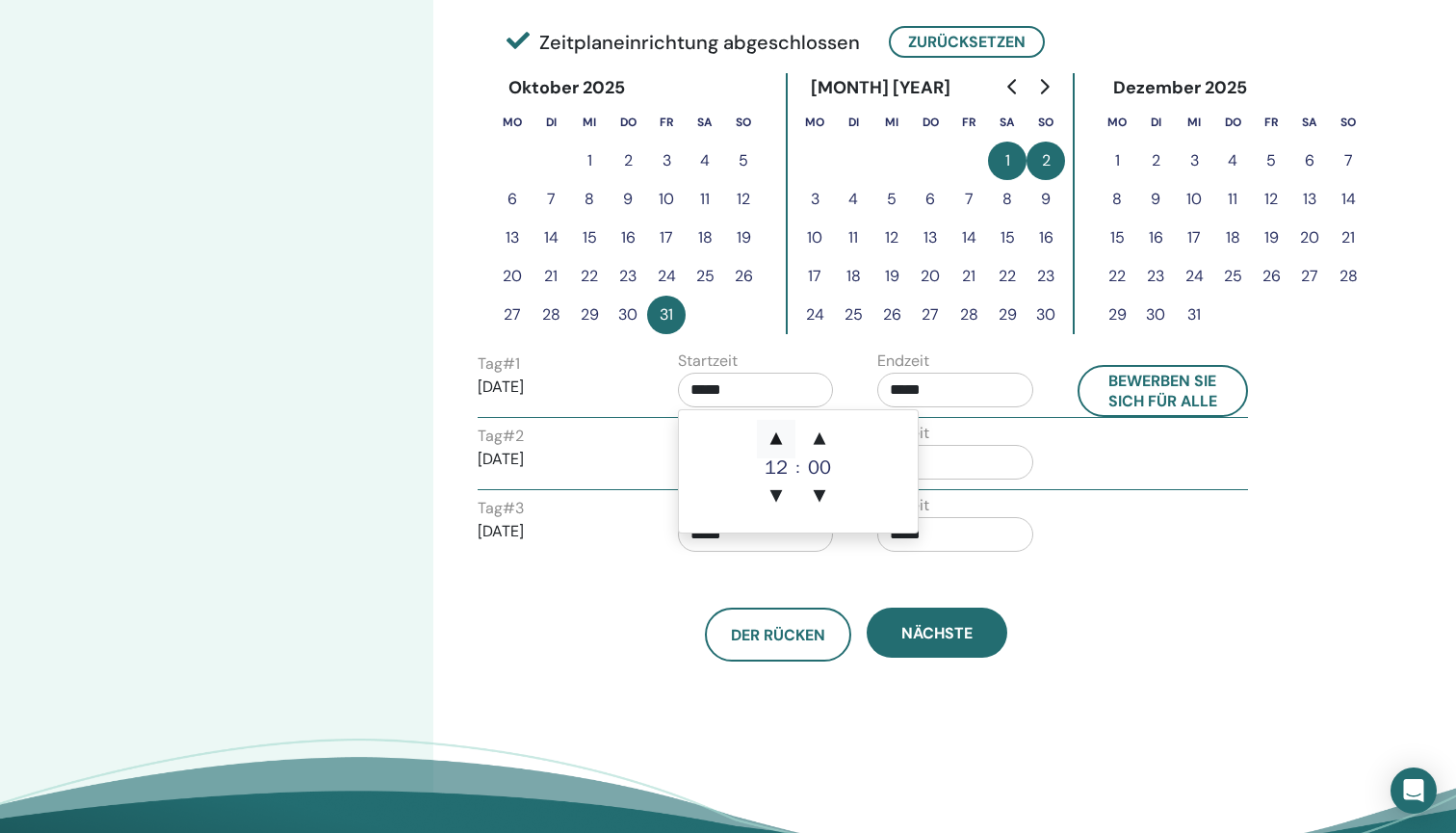 click on "▲" at bounding box center [776, 439] 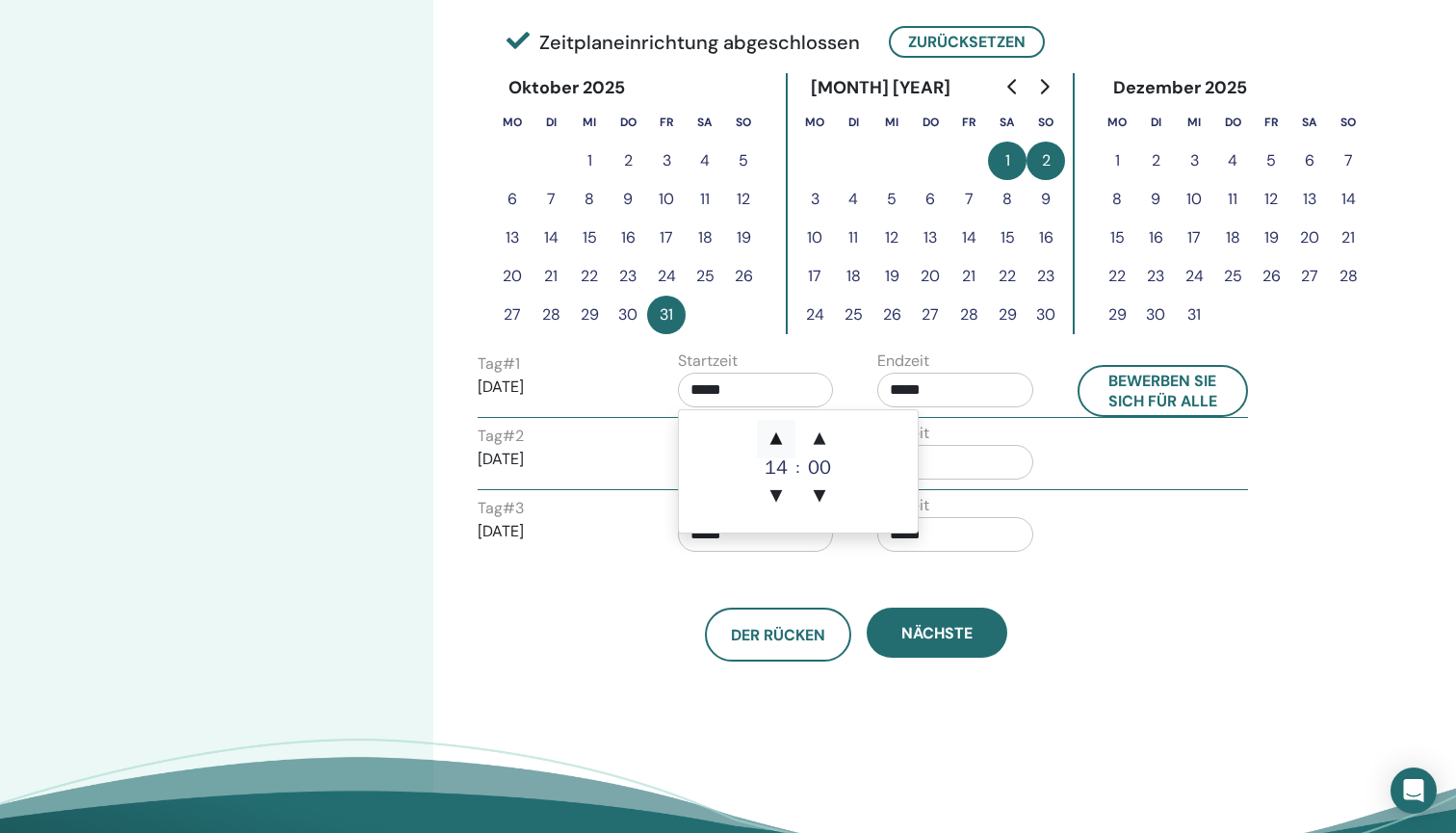 click on "▲" at bounding box center [776, 439] 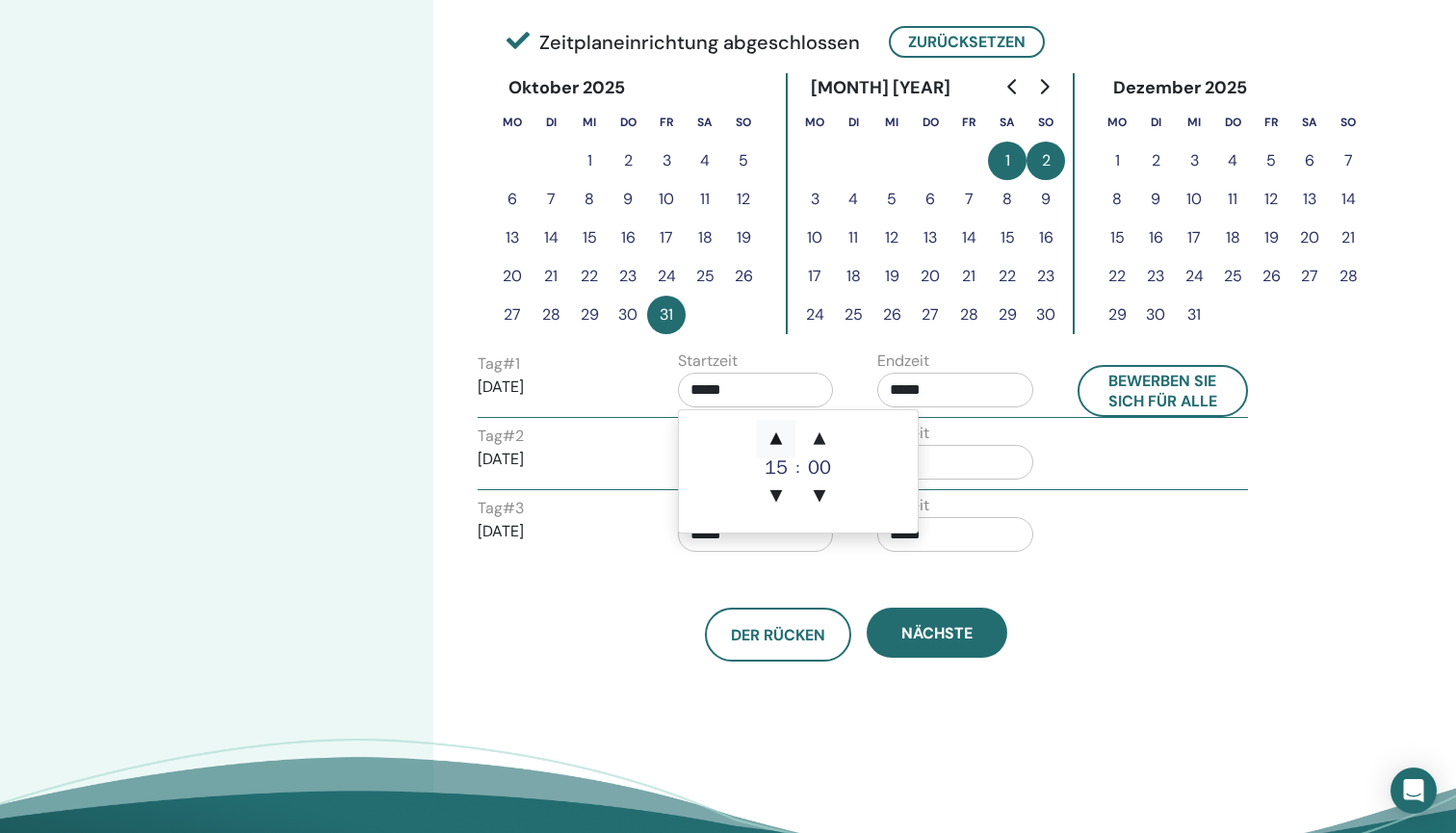 click on "▲" at bounding box center (776, 439) 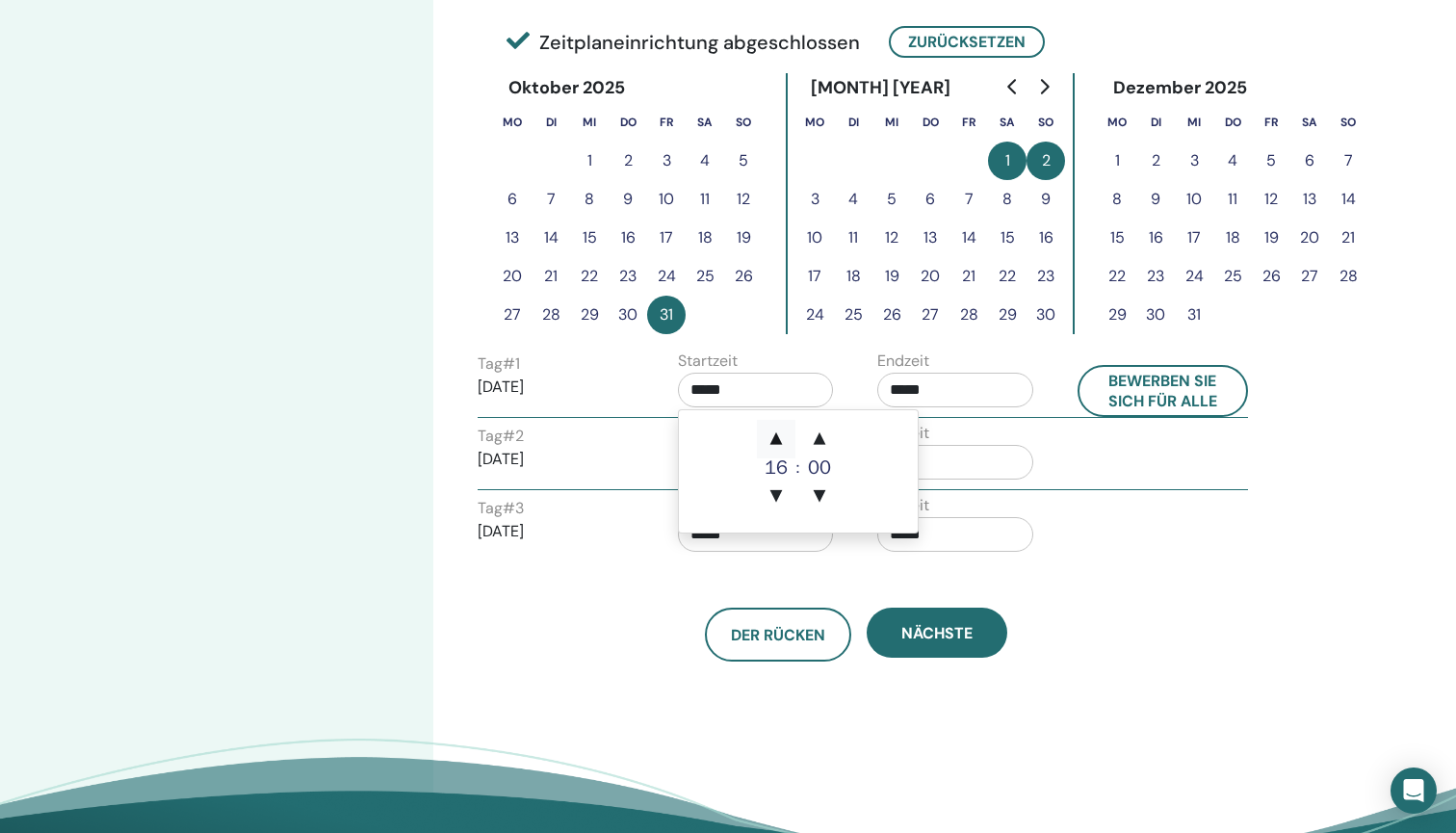 click on "▲" at bounding box center [776, 439] 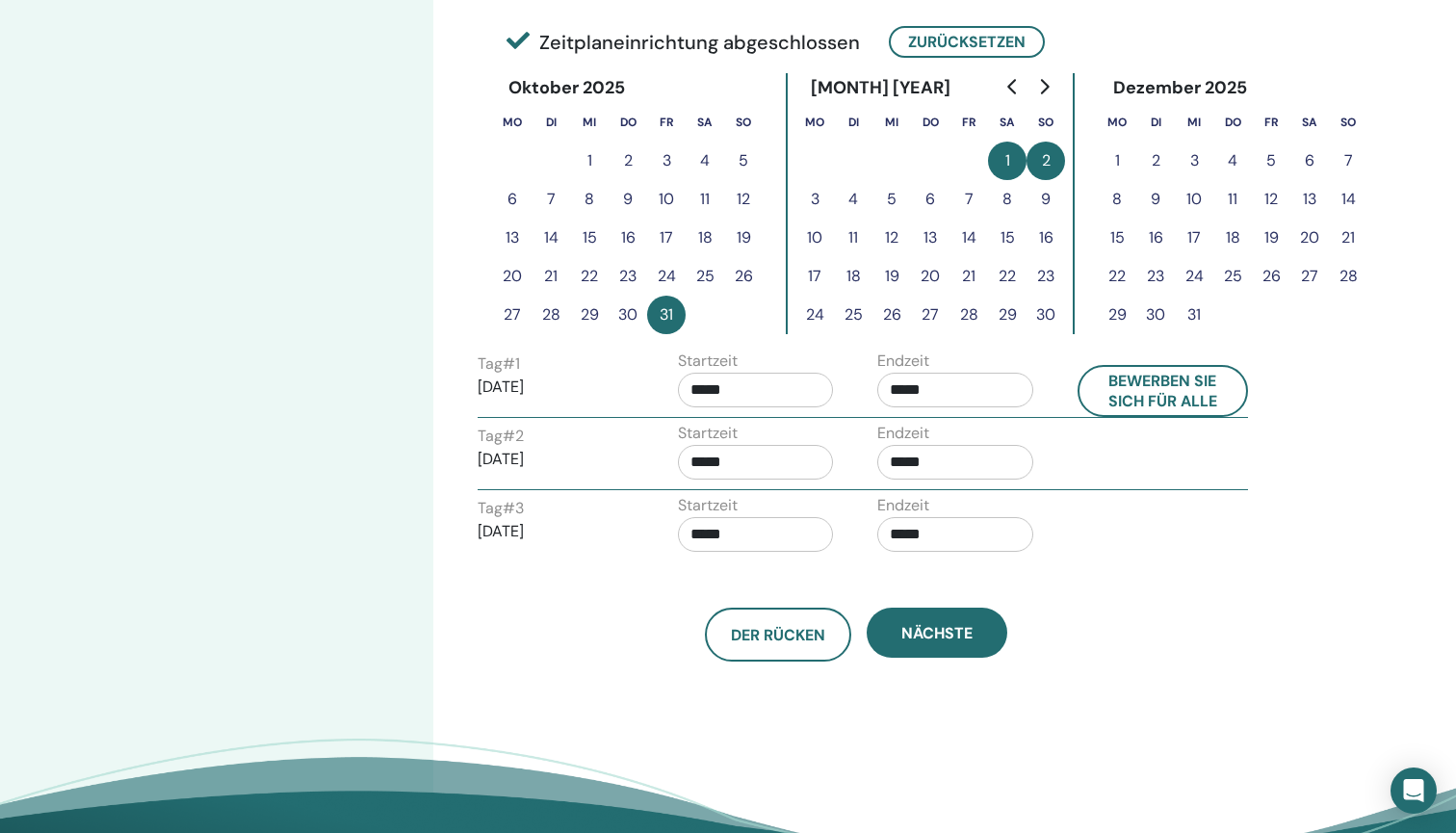 click on "Tag  # 2 2025/11/01 Startzeit ***** Endzeit *****" at bounding box center [863, 456] 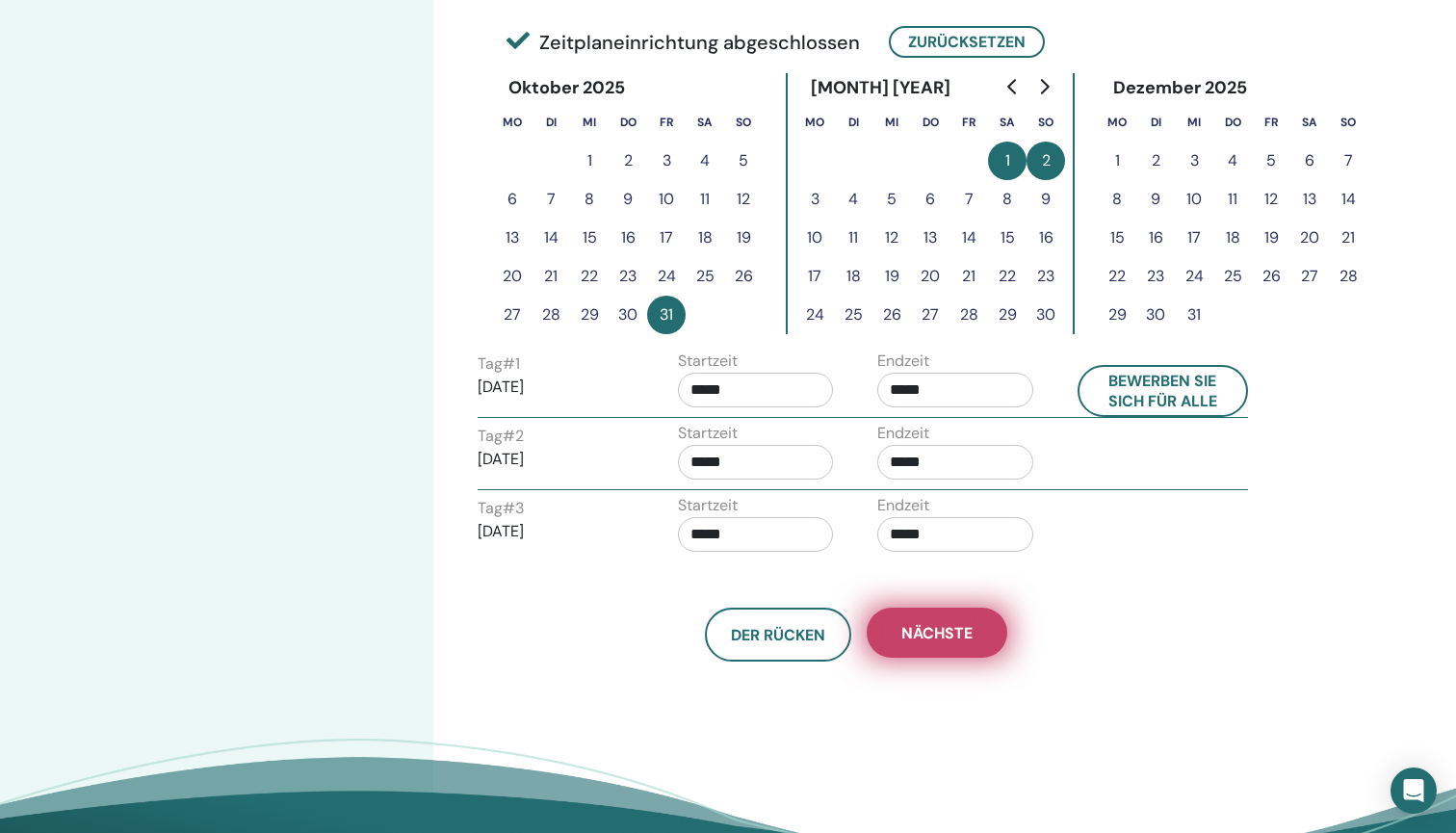 click on "Nächste" at bounding box center (937, 633) 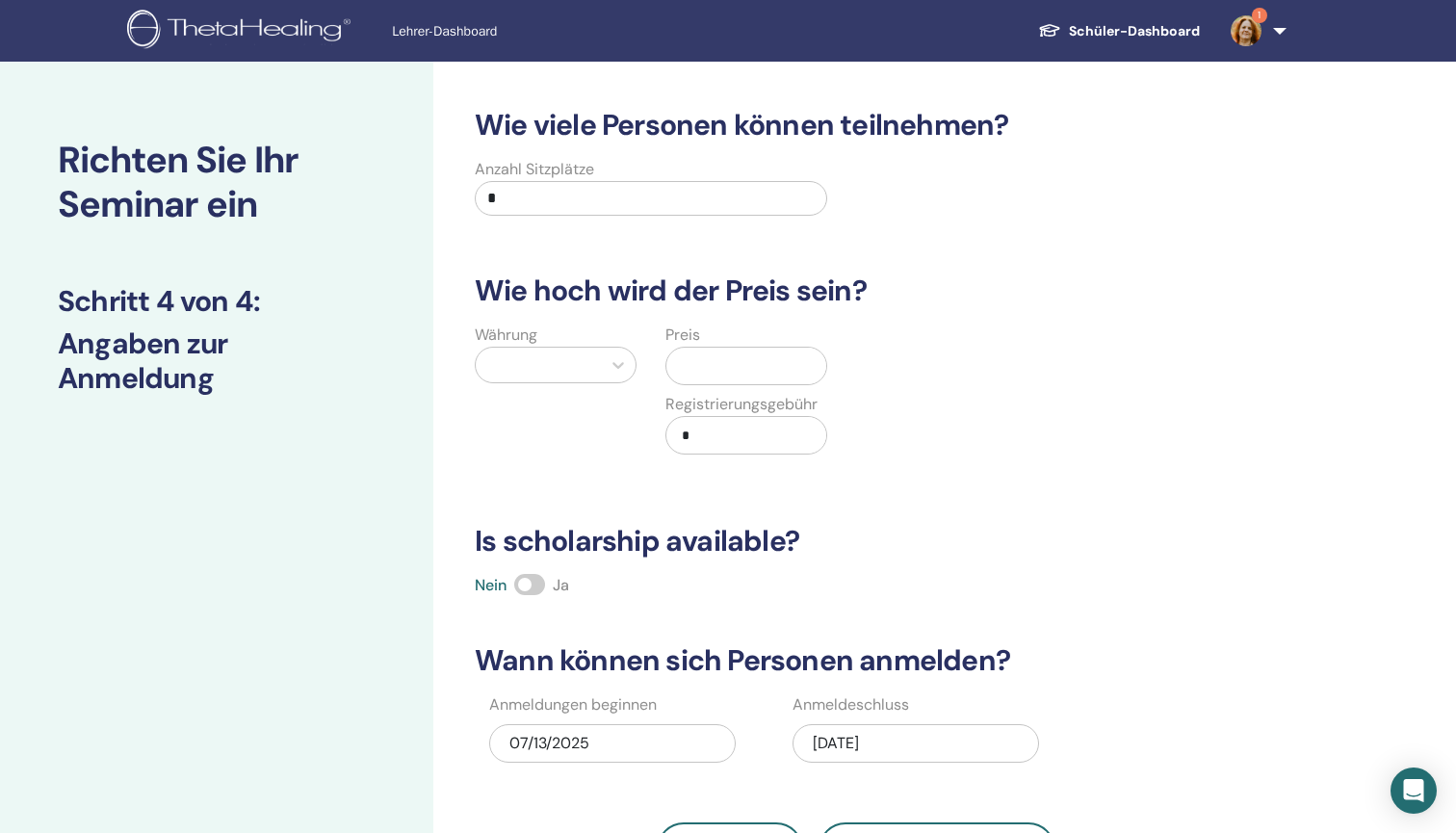 scroll, scrollTop: 0, scrollLeft: 0, axis: both 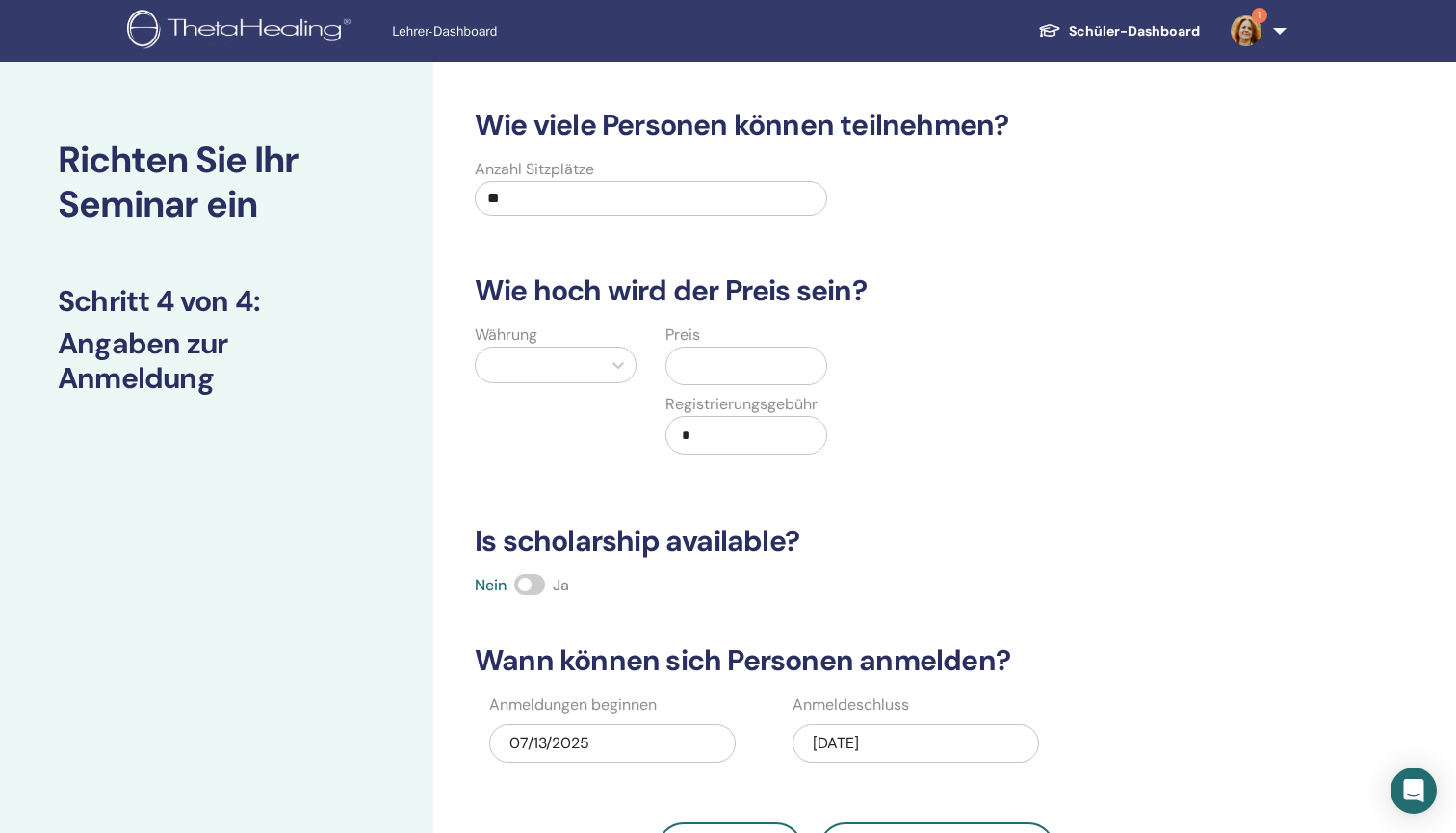 type on "**" 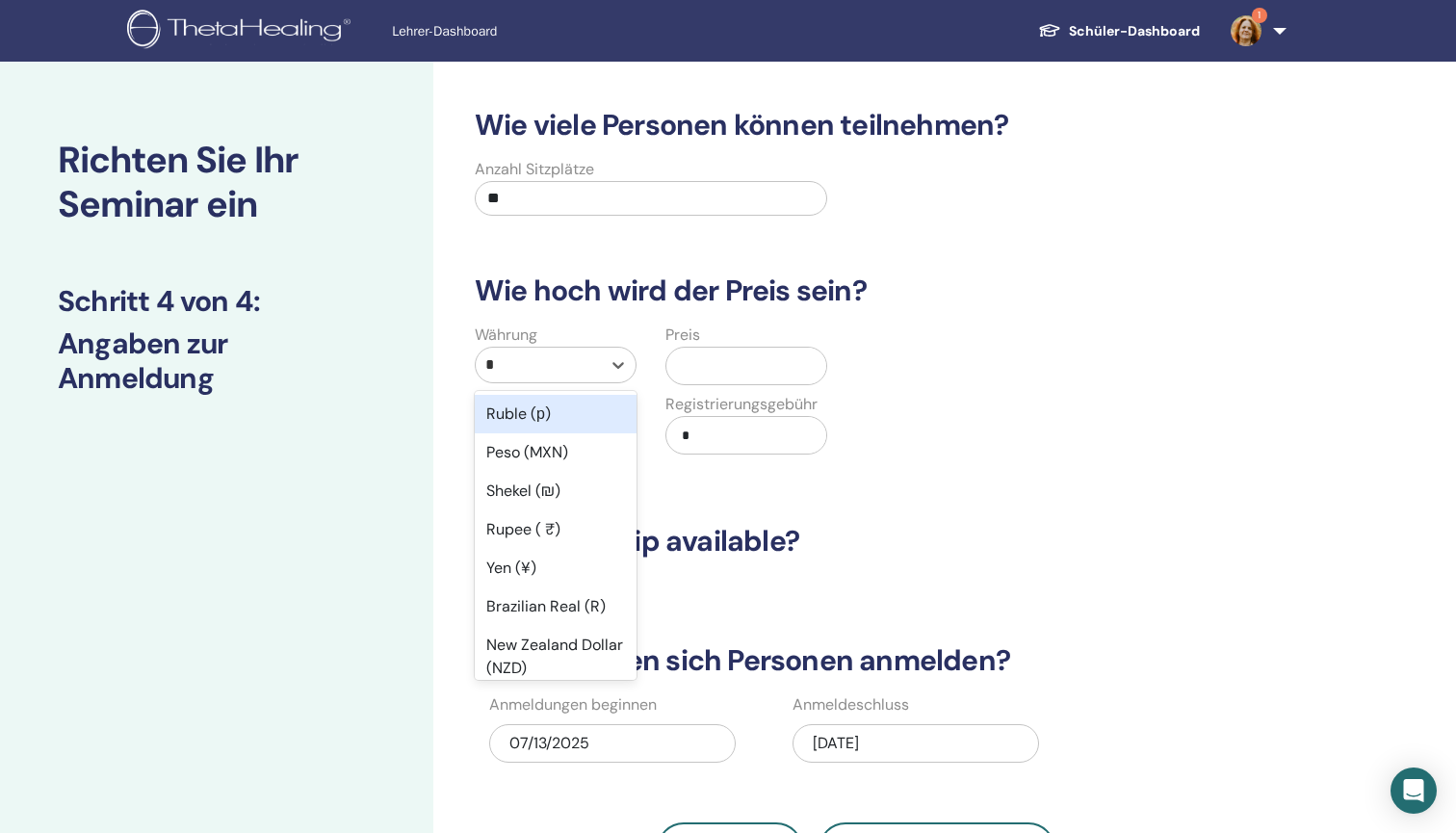 type on "**" 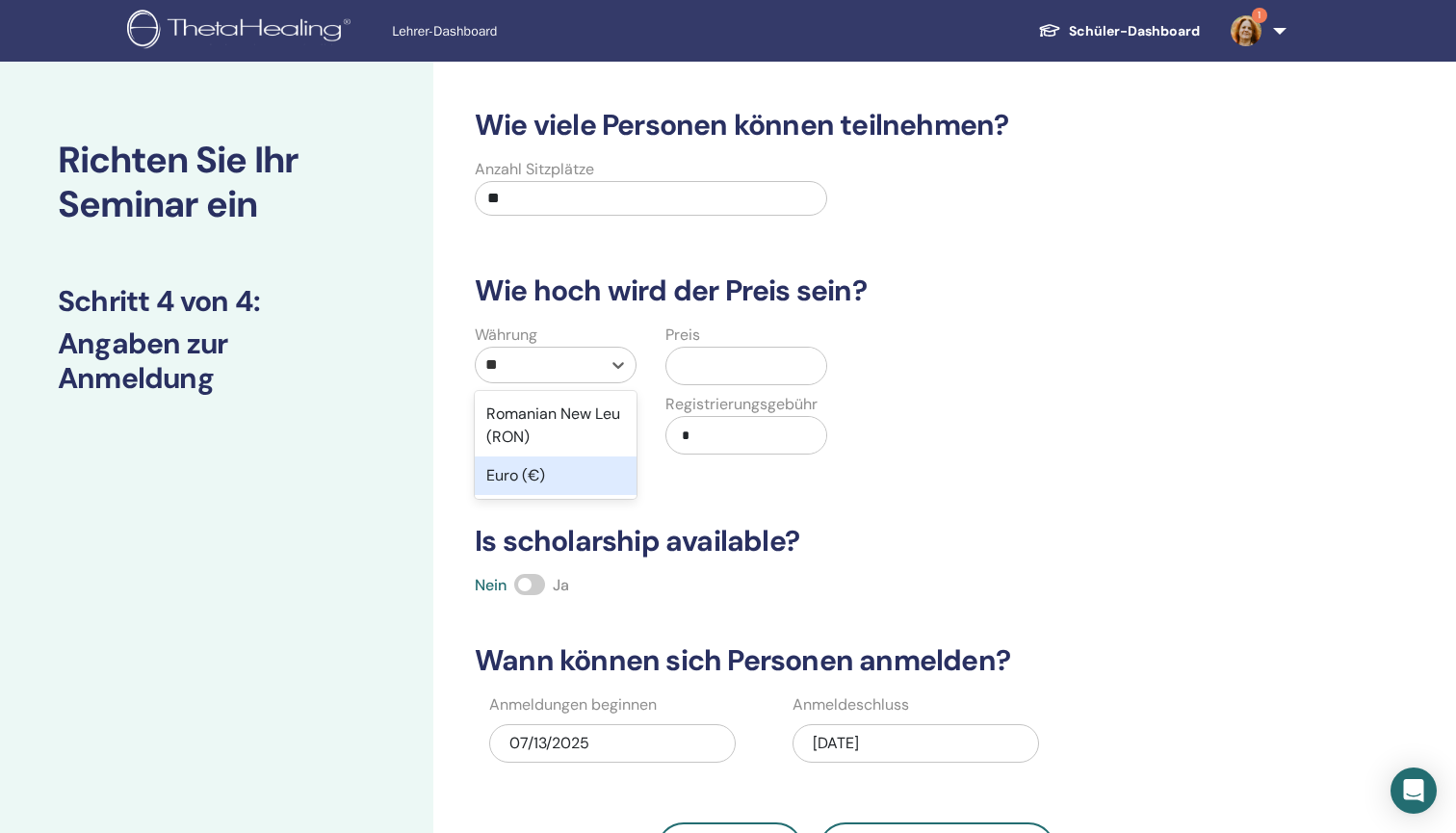 click on "Euro (€)" at bounding box center [556, 476] 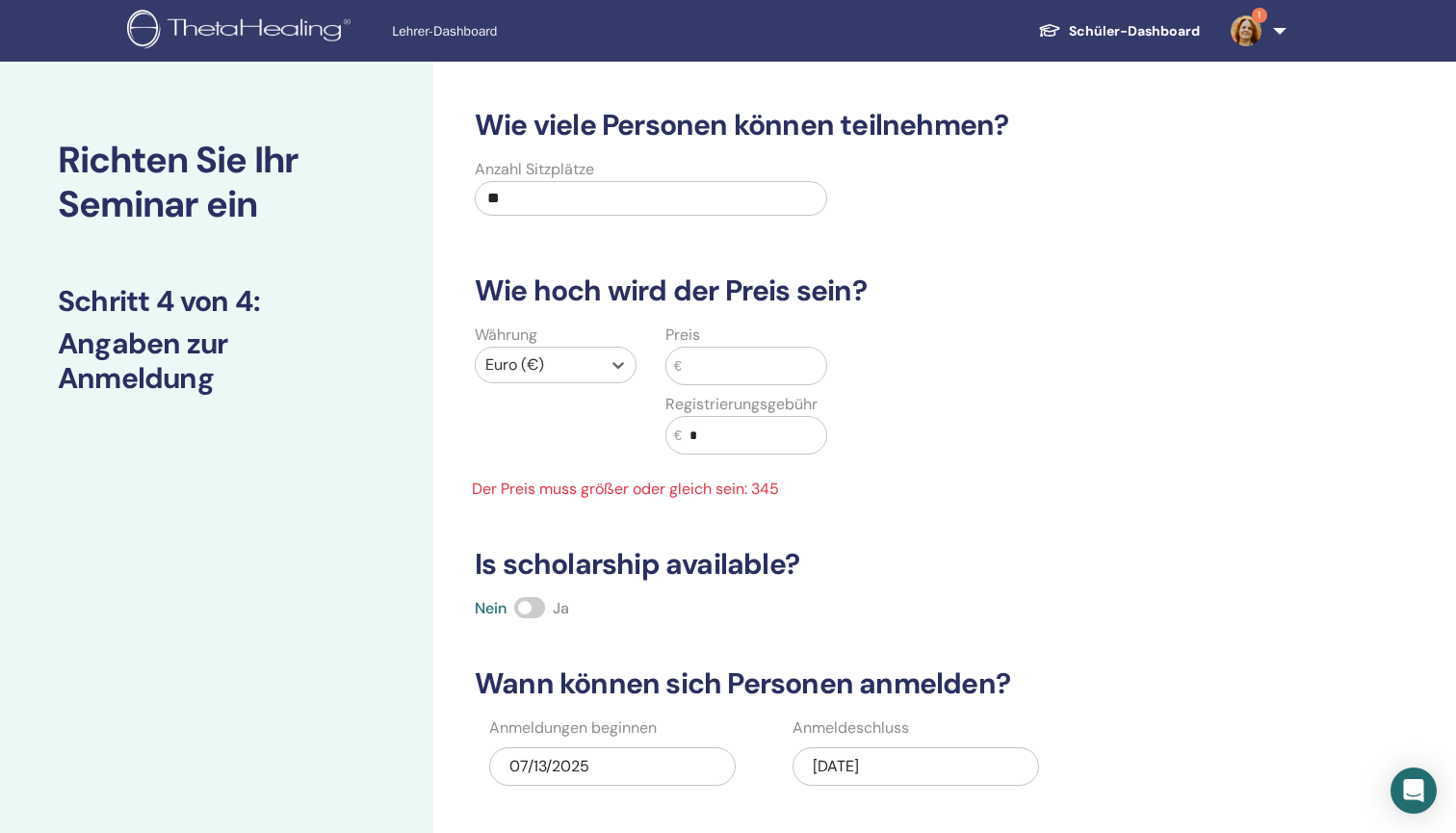 click at bounding box center (754, 366) 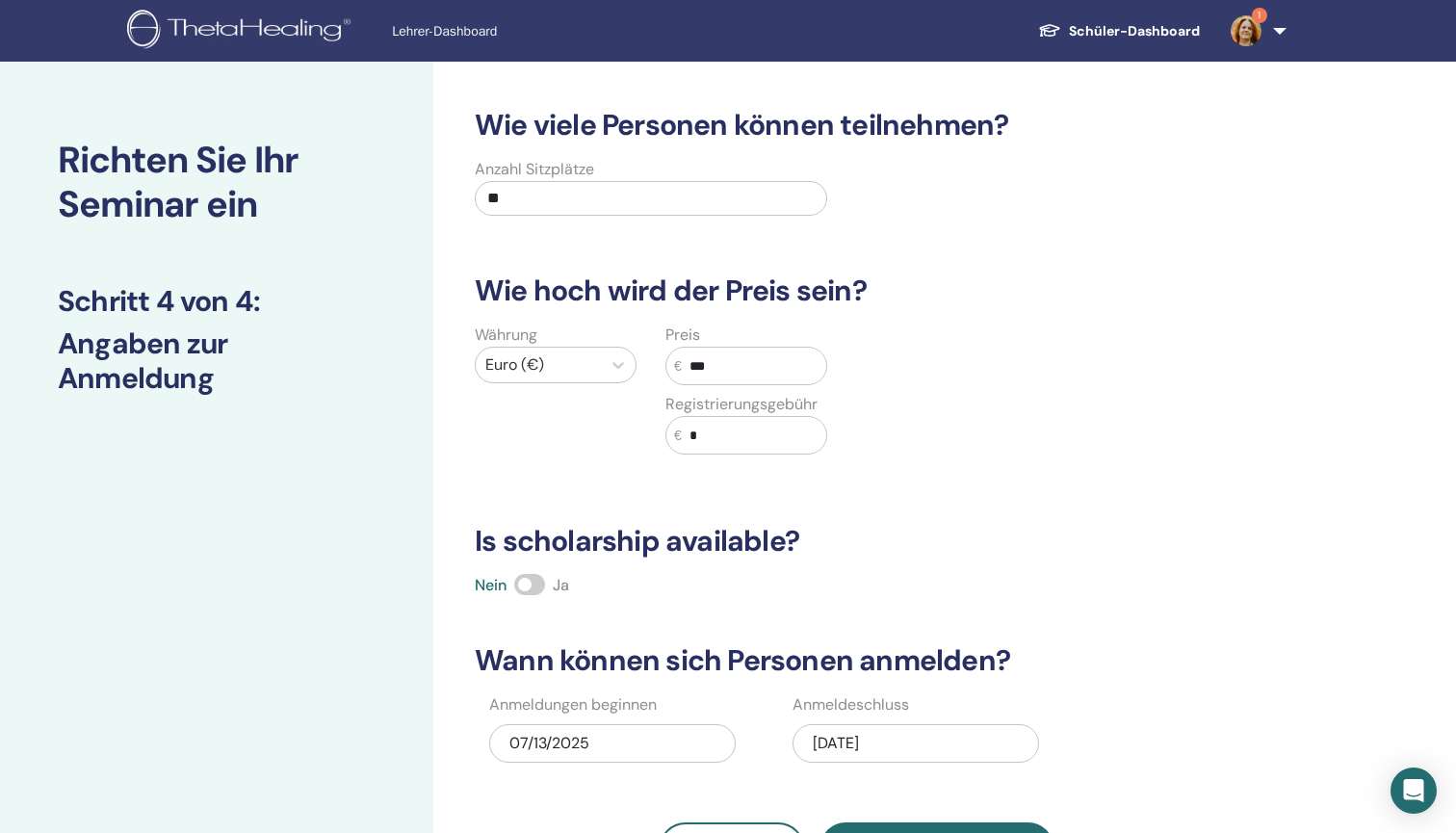 scroll, scrollTop: 39, scrollLeft: 0, axis: vertical 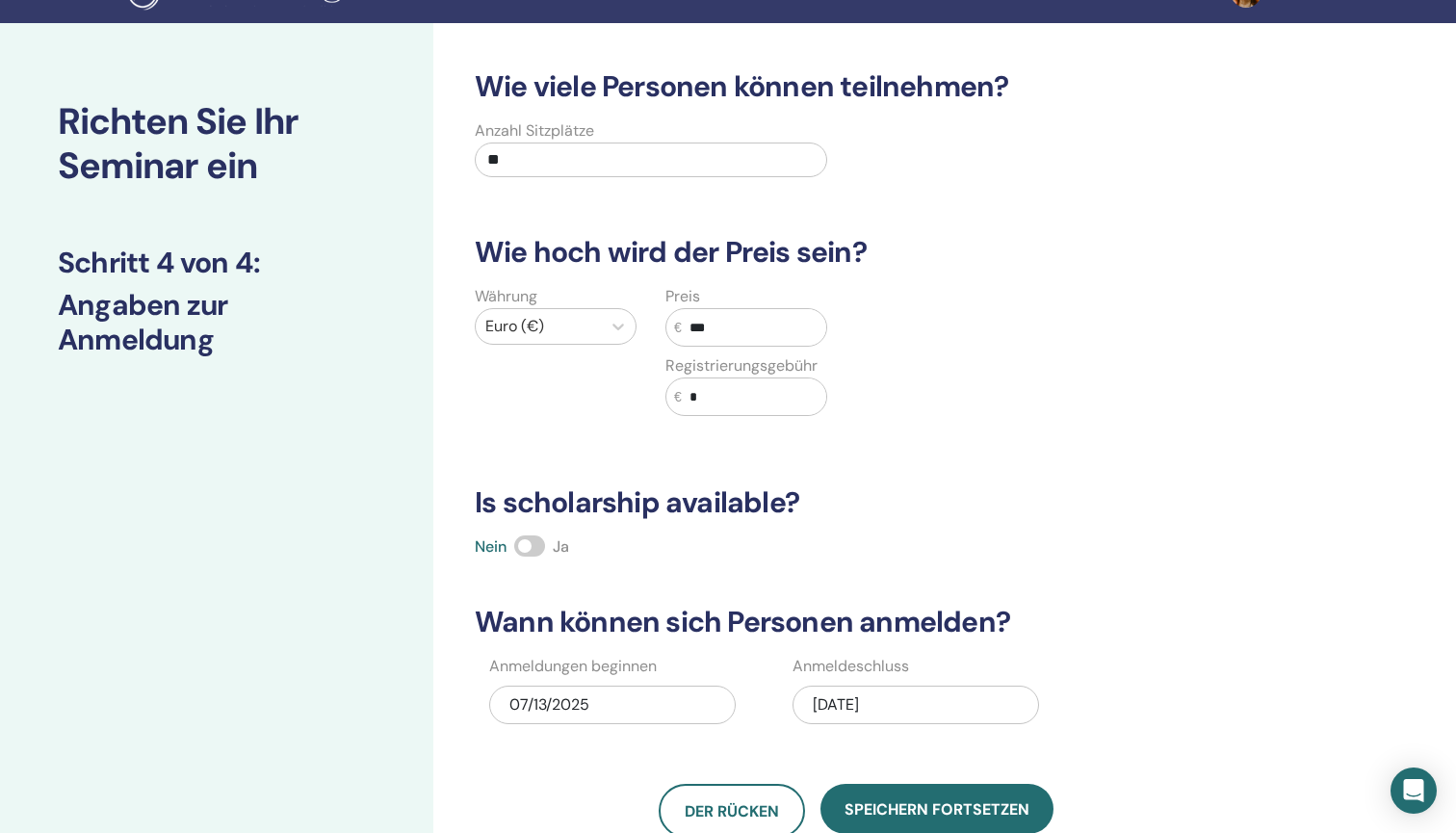 type on "***" 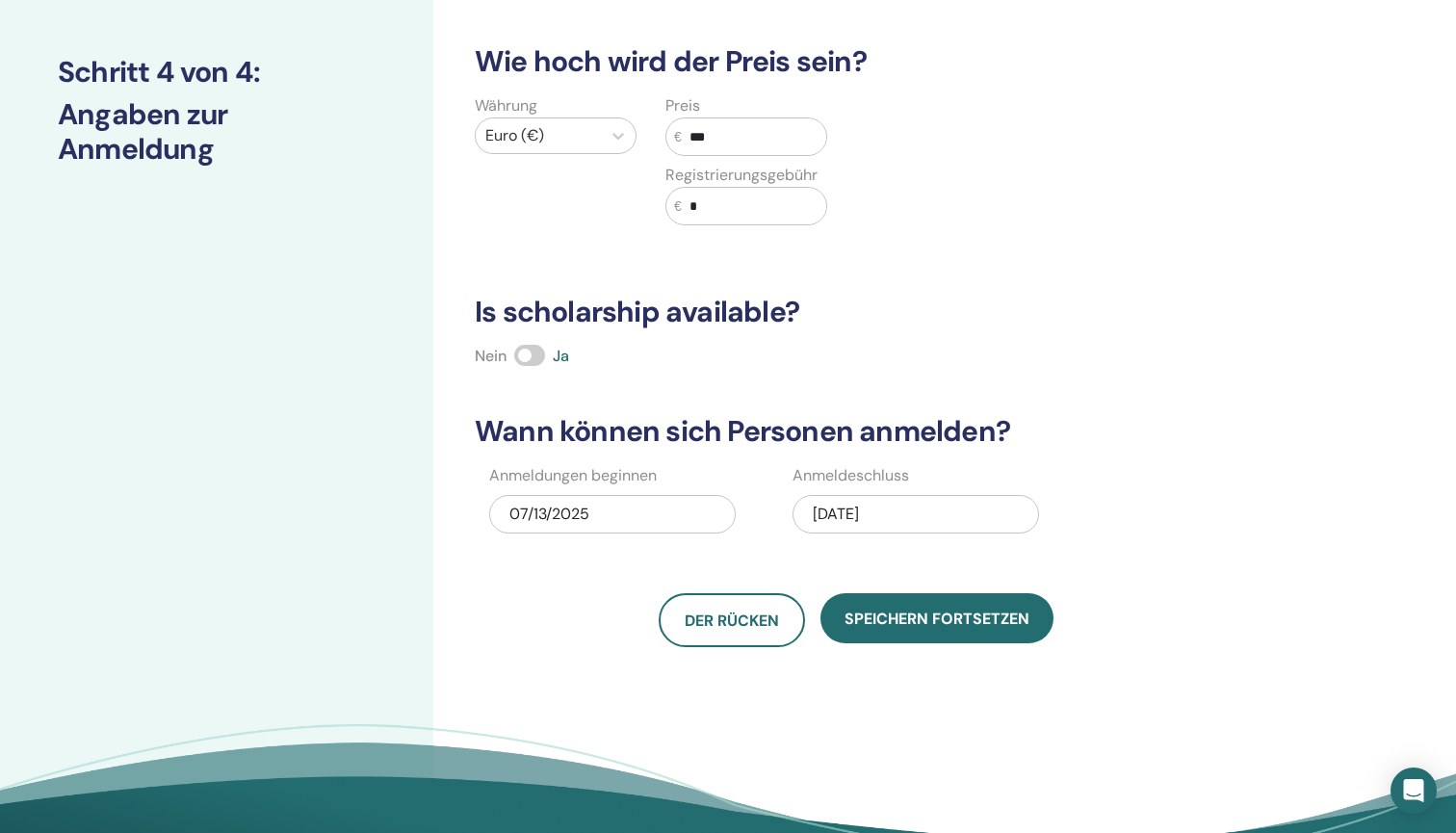 scroll, scrollTop: 231, scrollLeft: 0, axis: vertical 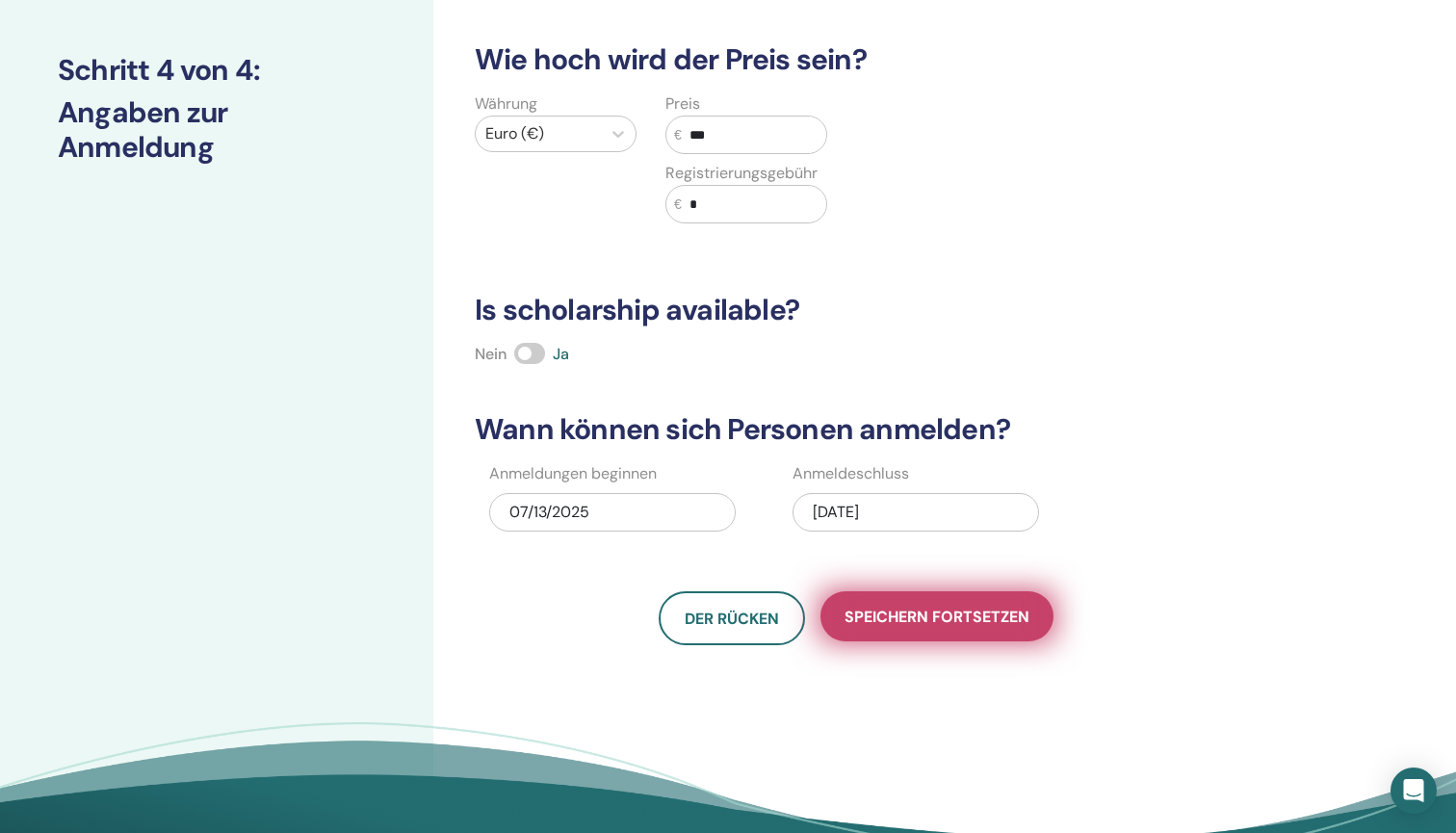 click on "Speichern fortsetzen" at bounding box center [937, 616] 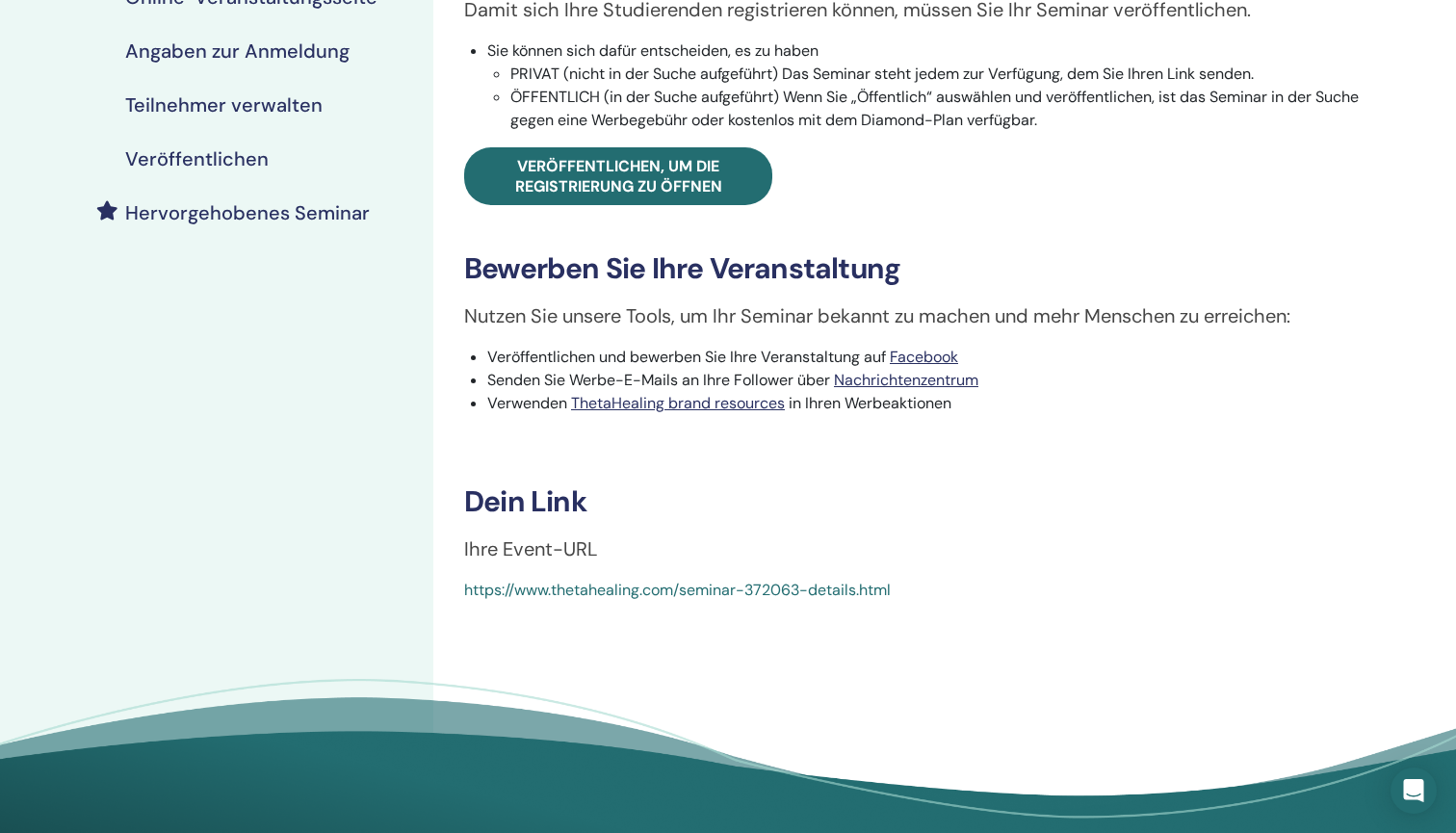 scroll, scrollTop: 368, scrollLeft: 0, axis: vertical 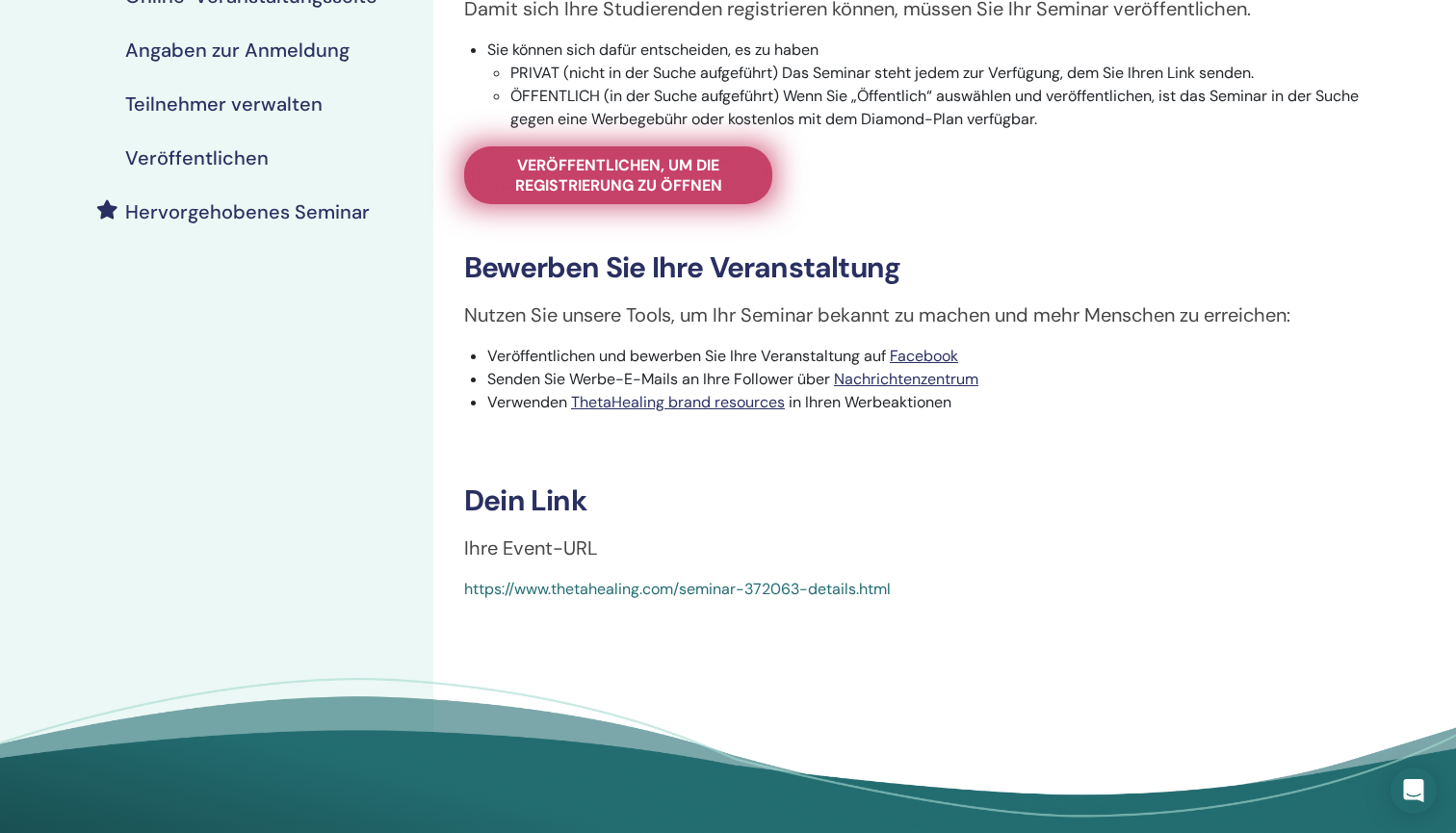 click on "Veröffentlichen, um die Registrierung zu öffnen" at bounding box center (618, 175) 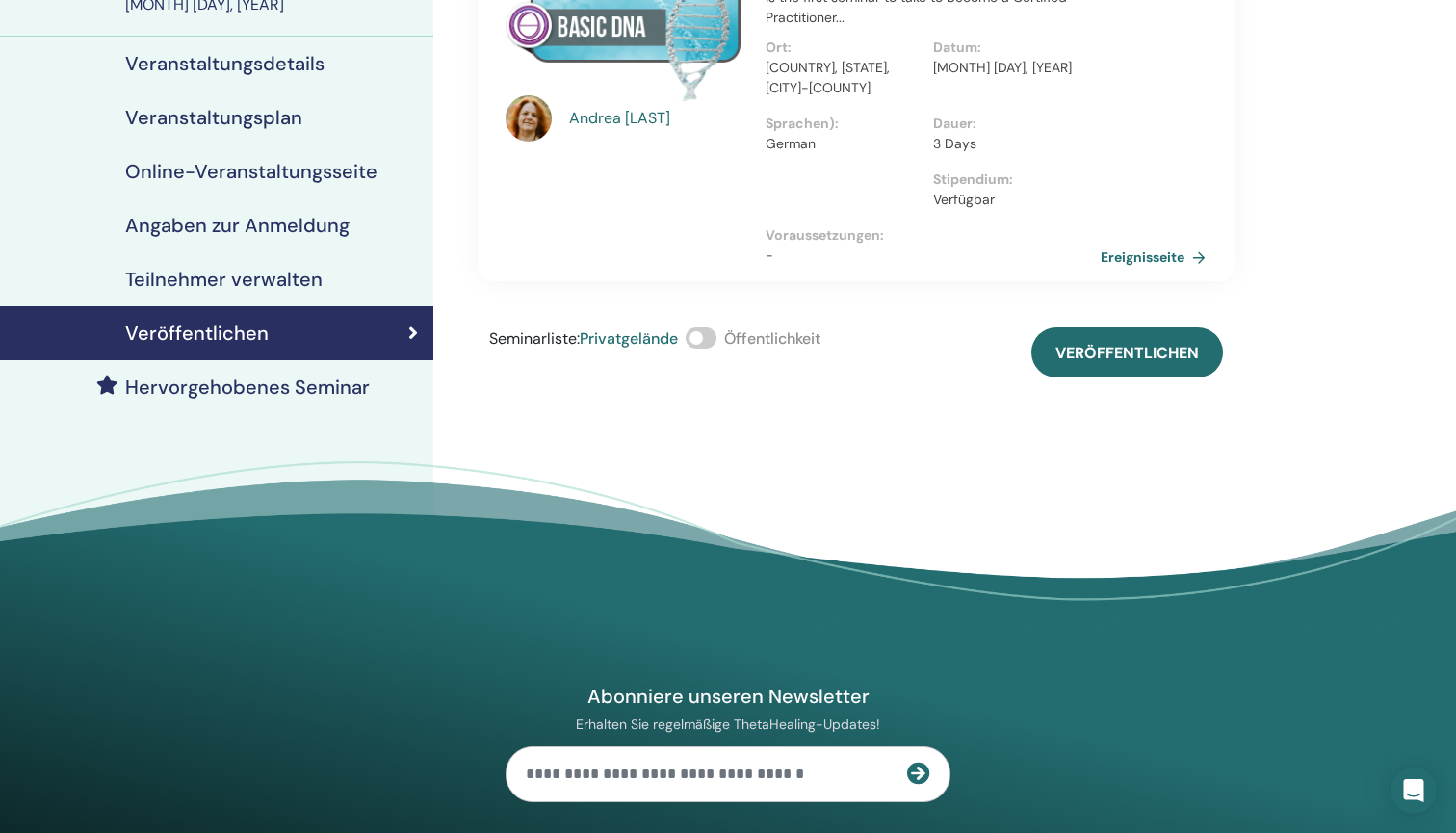 scroll, scrollTop: 161, scrollLeft: 0, axis: vertical 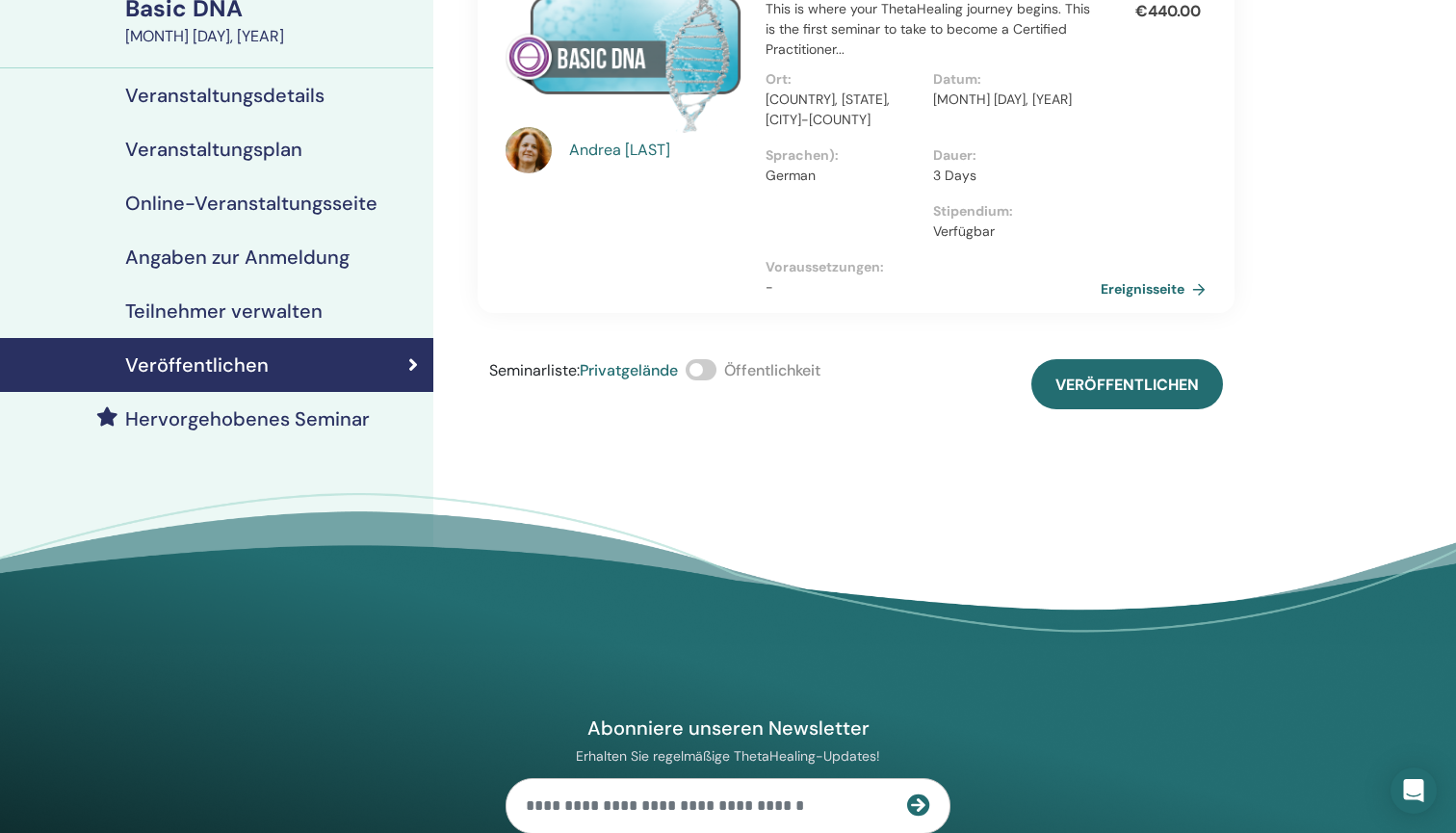 click at bounding box center [701, 370] 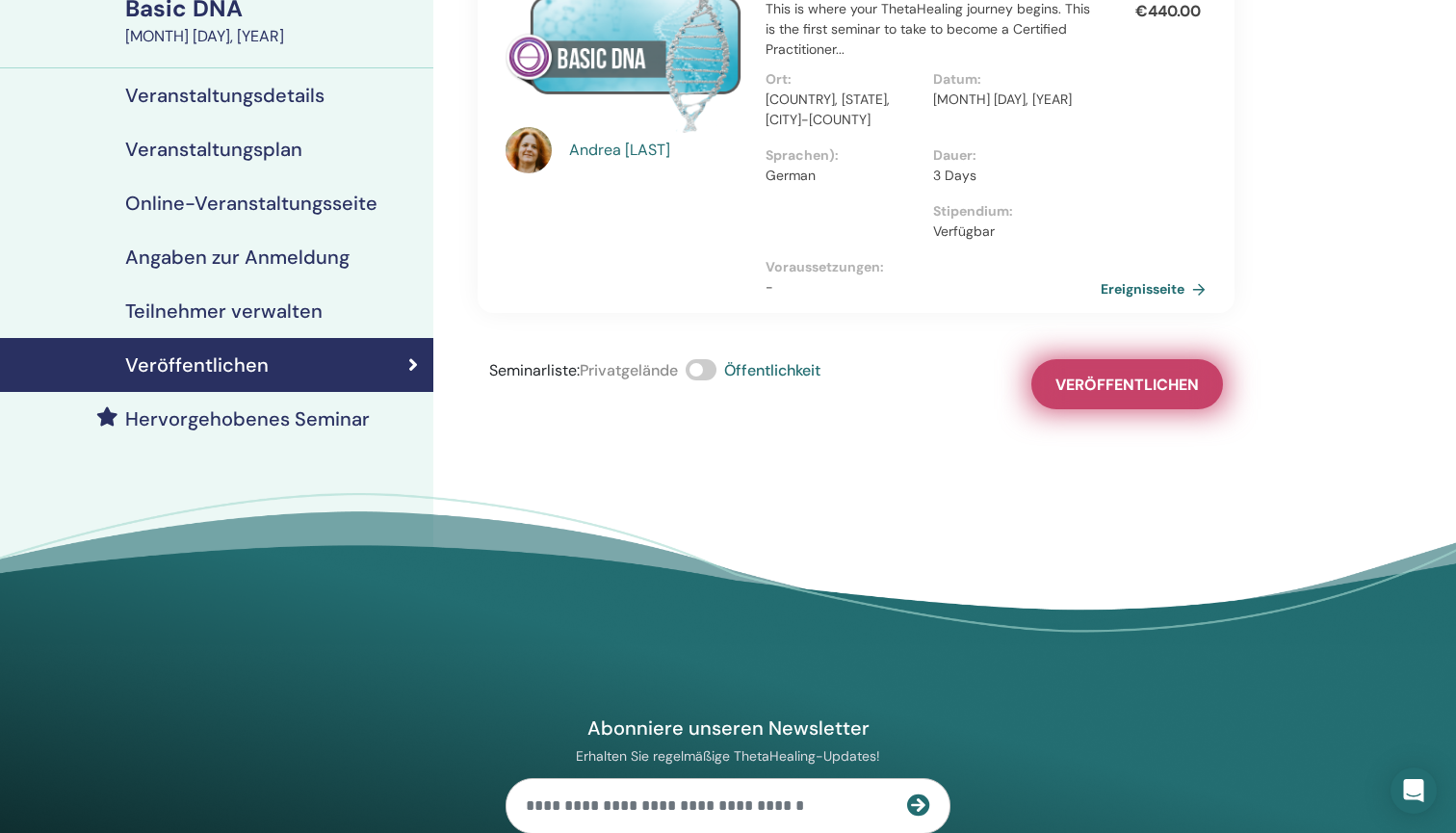 click on "Veröffentlichen" at bounding box center (1127, 384) 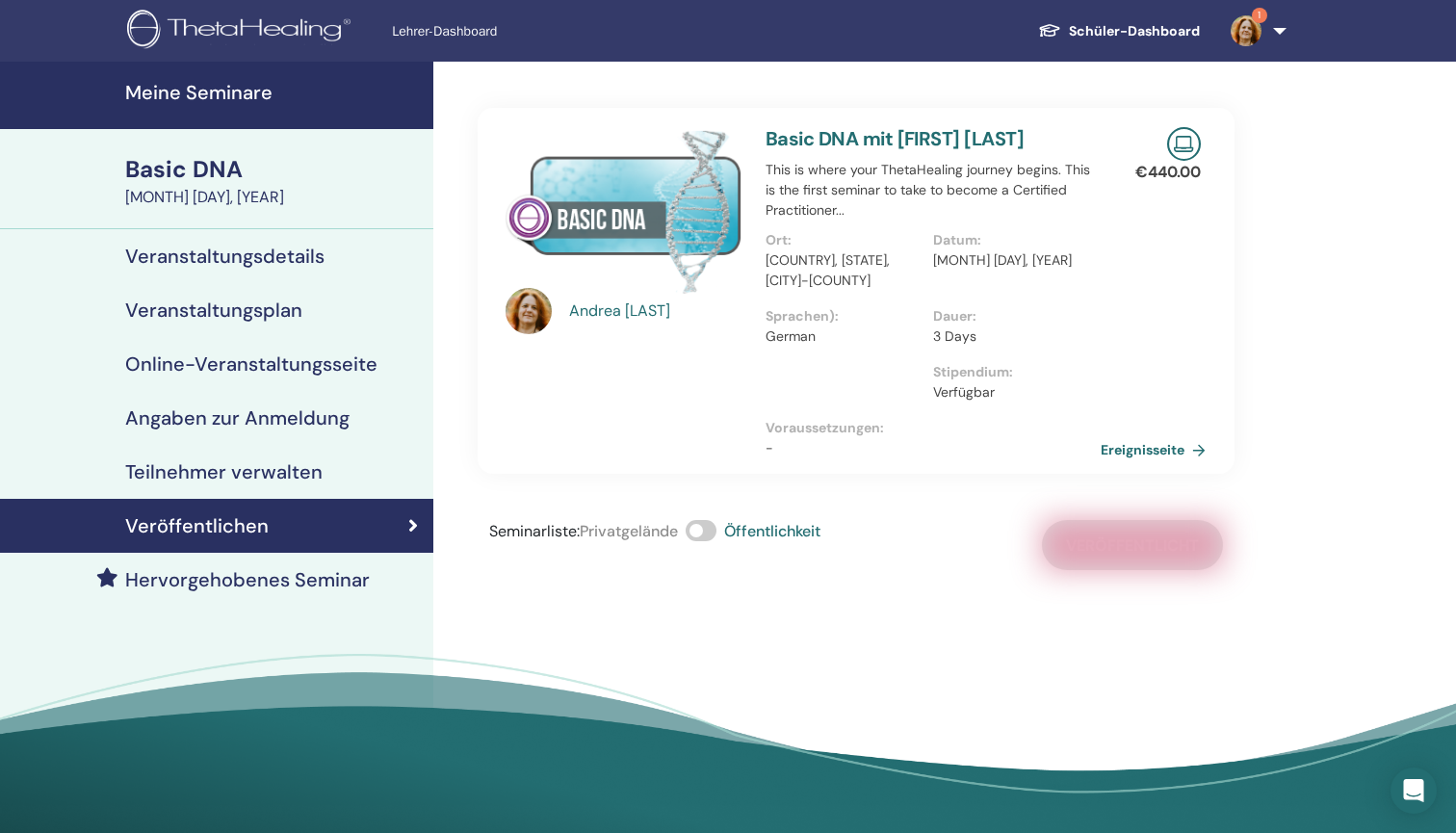 scroll, scrollTop: 0, scrollLeft: 0, axis: both 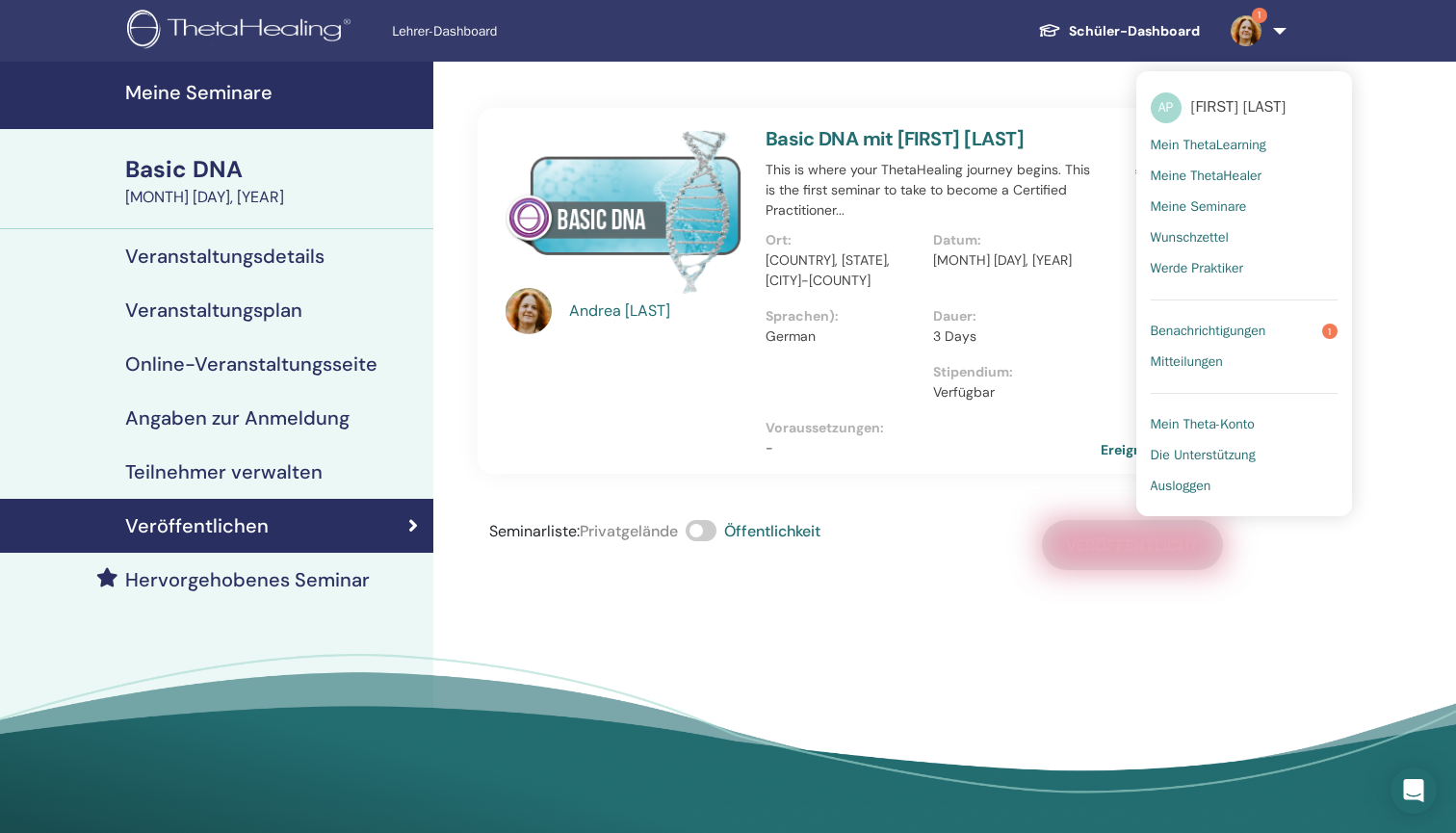 click on "Benachrichtigungen" at bounding box center (1209, 331) 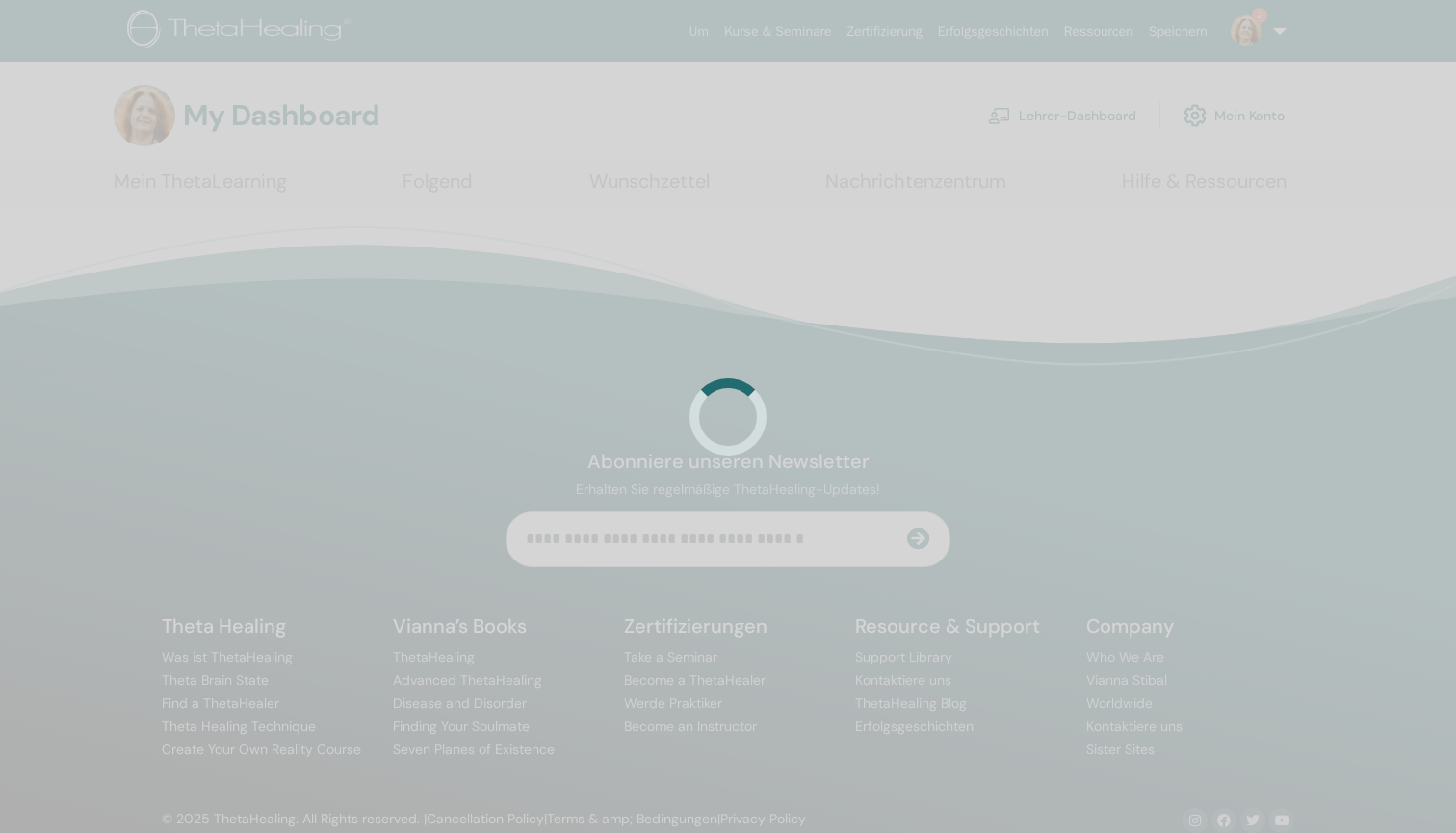 scroll, scrollTop: 0, scrollLeft: 0, axis: both 